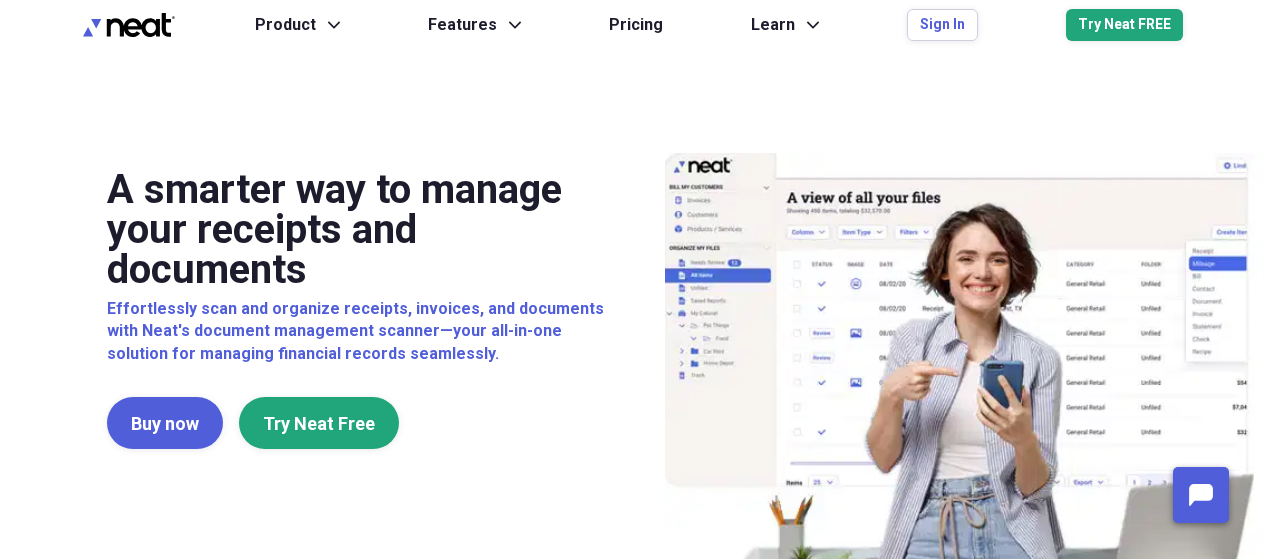 scroll, scrollTop: 0, scrollLeft: 0, axis: both 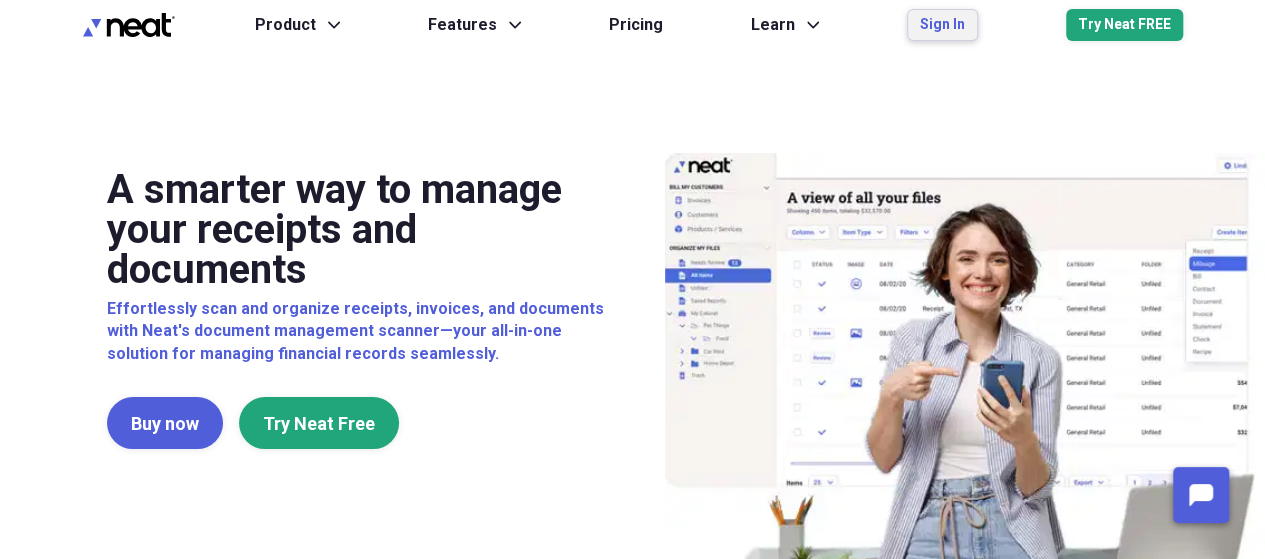 click on "Sign In" at bounding box center [942, 25] 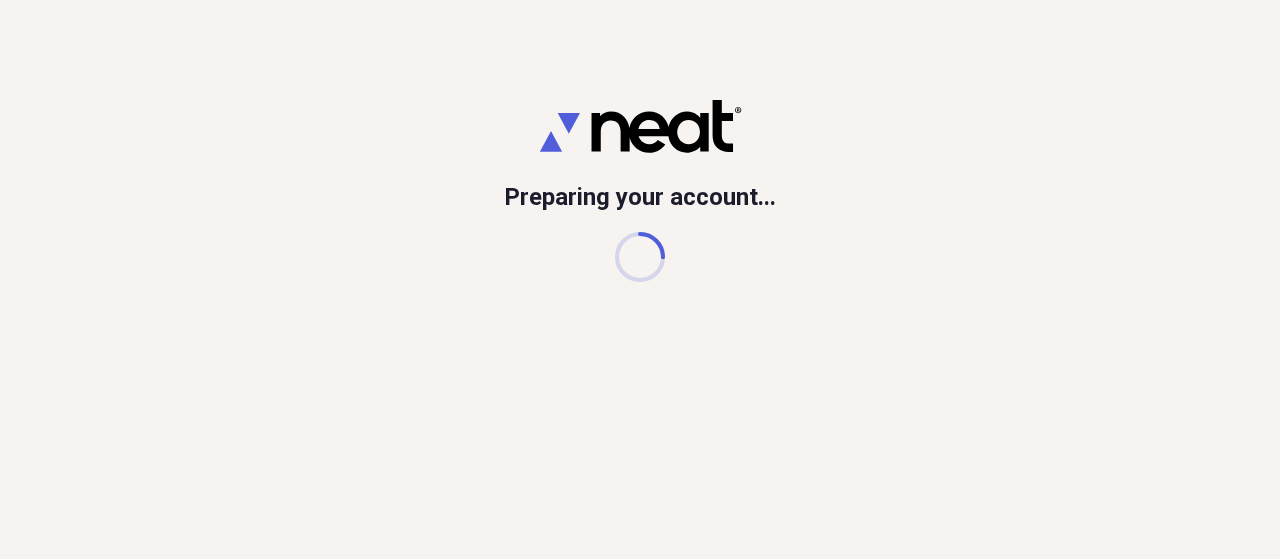 scroll, scrollTop: 0, scrollLeft: 0, axis: both 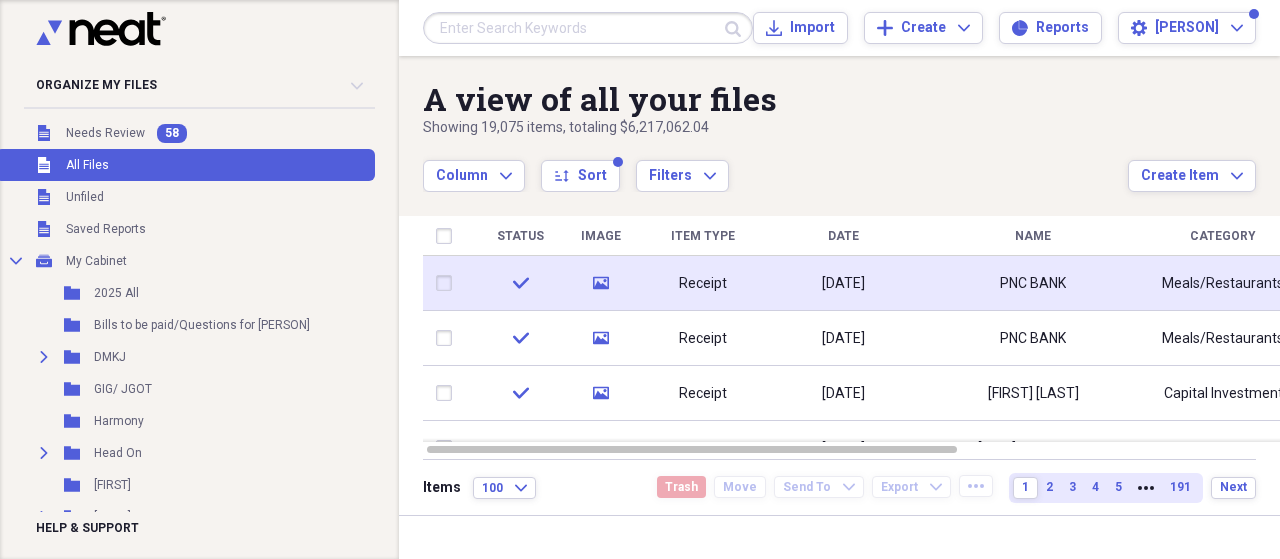 click on "Receipt" at bounding box center [703, 283] 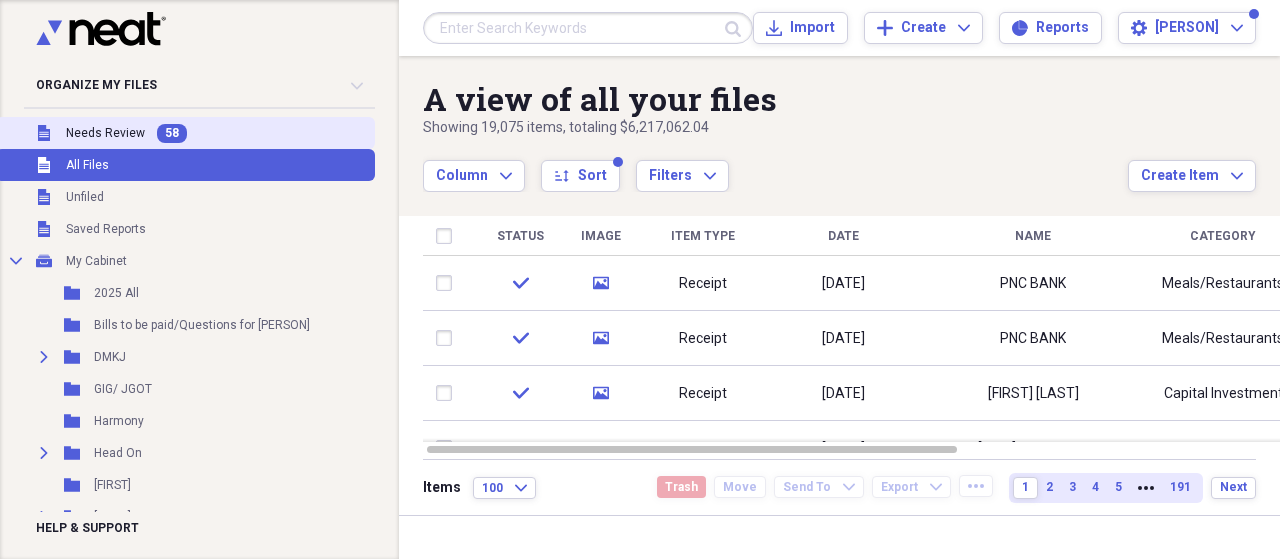 click on "Needs Review" at bounding box center [105, 133] 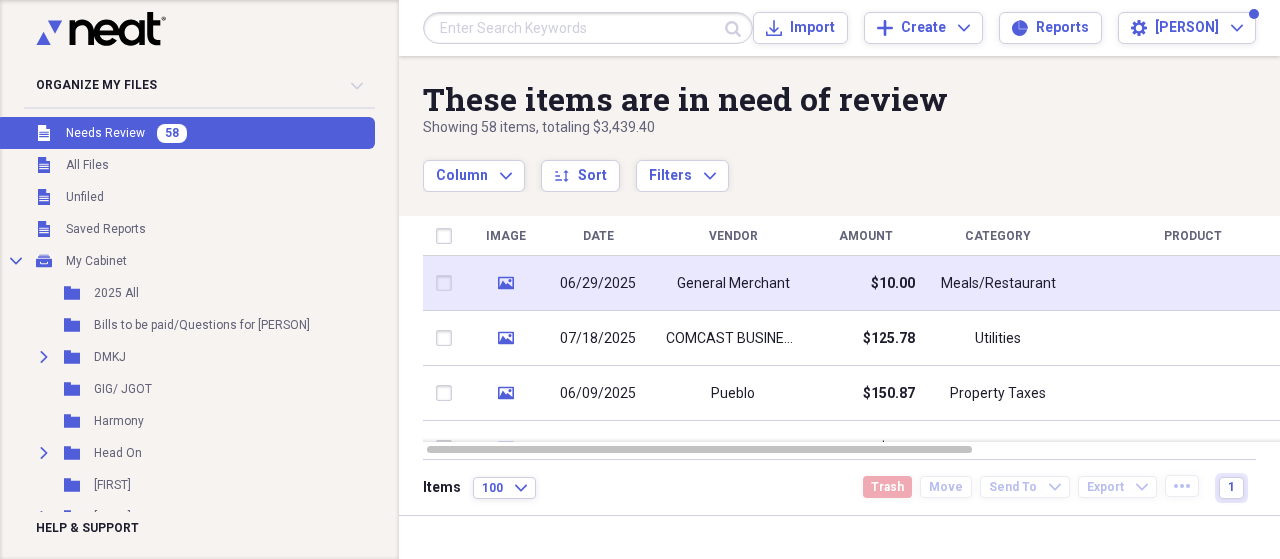 click on "General Merchant" at bounding box center [733, 284] 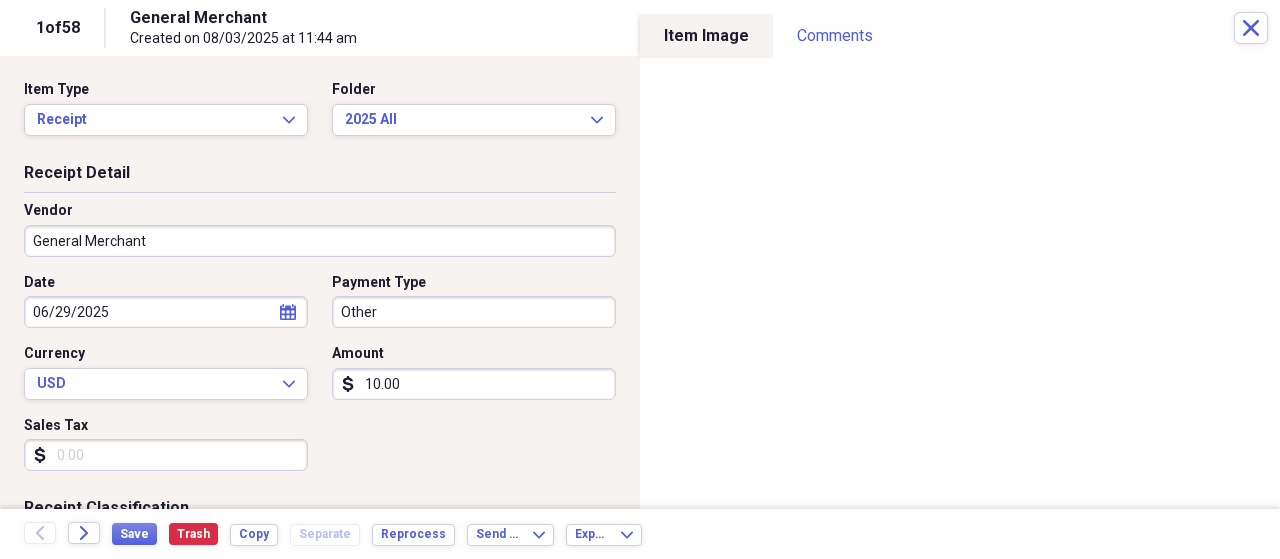 click on "General Merchant" at bounding box center [320, 241] 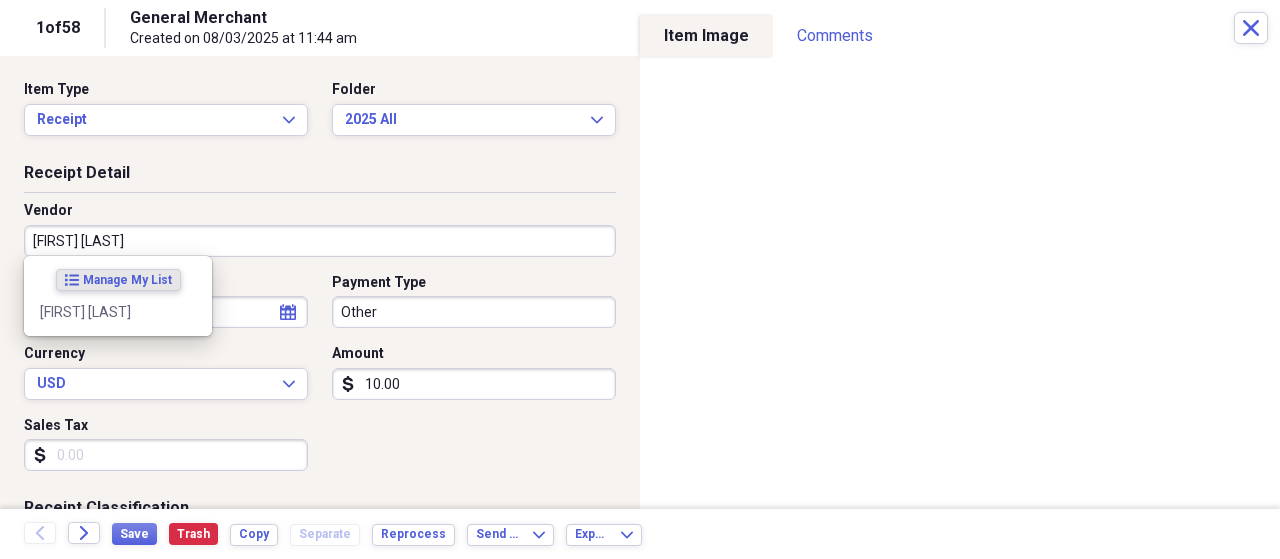 type on "[FIRST] [LAST]" 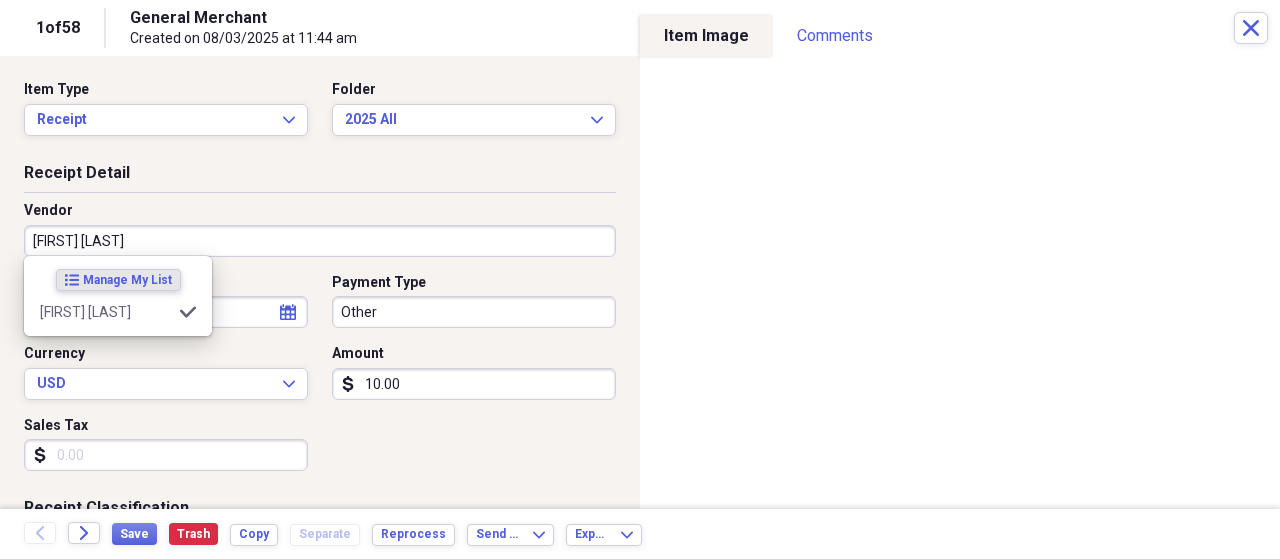 type on "General Retail" 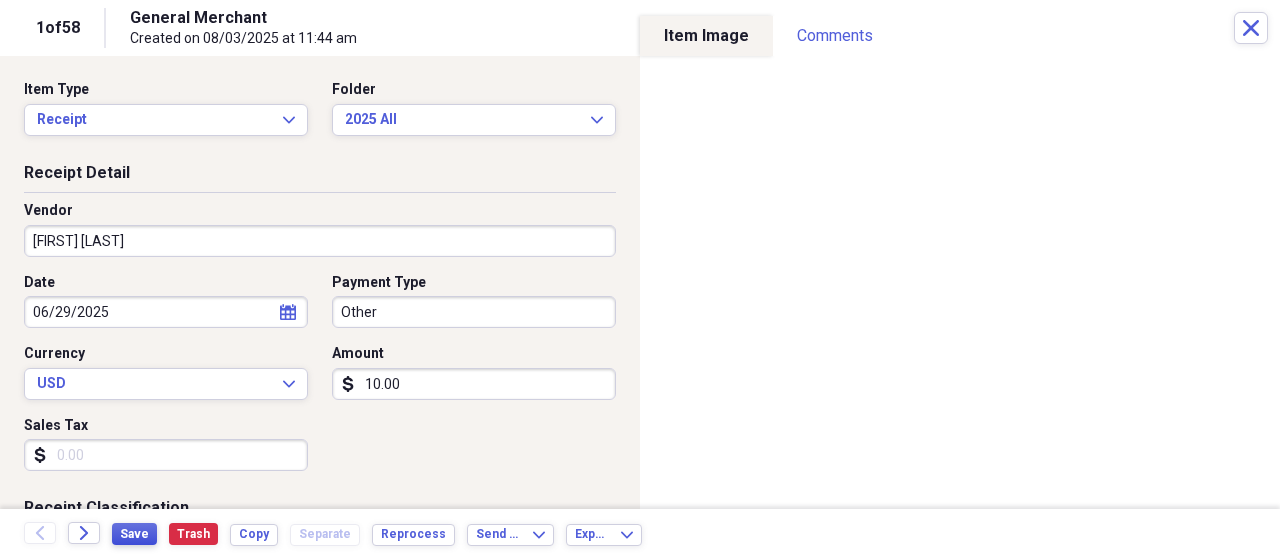 click on "Save" at bounding box center (134, 534) 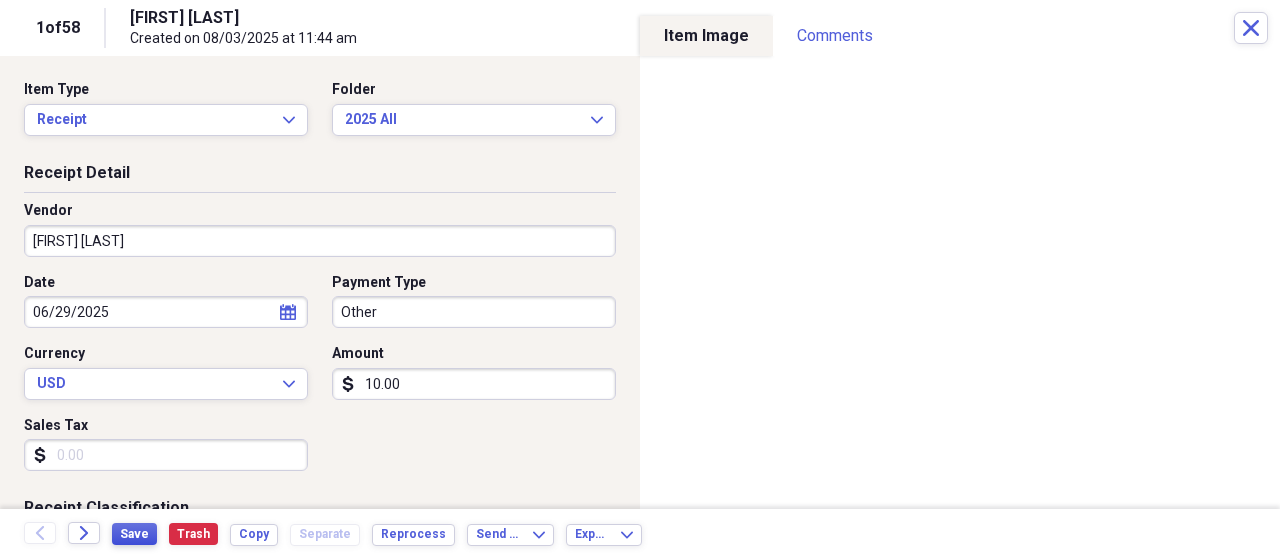 click on "Save" at bounding box center [134, 534] 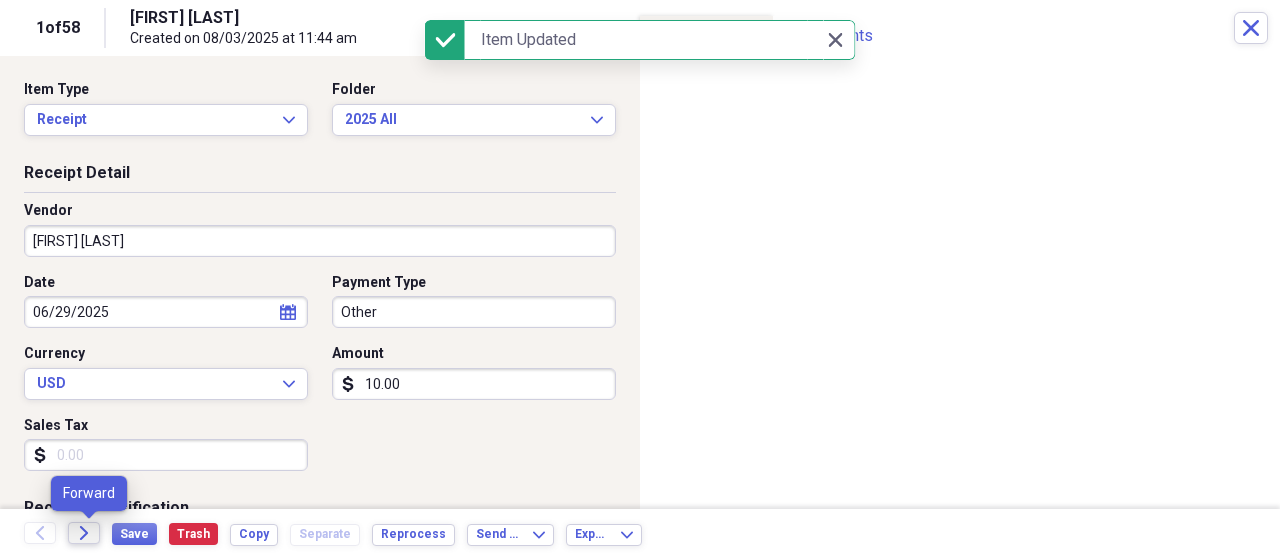 click on "Forward" 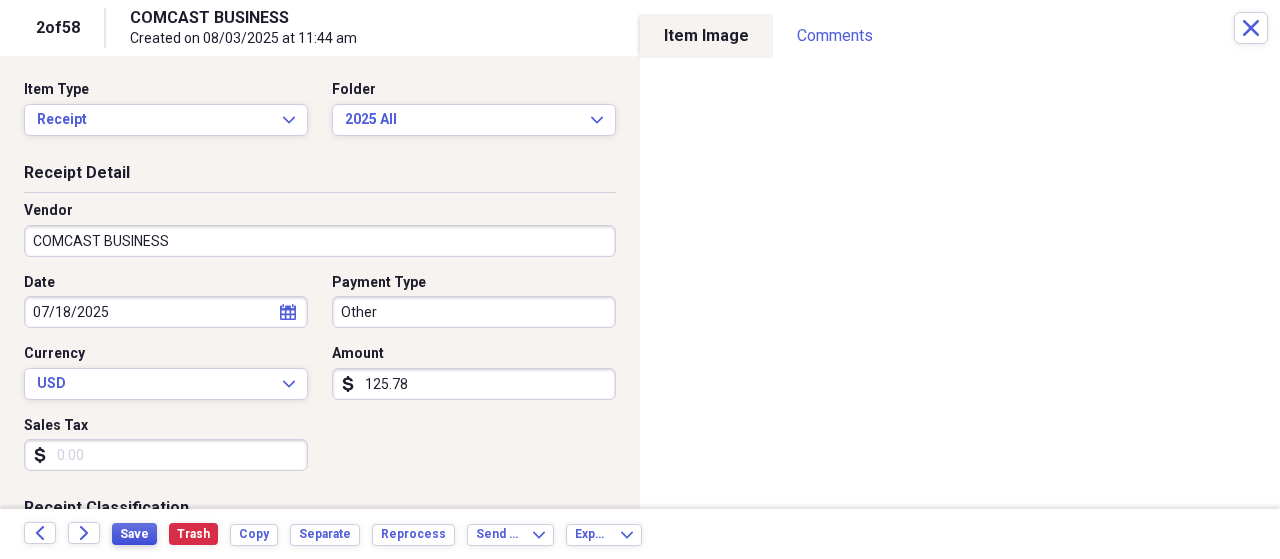 click on "Save" at bounding box center (134, 534) 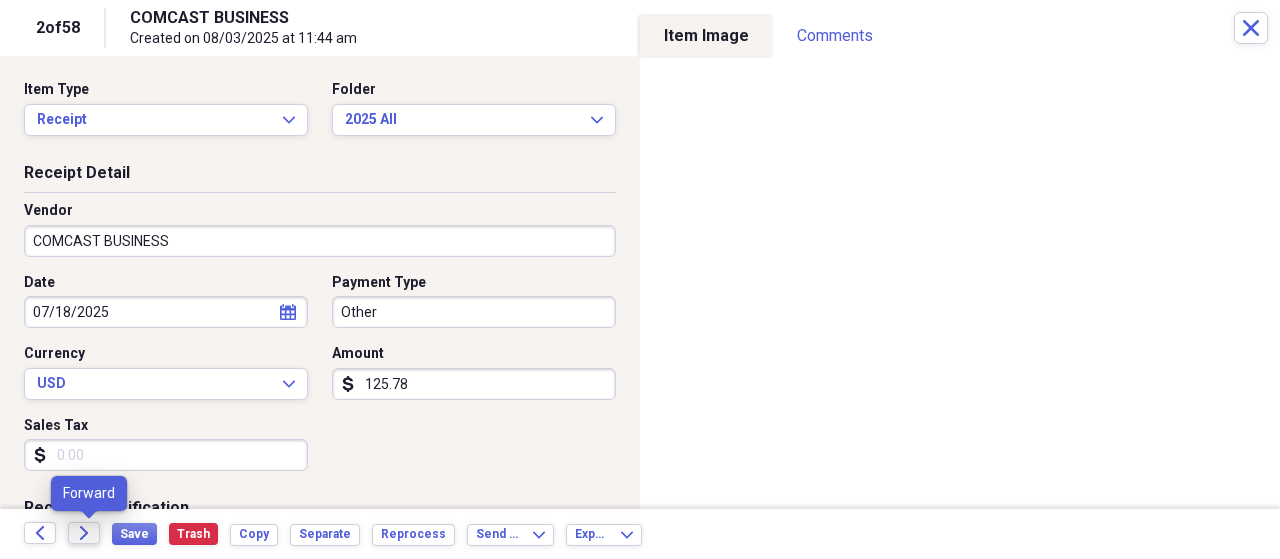 click on "Forward" 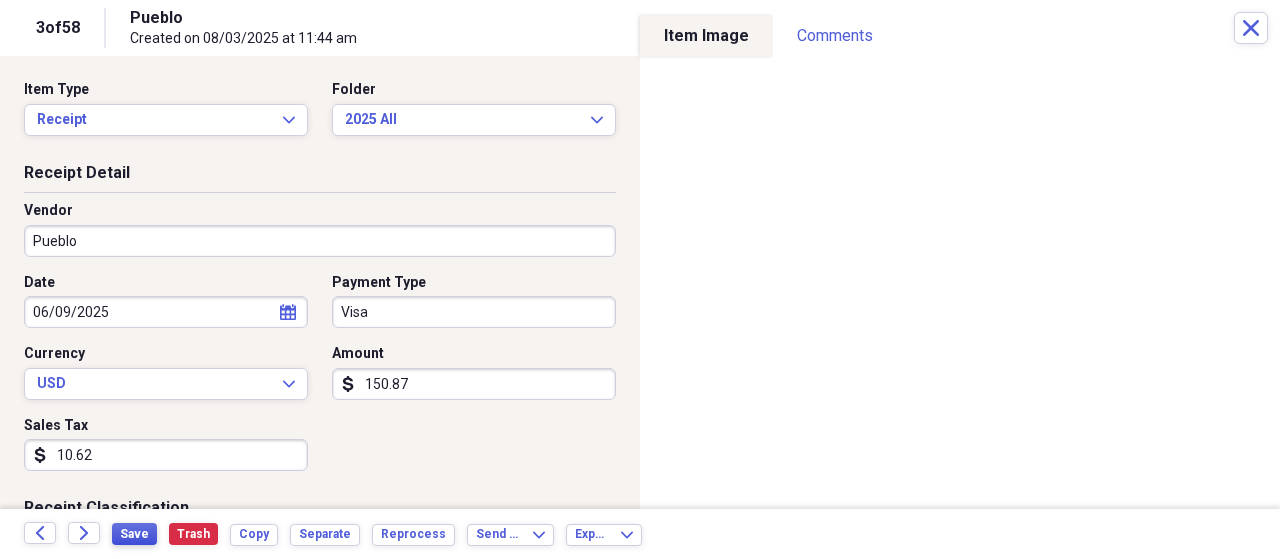 click on "Save" at bounding box center (134, 534) 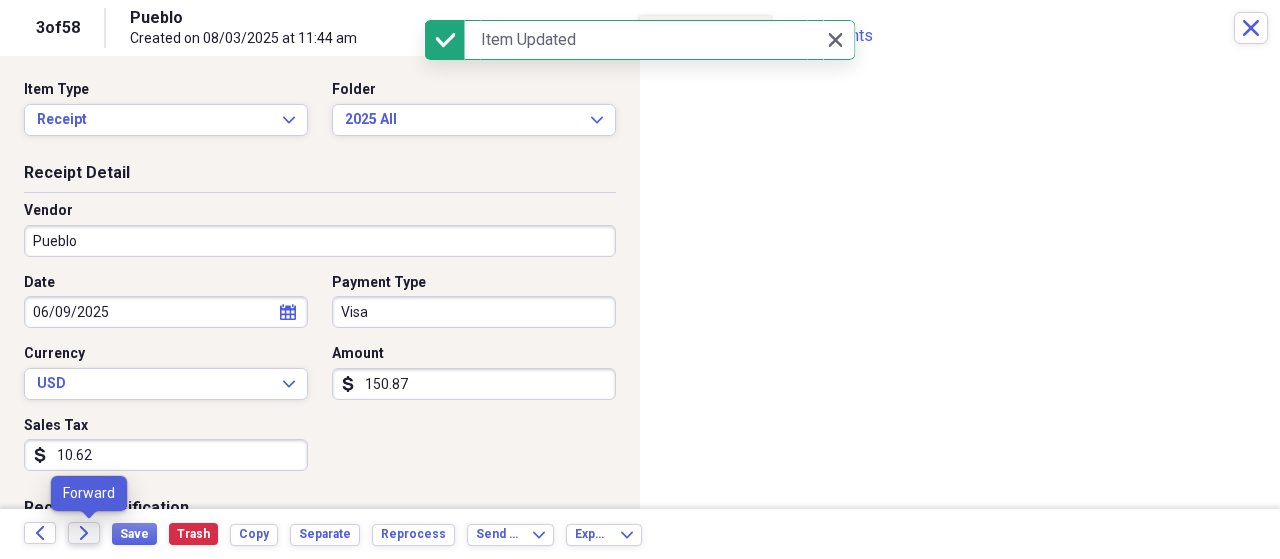 click on "Forward" 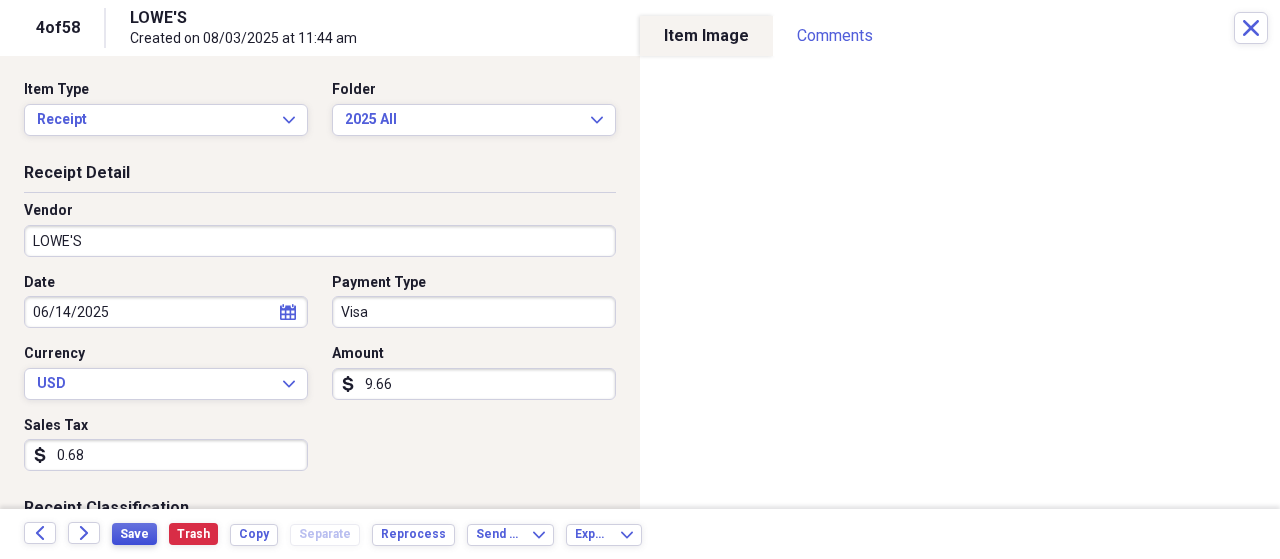 click on "Save" at bounding box center (134, 534) 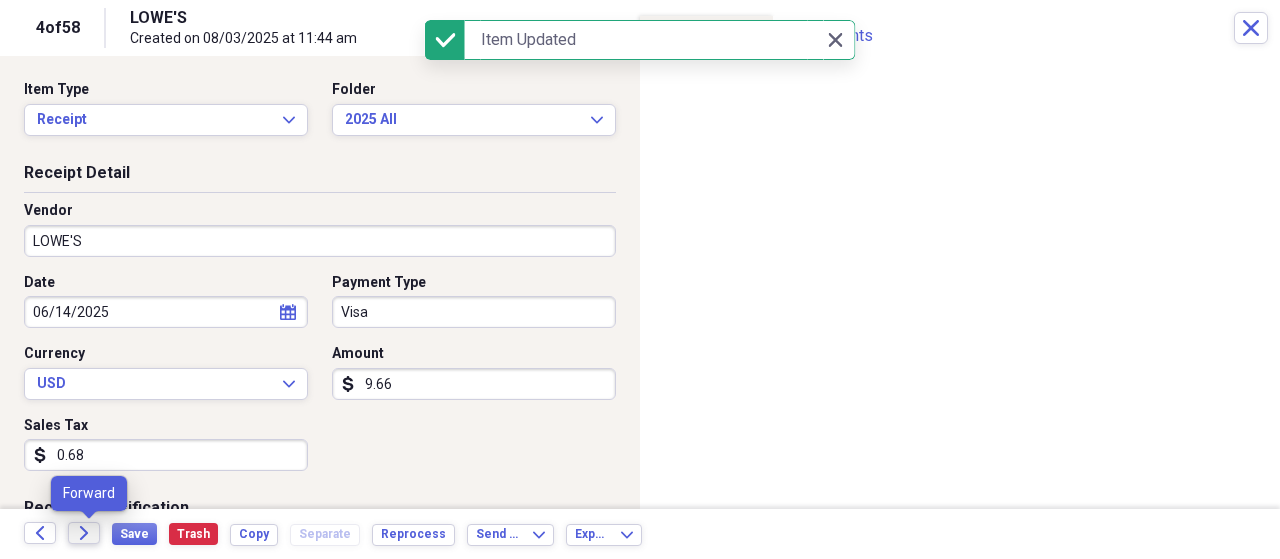 click on "Forward" 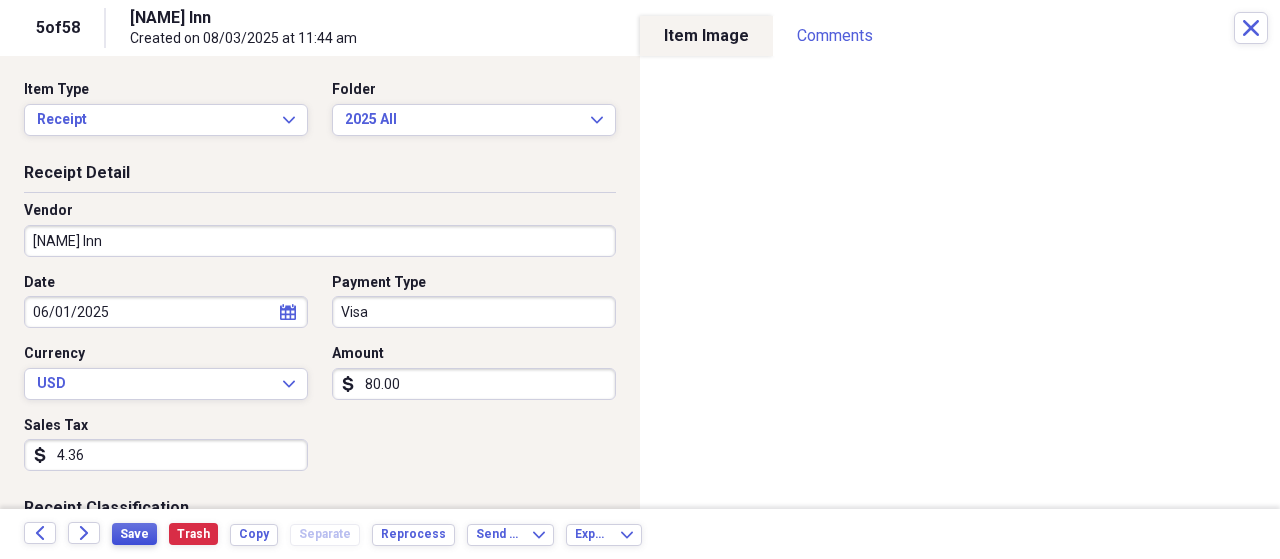 click on "Save" at bounding box center [134, 534] 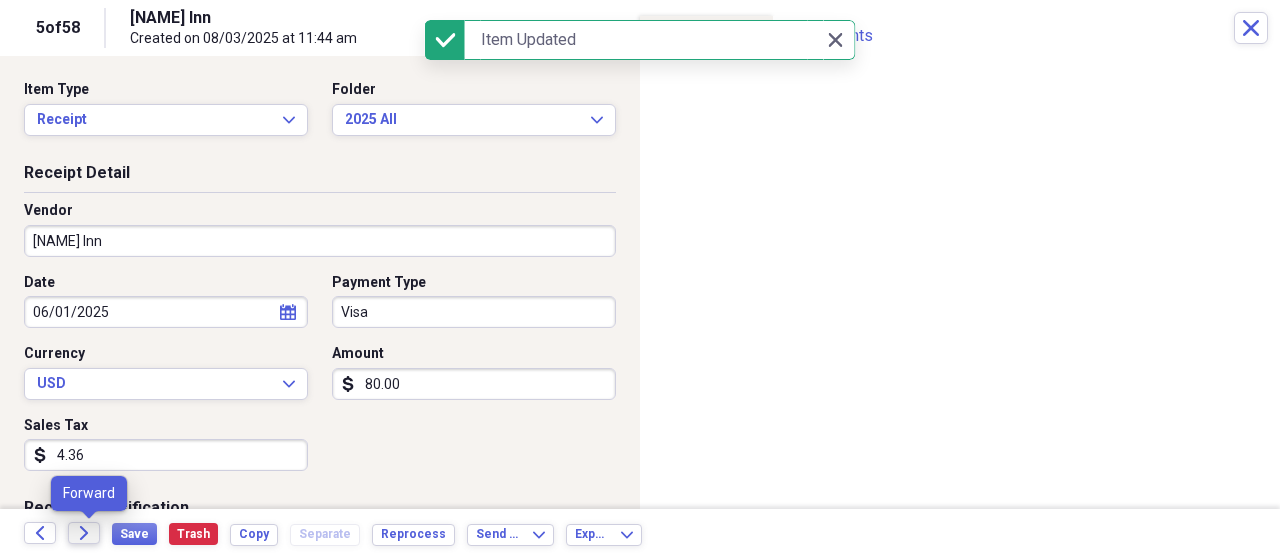 click on "Forward" 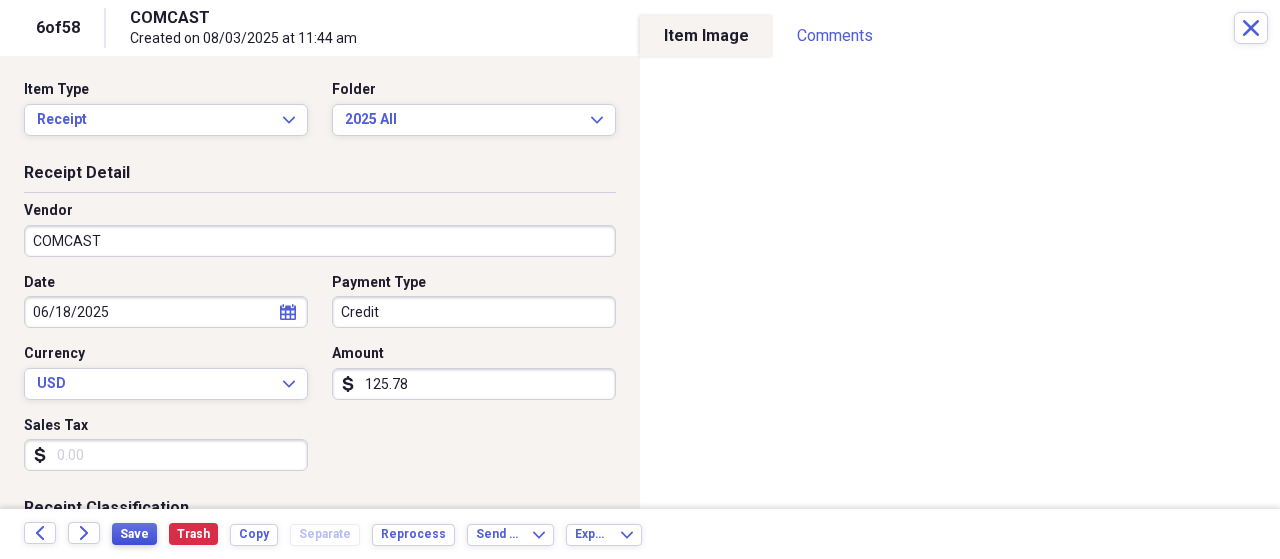 click on "Save" at bounding box center [134, 534] 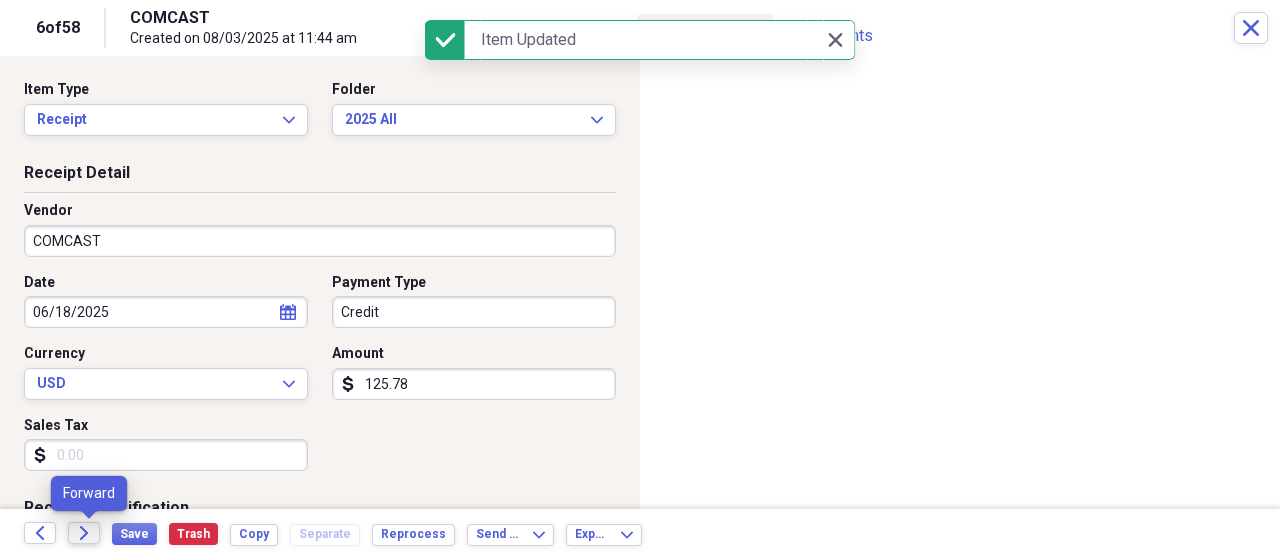 click on "Forward" 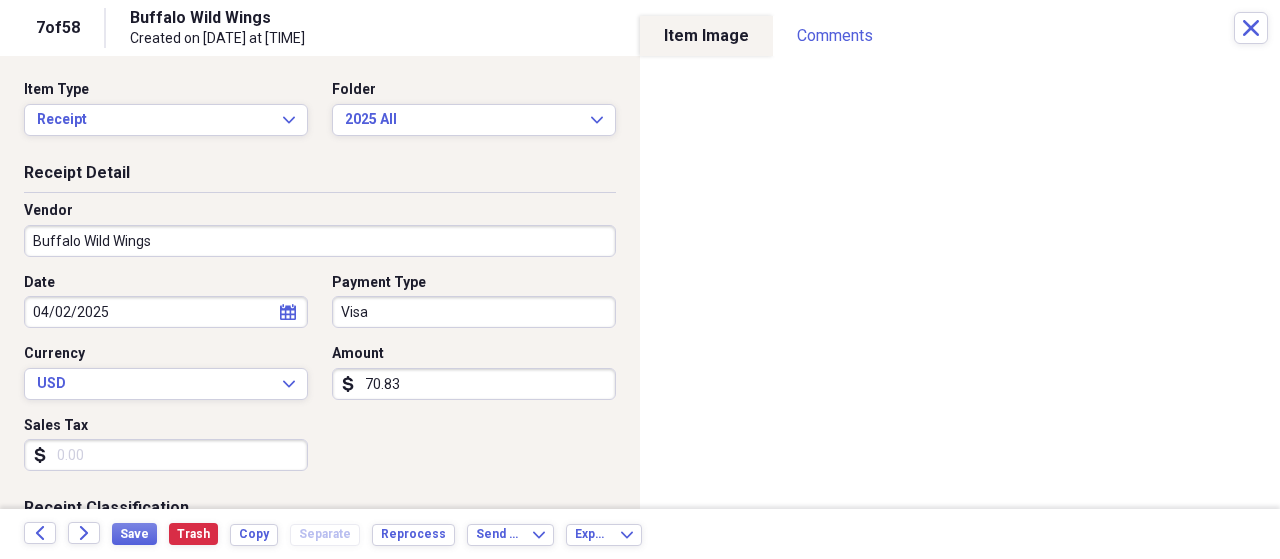click on "70.83" at bounding box center [474, 384] 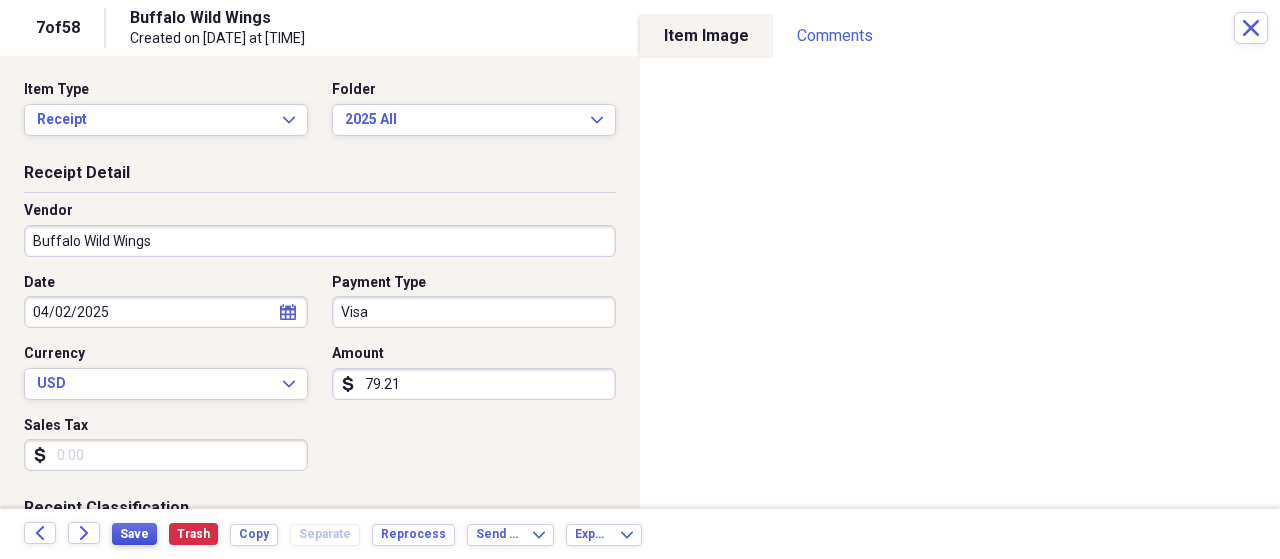 type on "79.21" 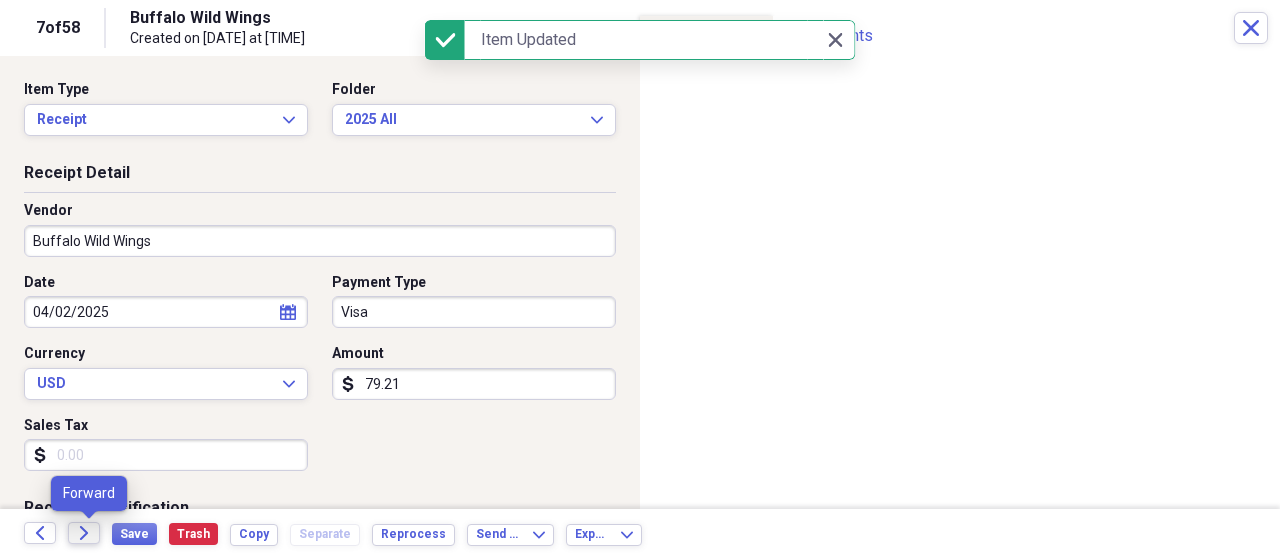 click on "Forward" 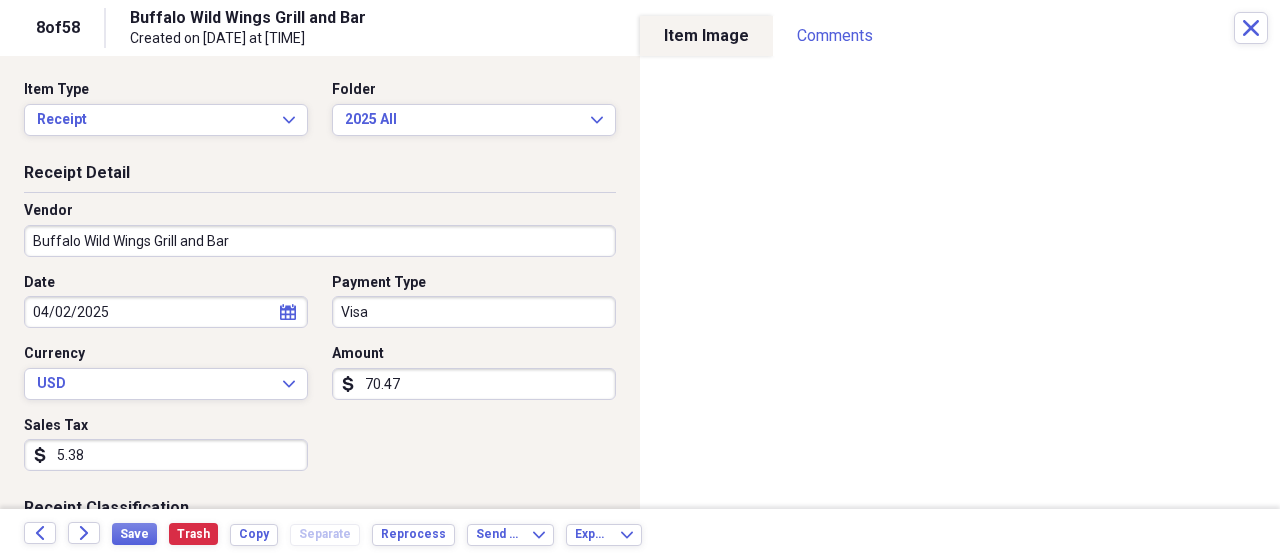 click on "70.47" at bounding box center [474, 384] 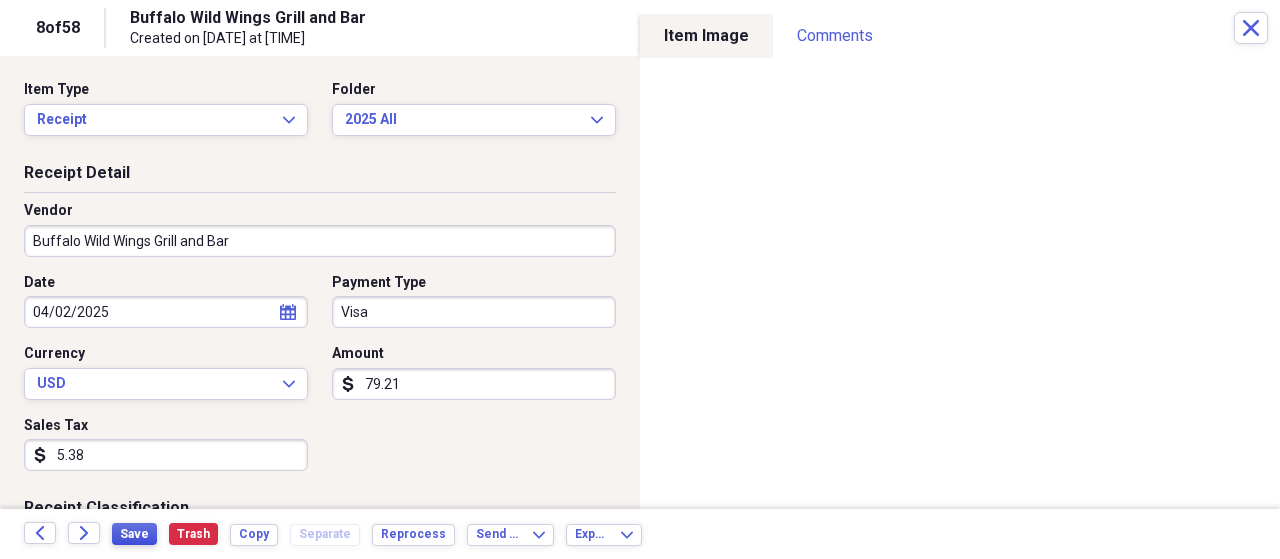 type on "79.21" 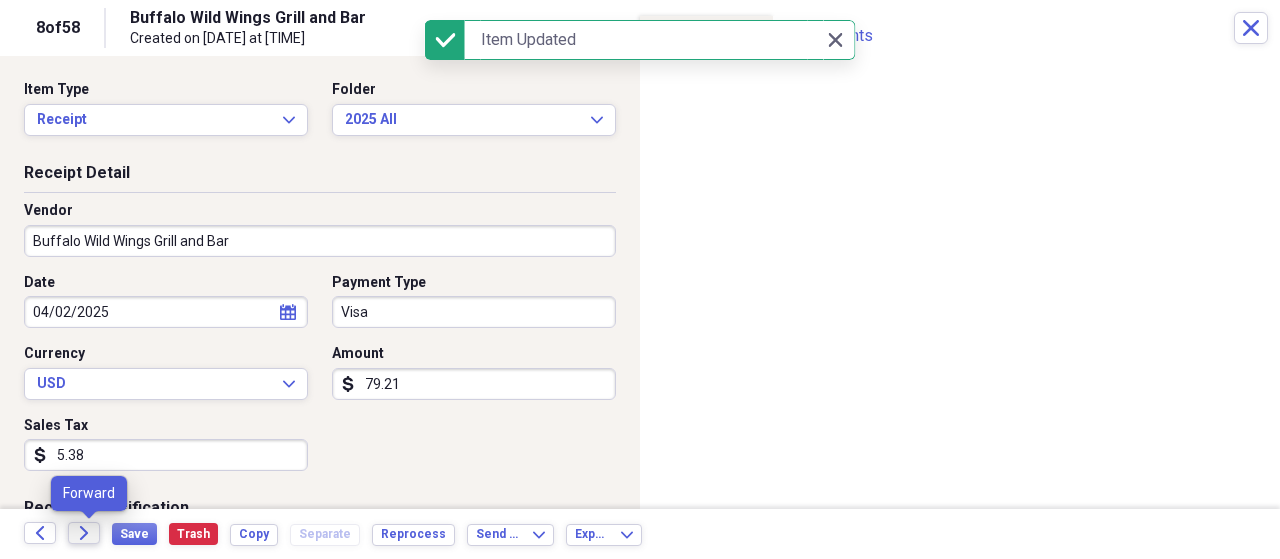 click 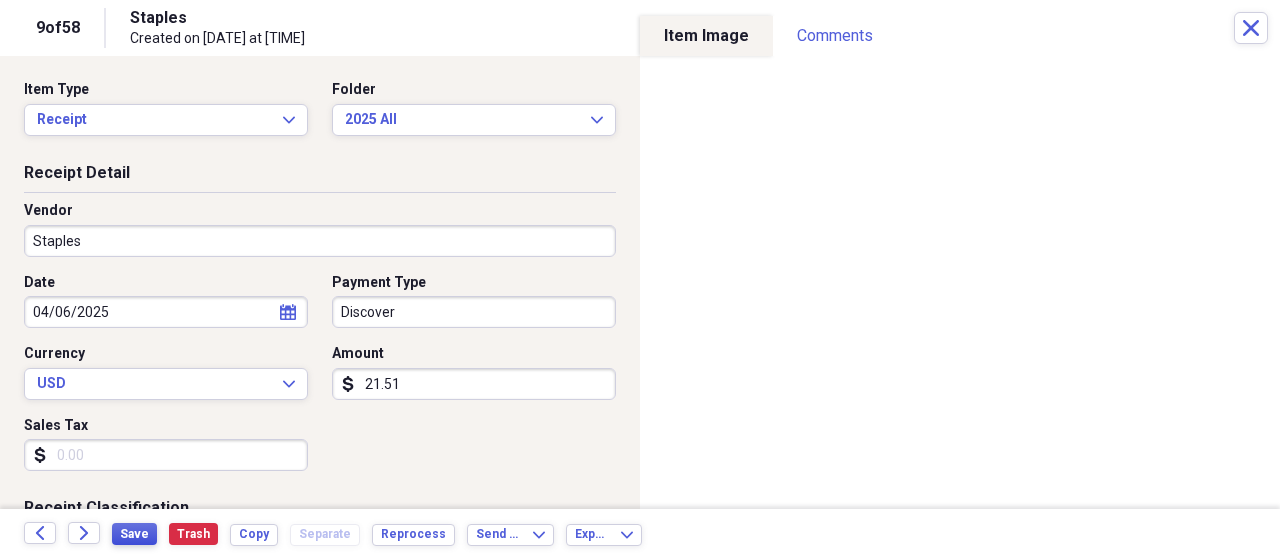 click on "Save" at bounding box center (134, 534) 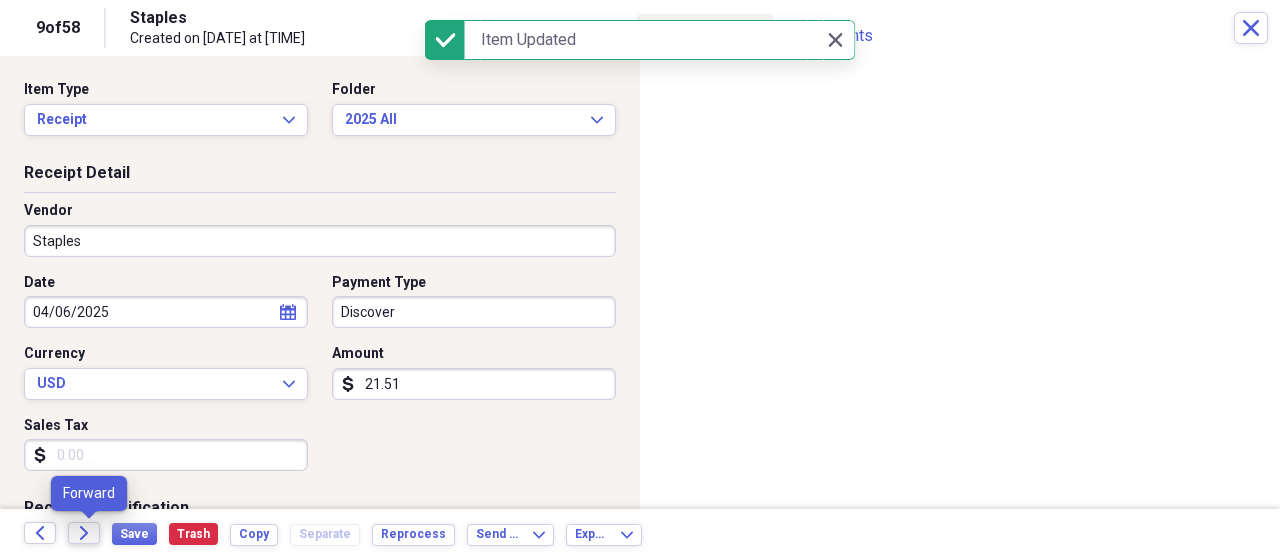 click 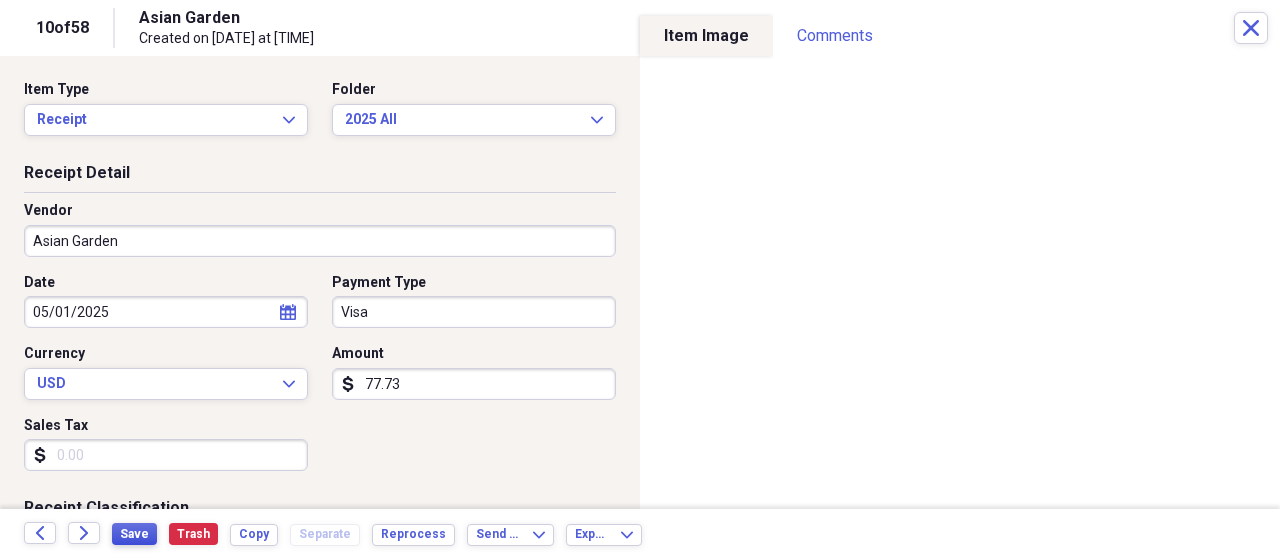 click on "Save" at bounding box center [134, 534] 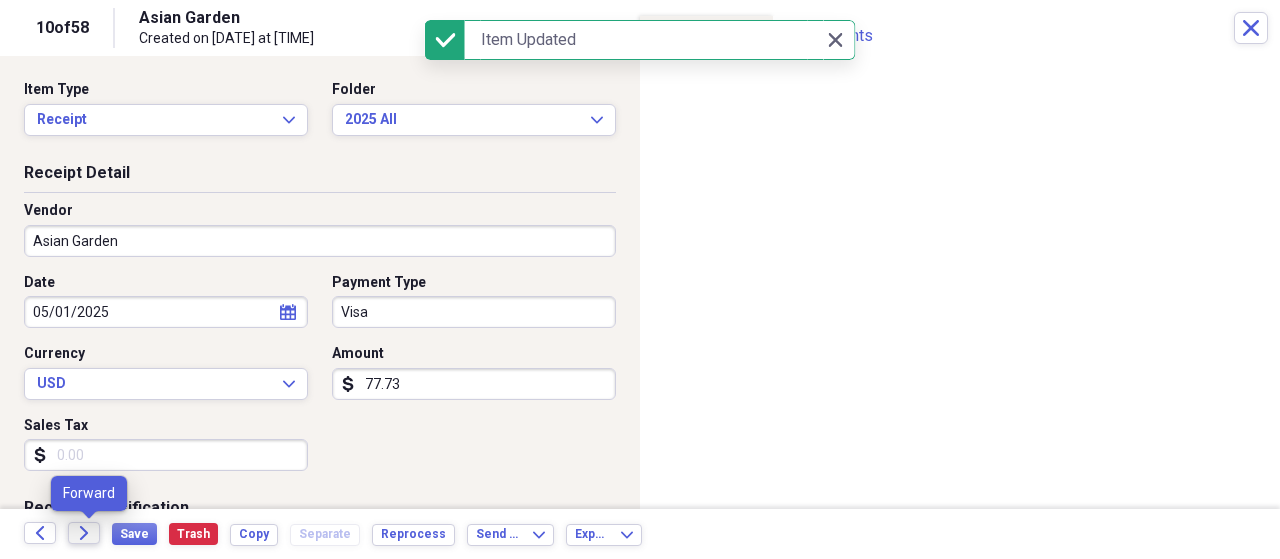 click 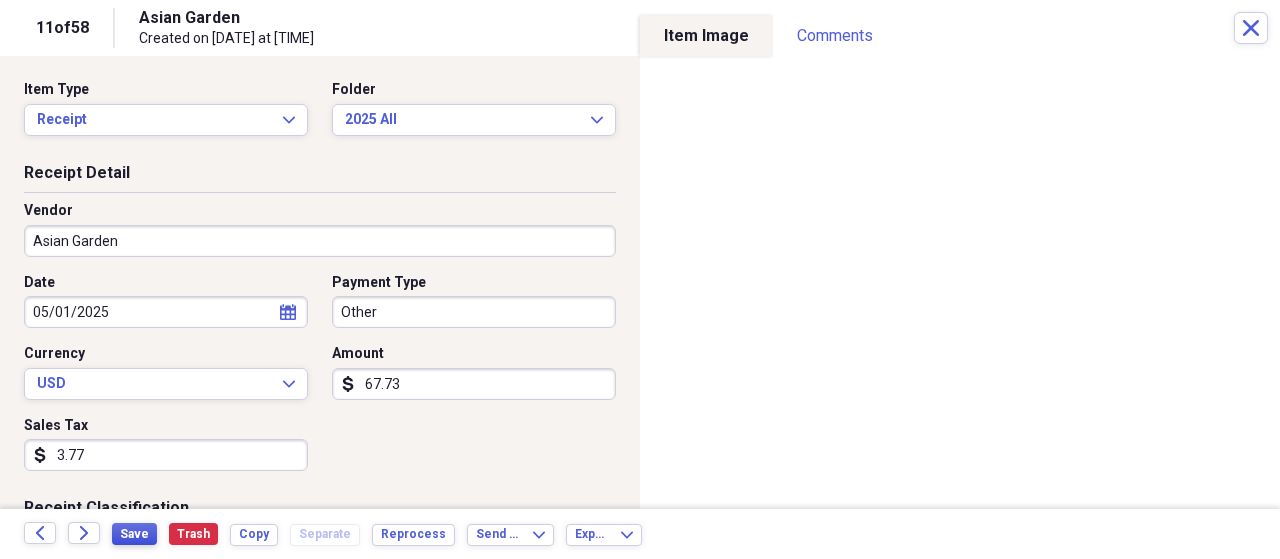 click on "Save" at bounding box center (134, 534) 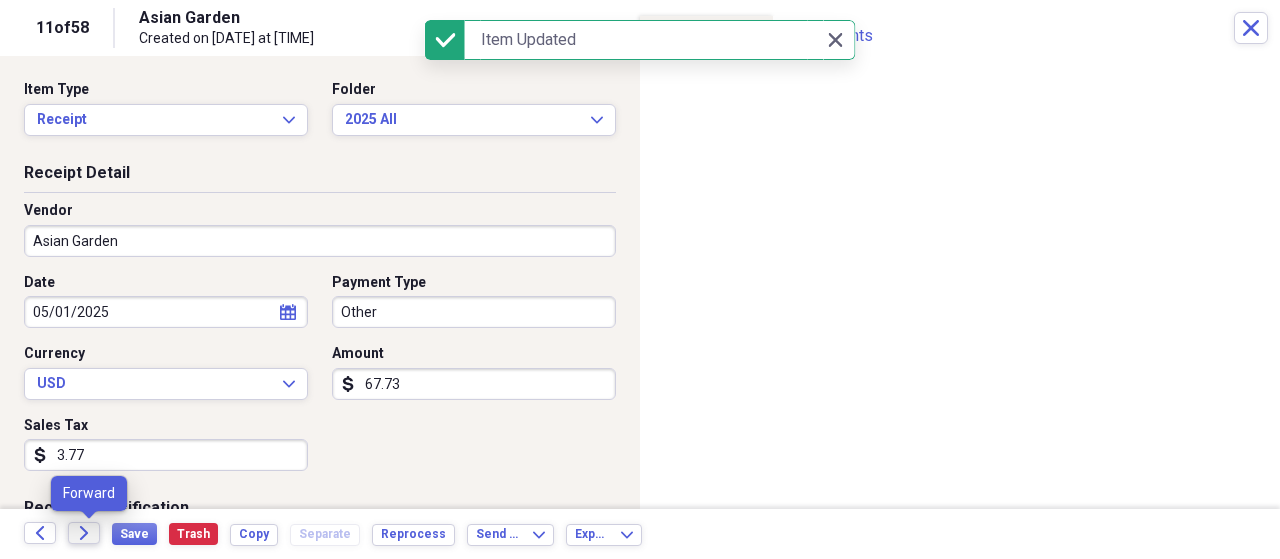 click on "Forward" 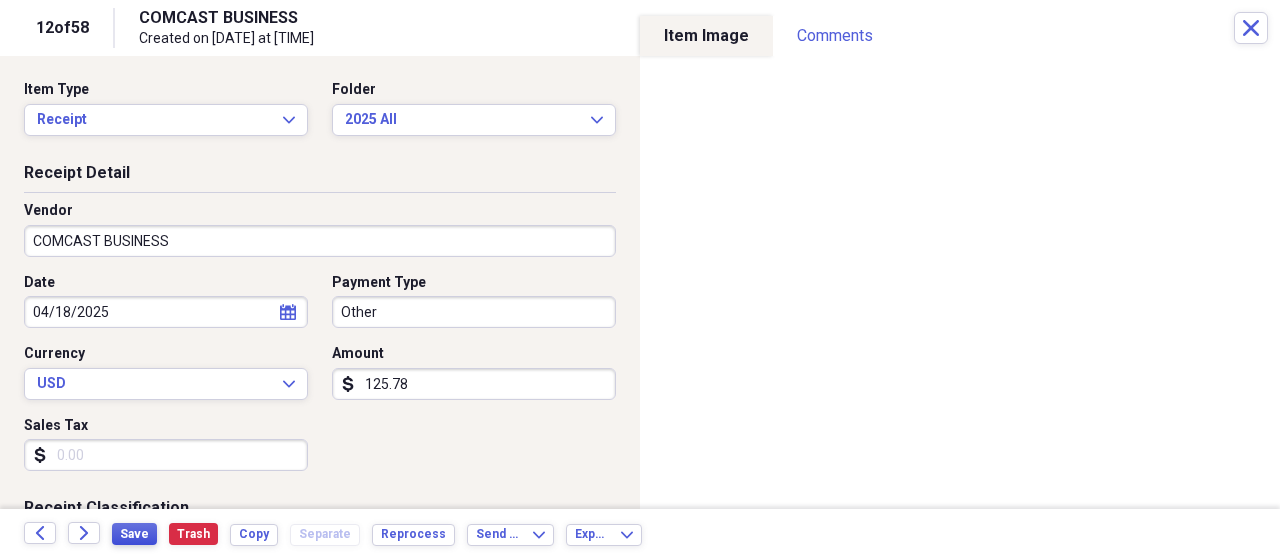 click on "Save" at bounding box center (134, 534) 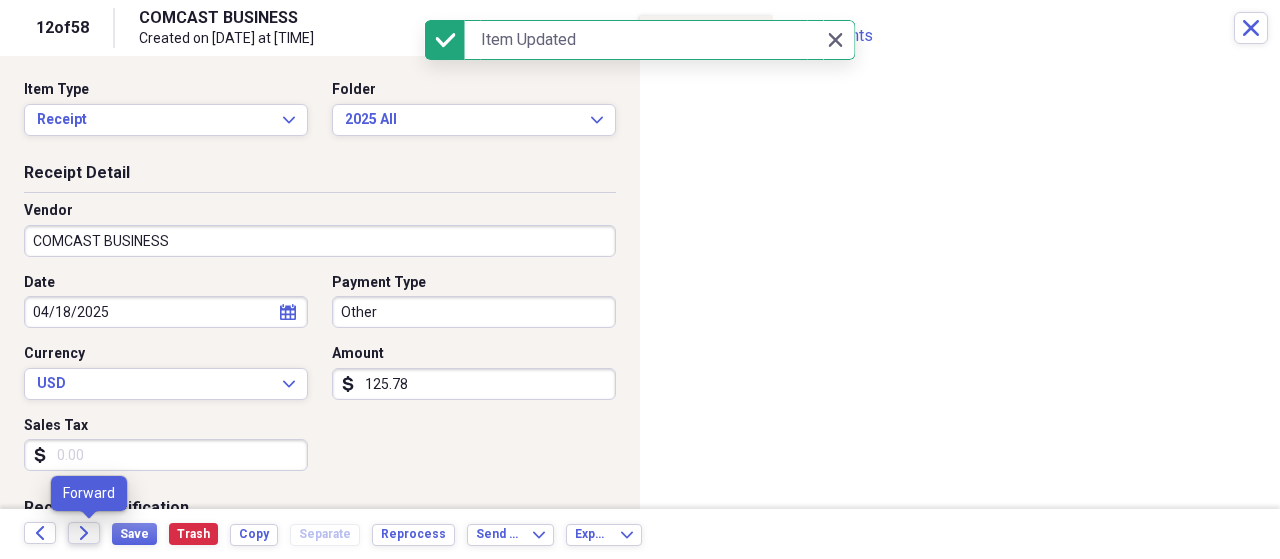 click on "Forward" 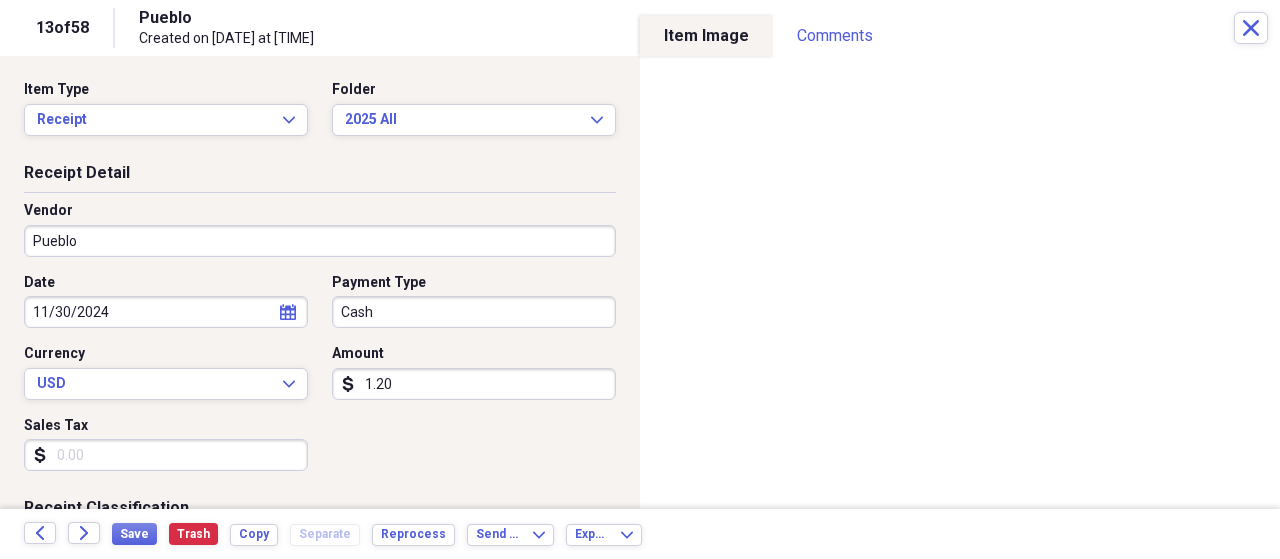 click on "1.20" at bounding box center [474, 384] 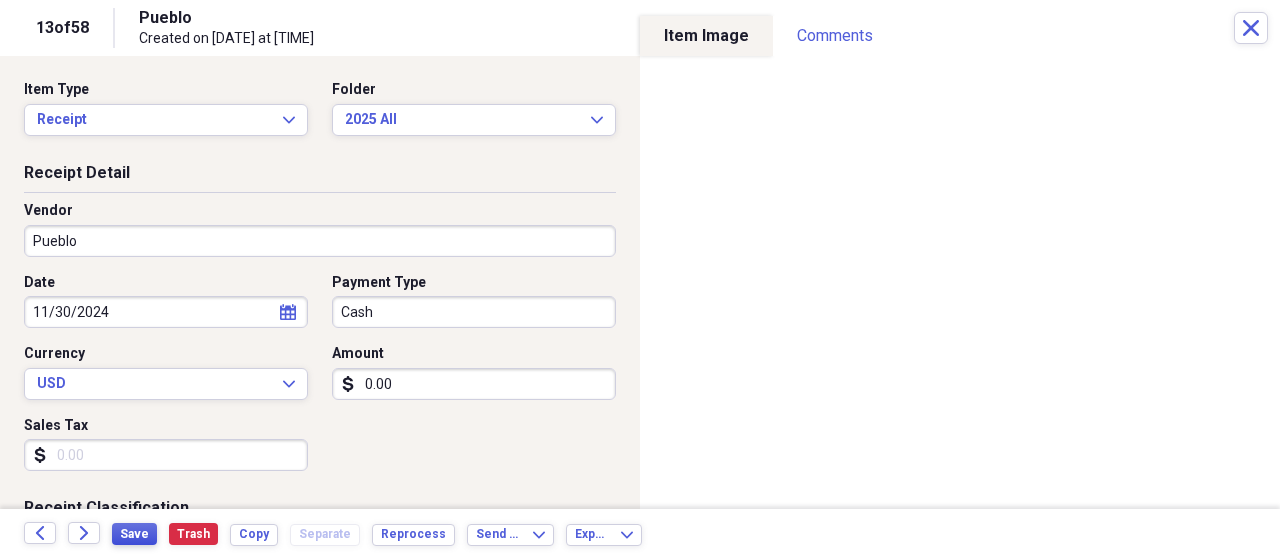 type on "0.00" 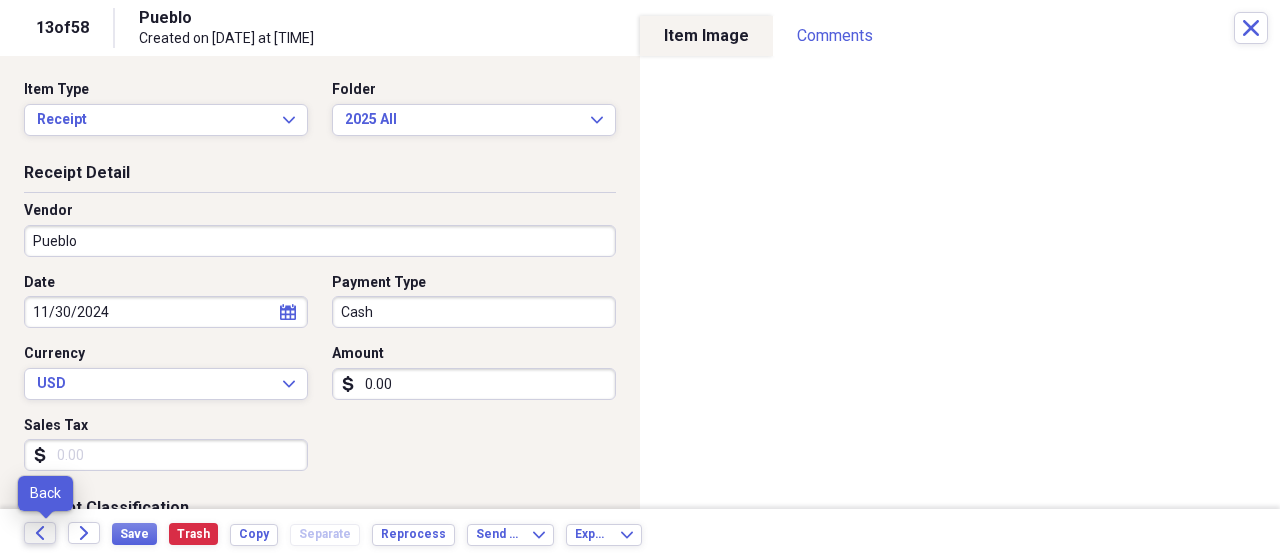 click on "Back" 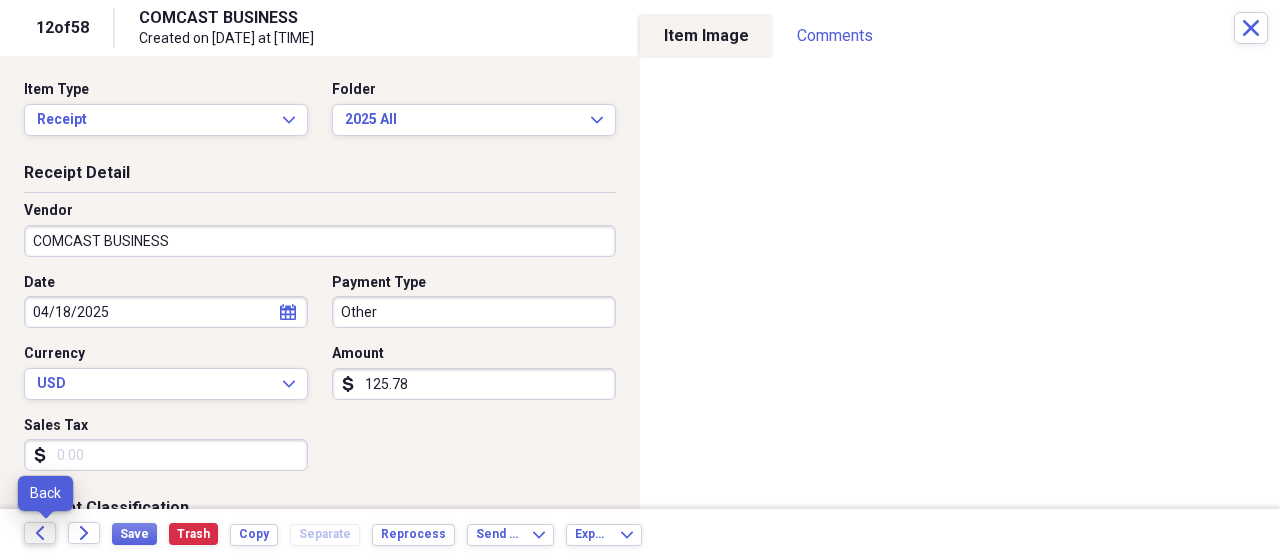 click on "Back" 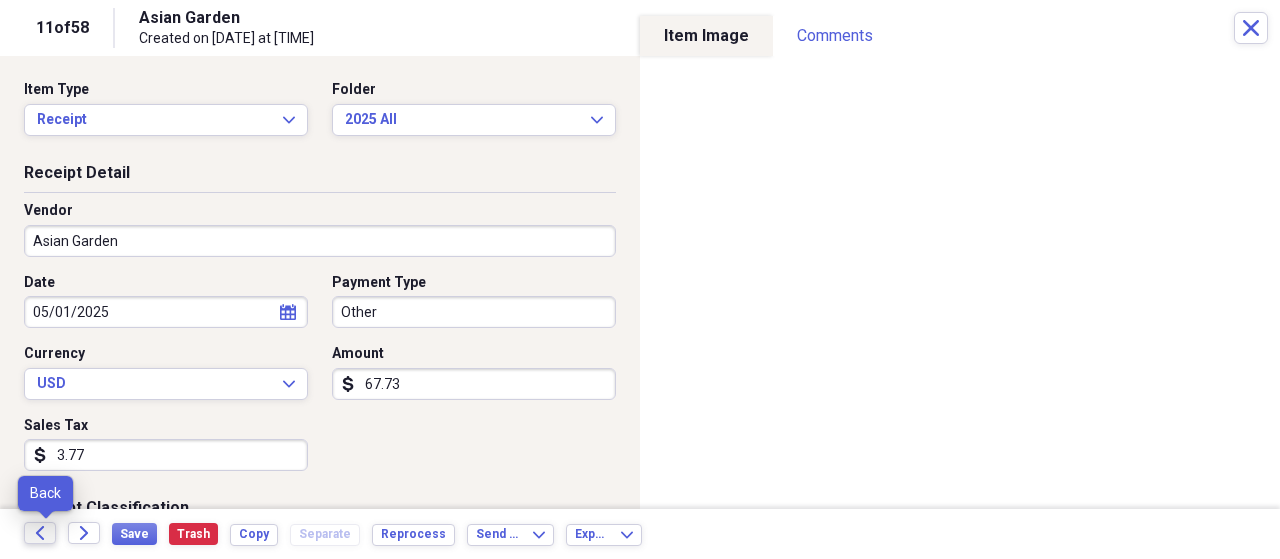 click on "Back" 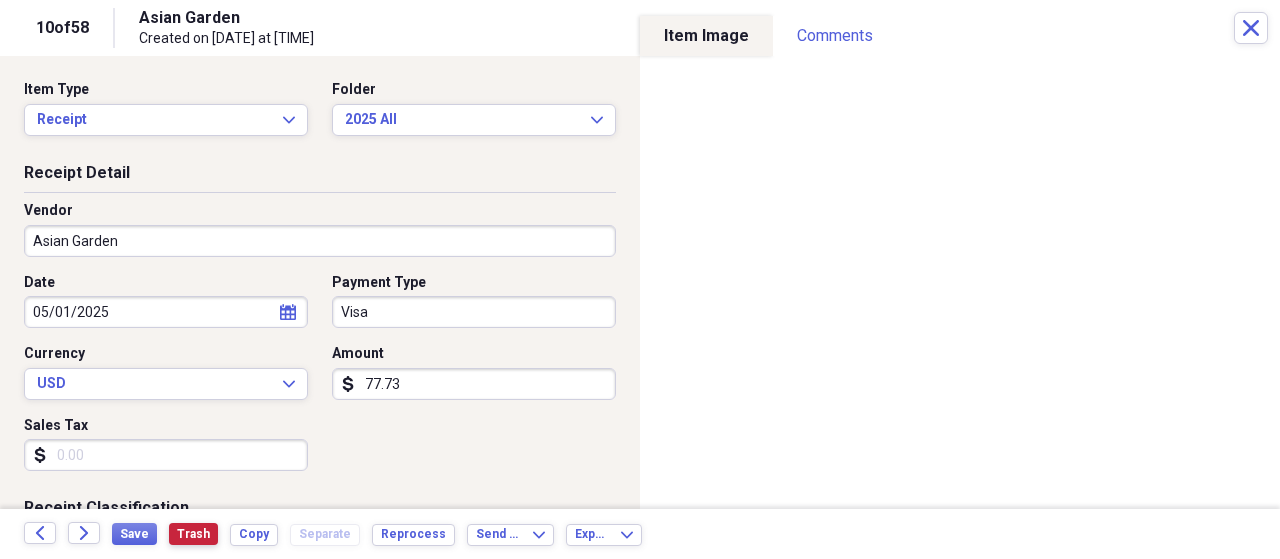 click on "Trash" at bounding box center (193, 534) 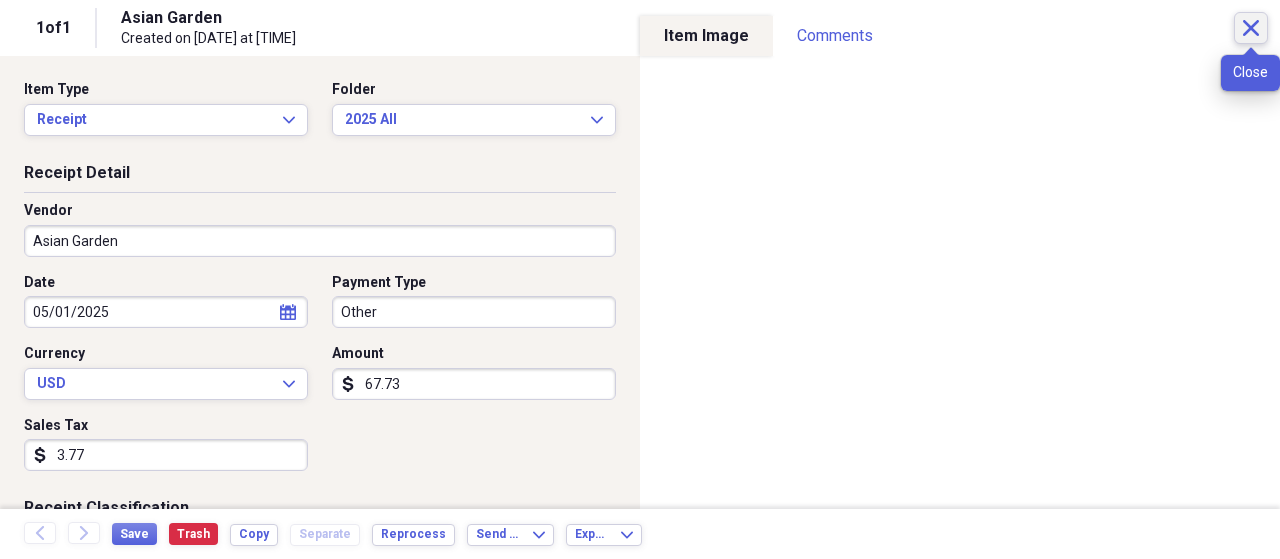 click on "Close" 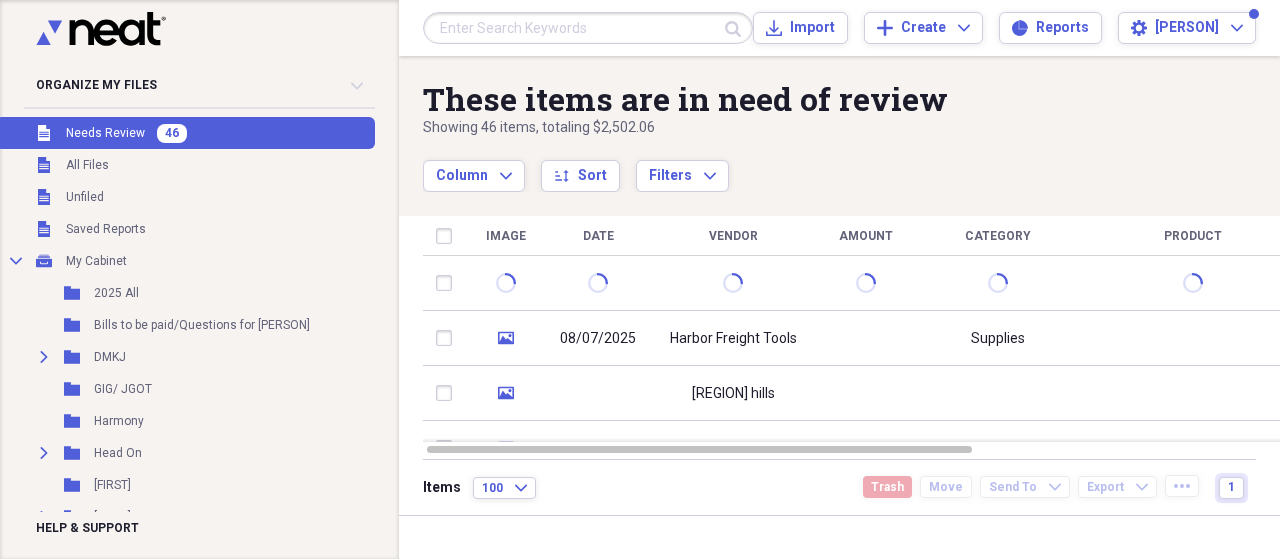 click on "Needs Review" at bounding box center (105, 133) 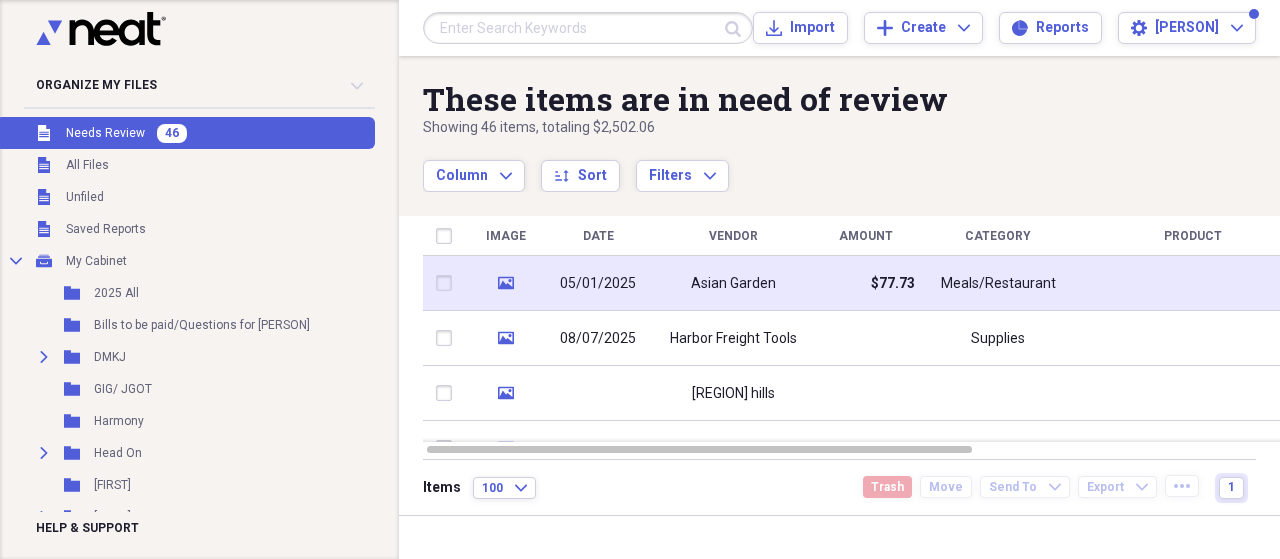 click on "$77.73" at bounding box center (865, 283) 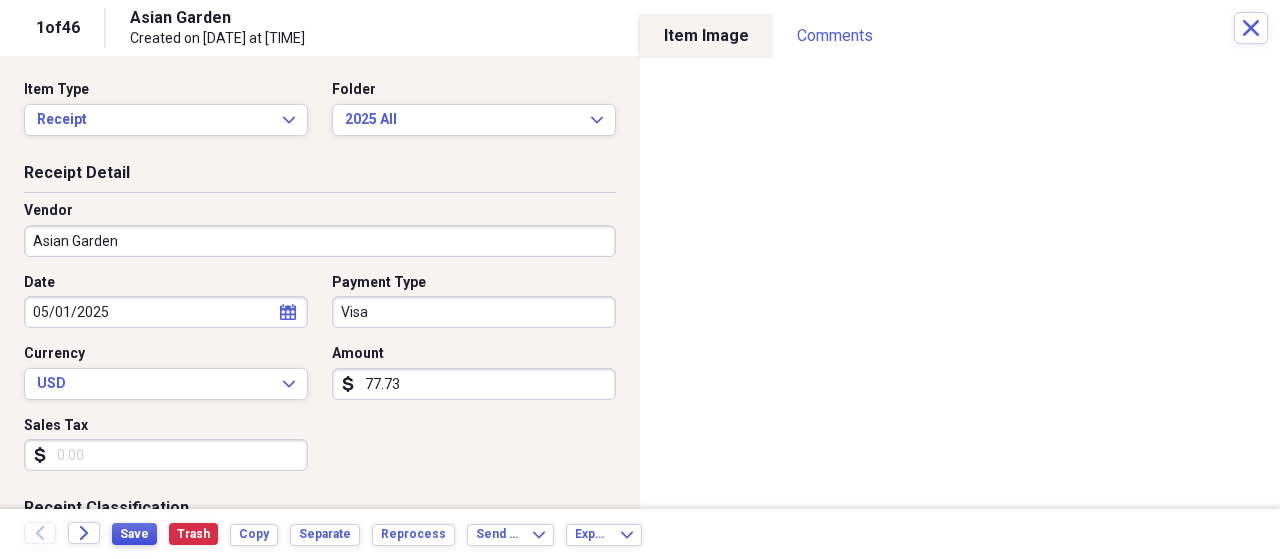 click on "Save" at bounding box center [134, 534] 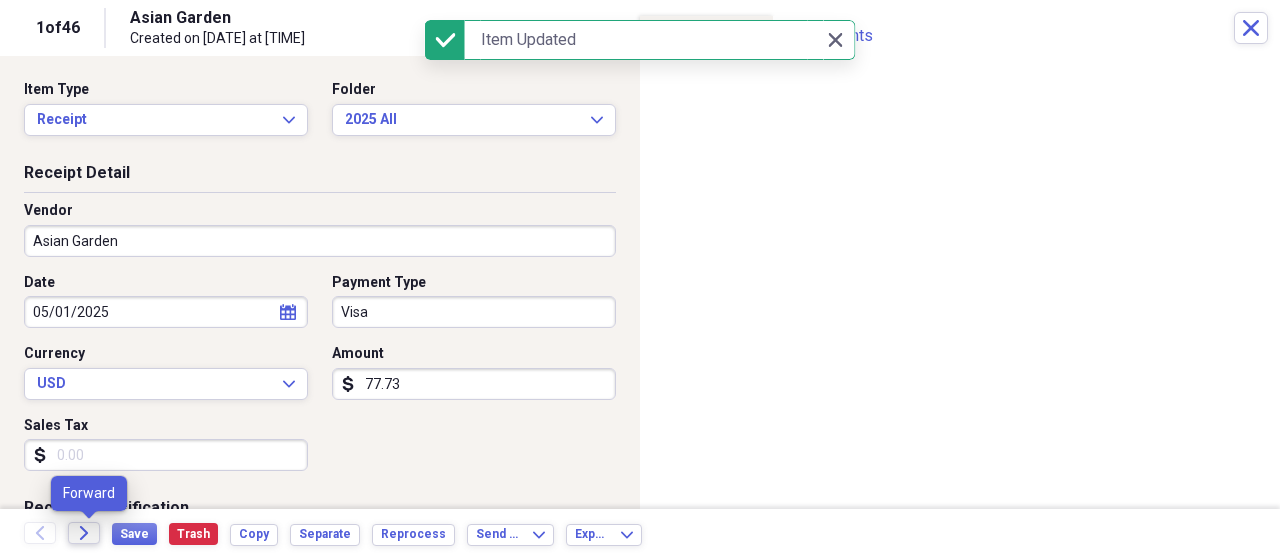 click on "Forward" 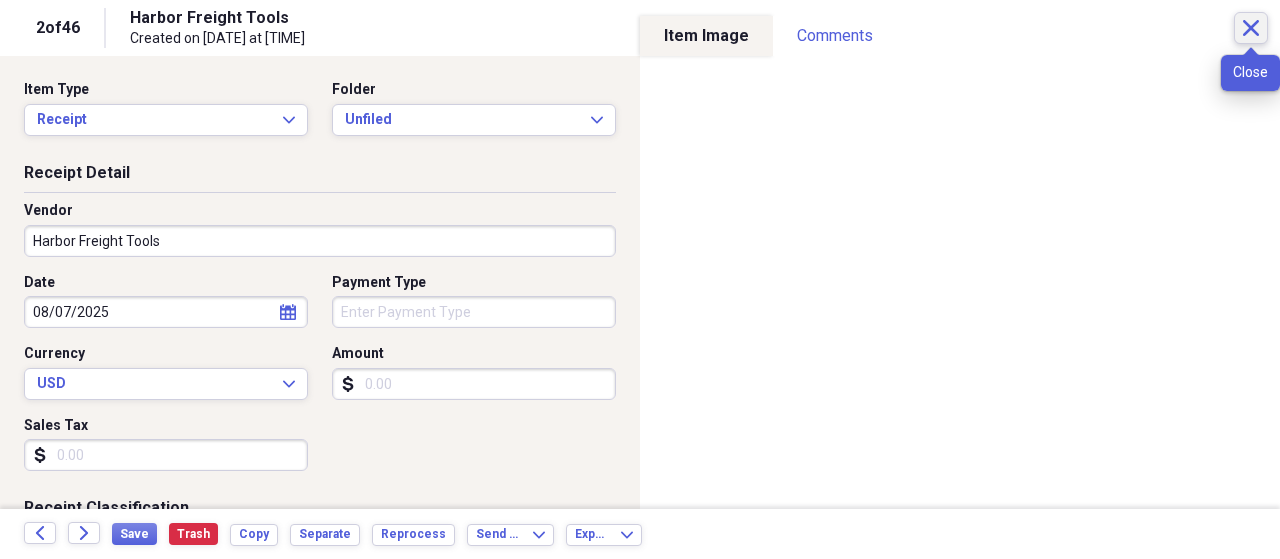 click on "Close" 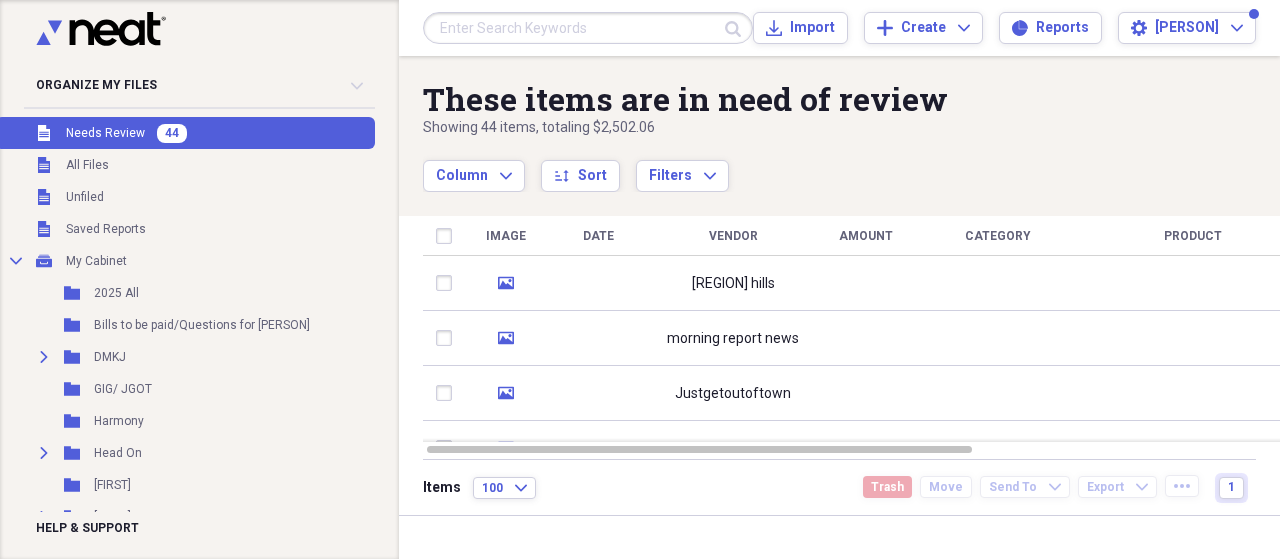 click on "Needs Review" at bounding box center [105, 133] 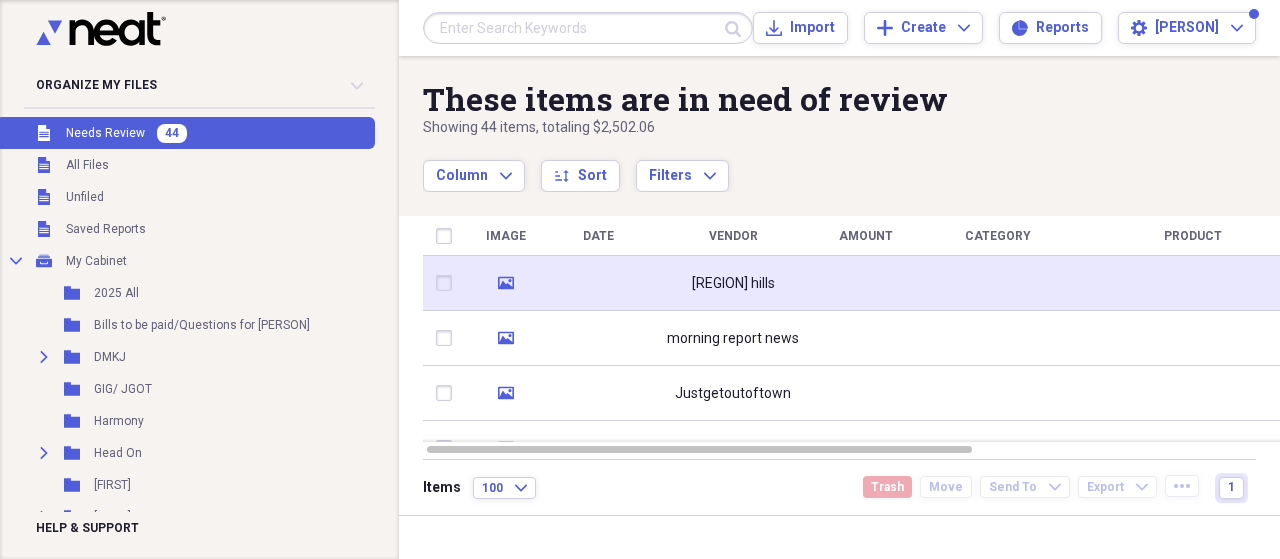 click at bounding box center (598, 283) 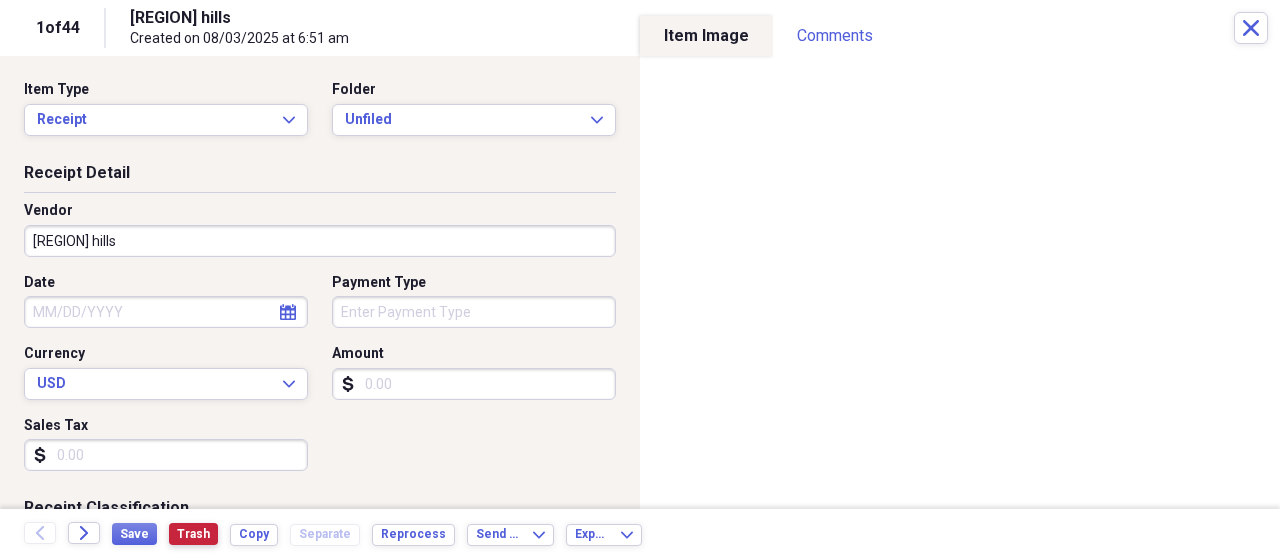 click on "Trash" at bounding box center [193, 534] 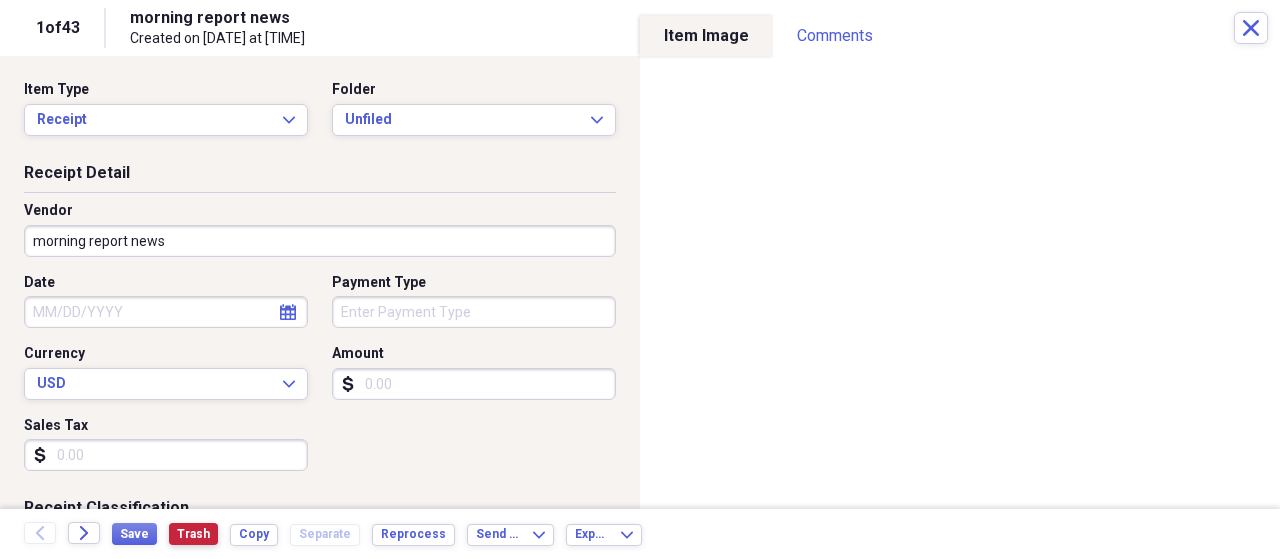 click on "Trash" at bounding box center (193, 534) 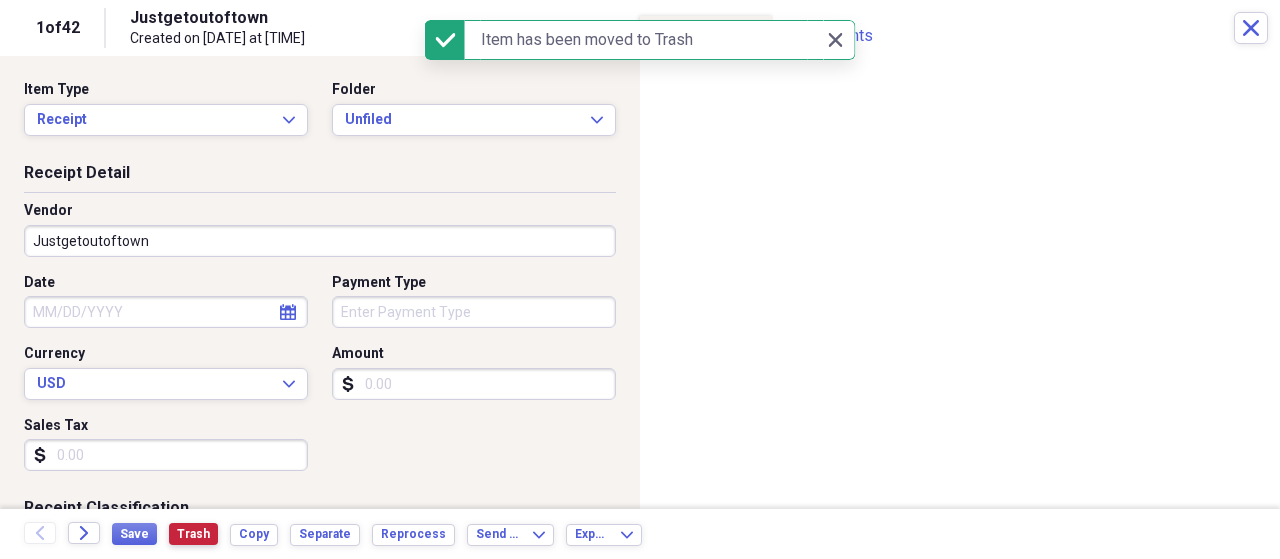 click on "Trash" at bounding box center [193, 534] 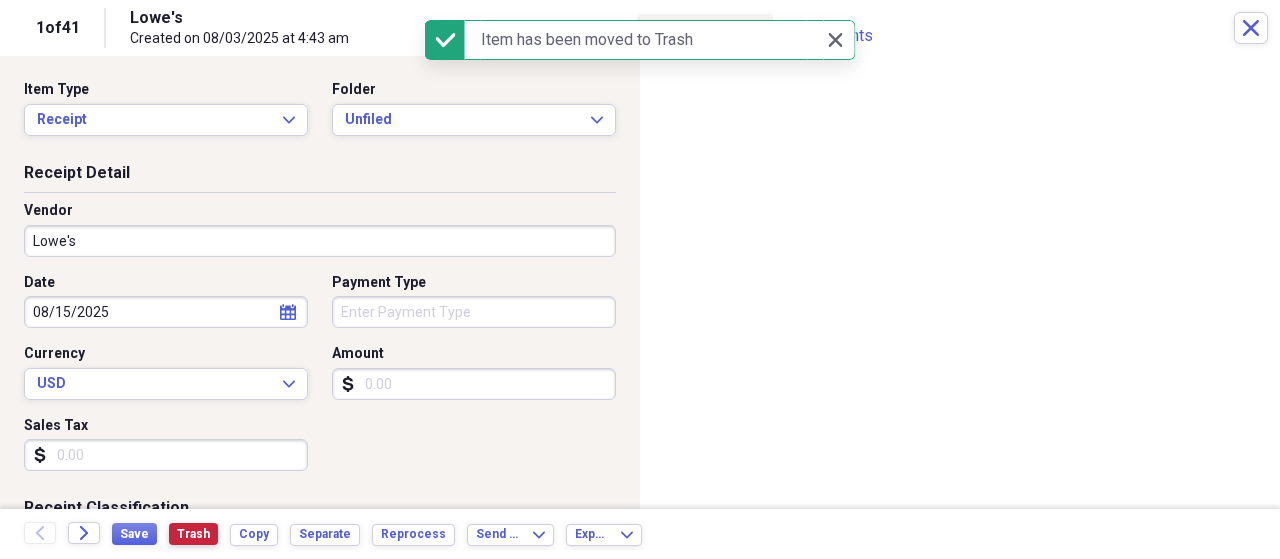 click on "Trash" at bounding box center (193, 534) 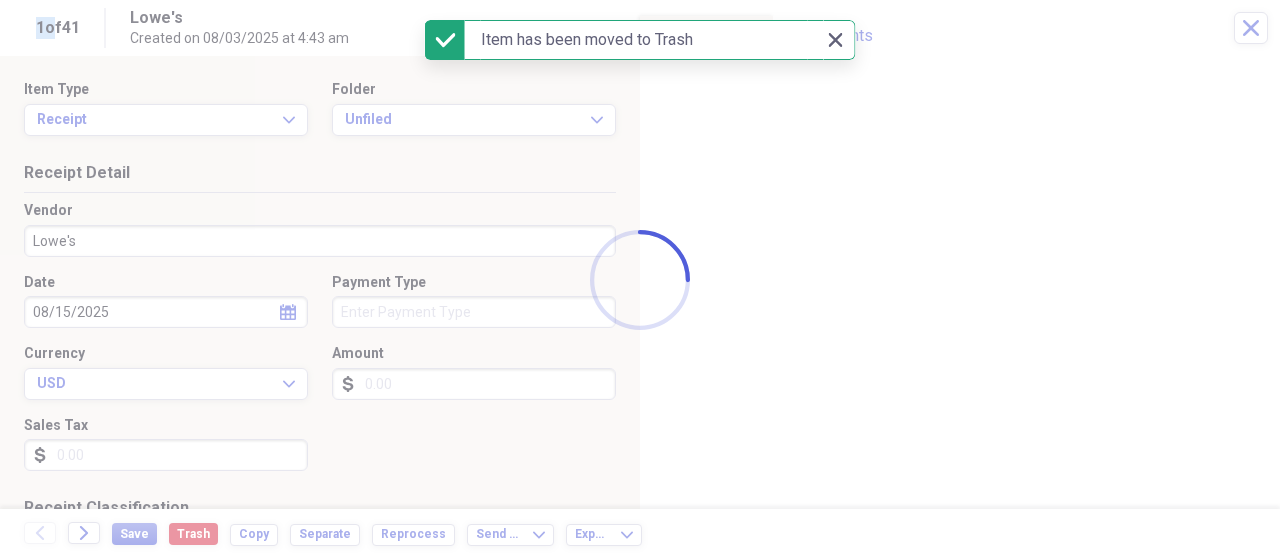 click at bounding box center [640, 279] 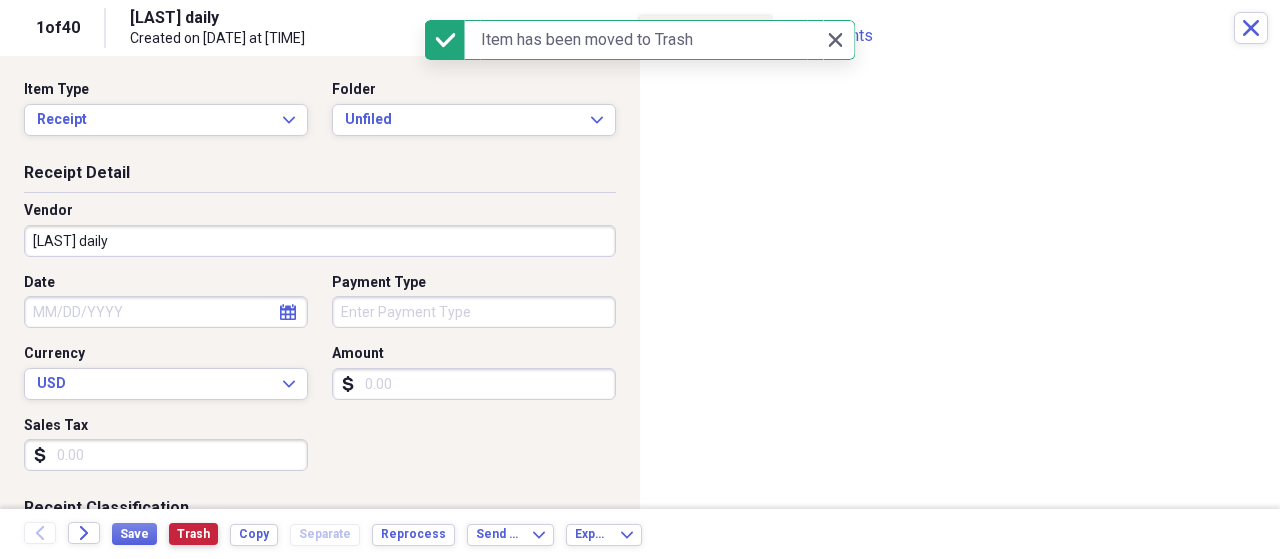 click on "Trash" at bounding box center [193, 534] 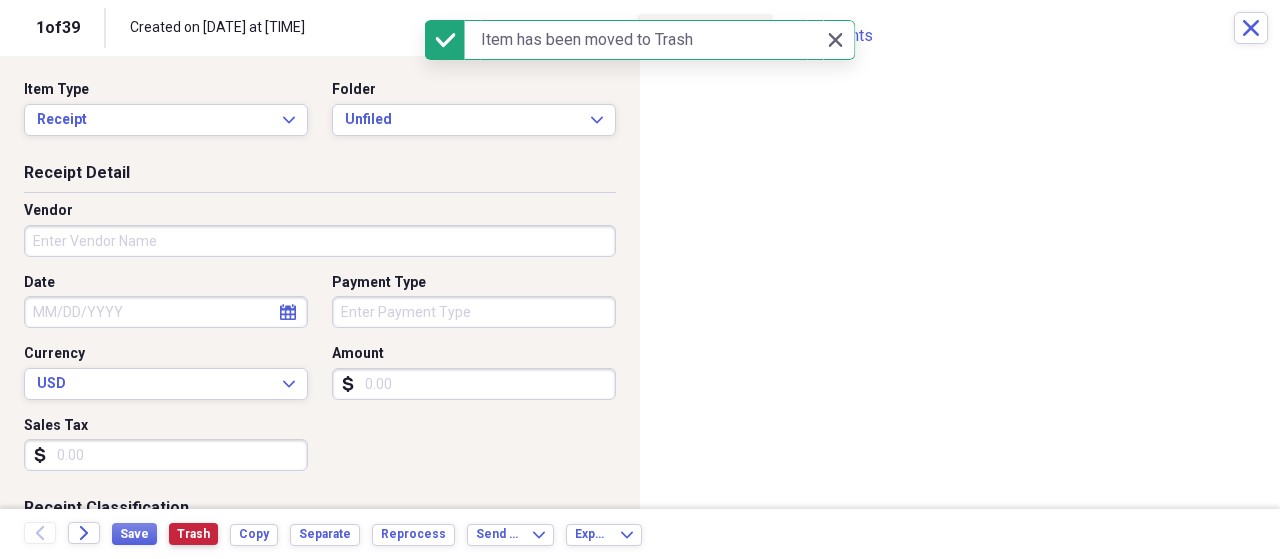 click on "Trash" at bounding box center (193, 534) 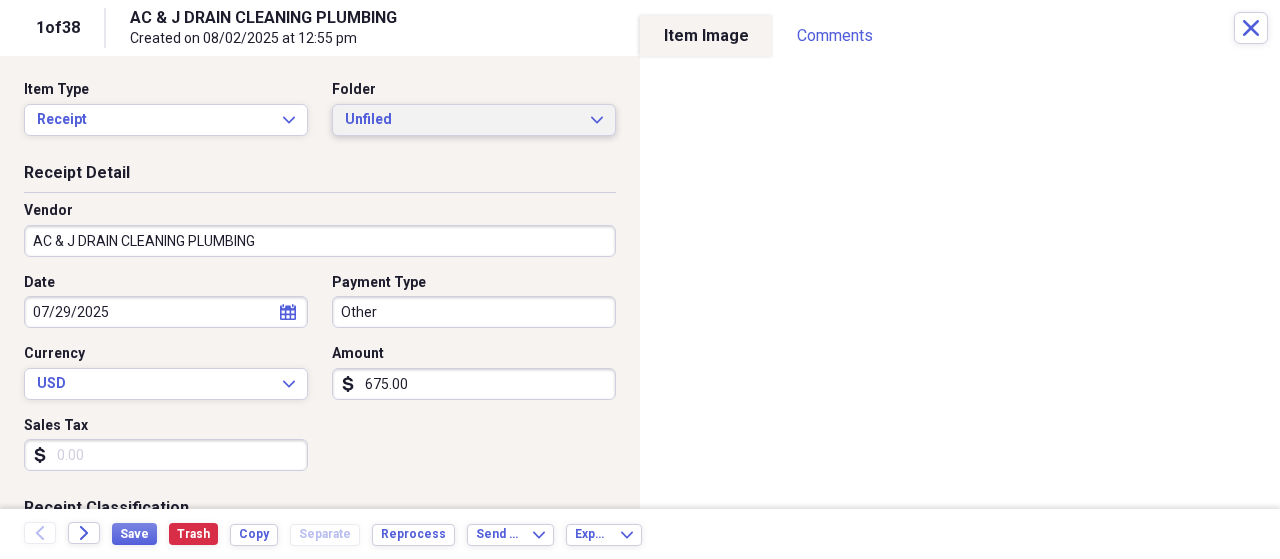 click on "Expand" 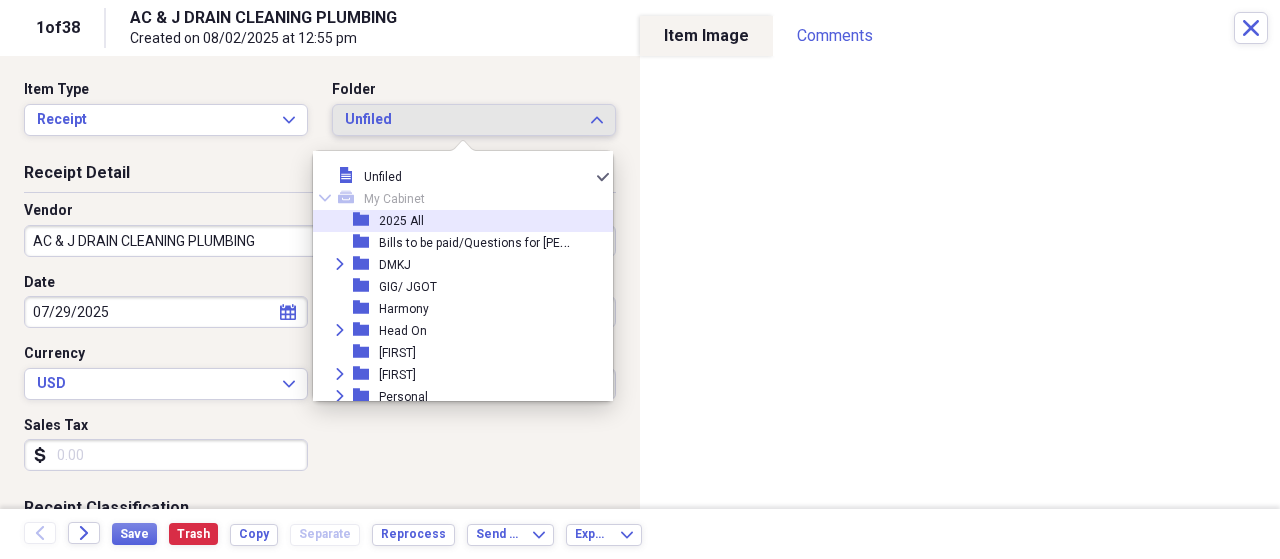 click on "folder 2025 All" at bounding box center (455, 221) 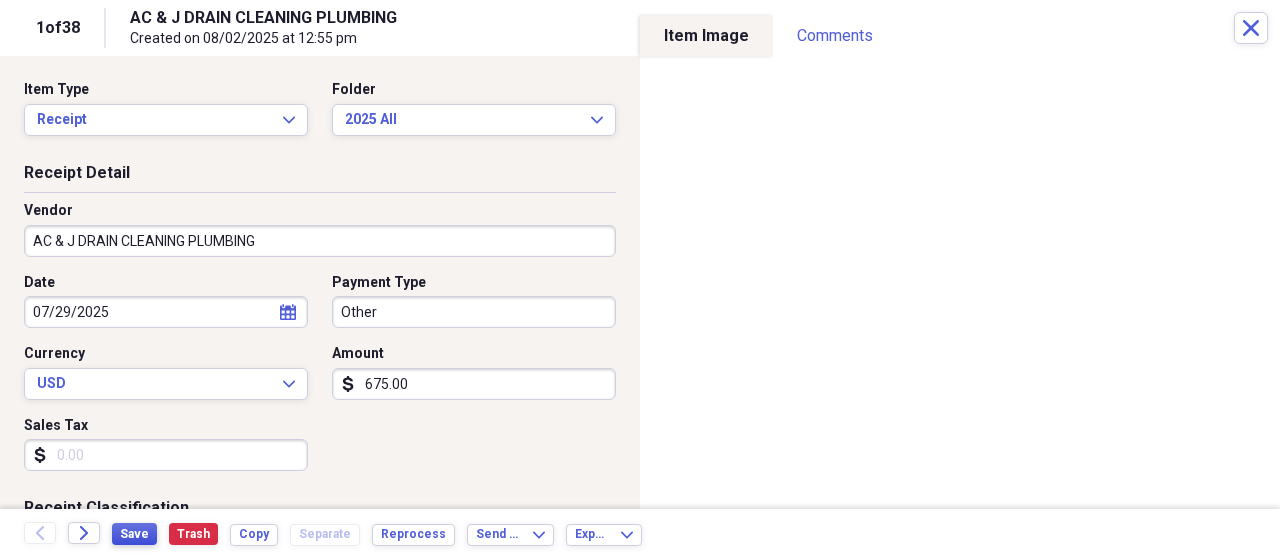 click on "Save" at bounding box center (134, 534) 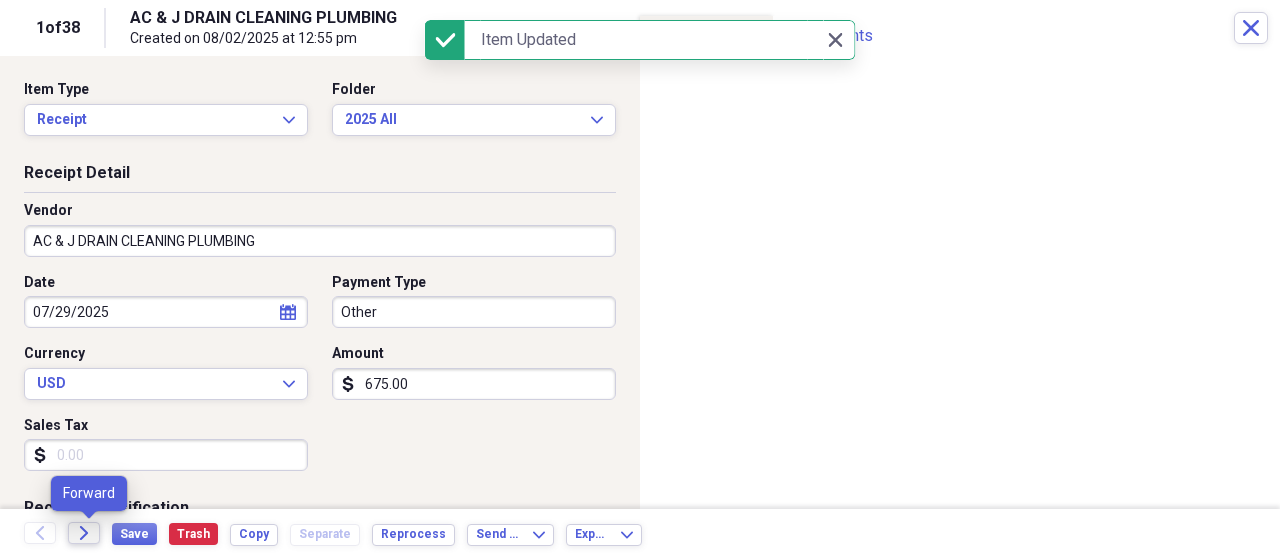 click on "Forward" 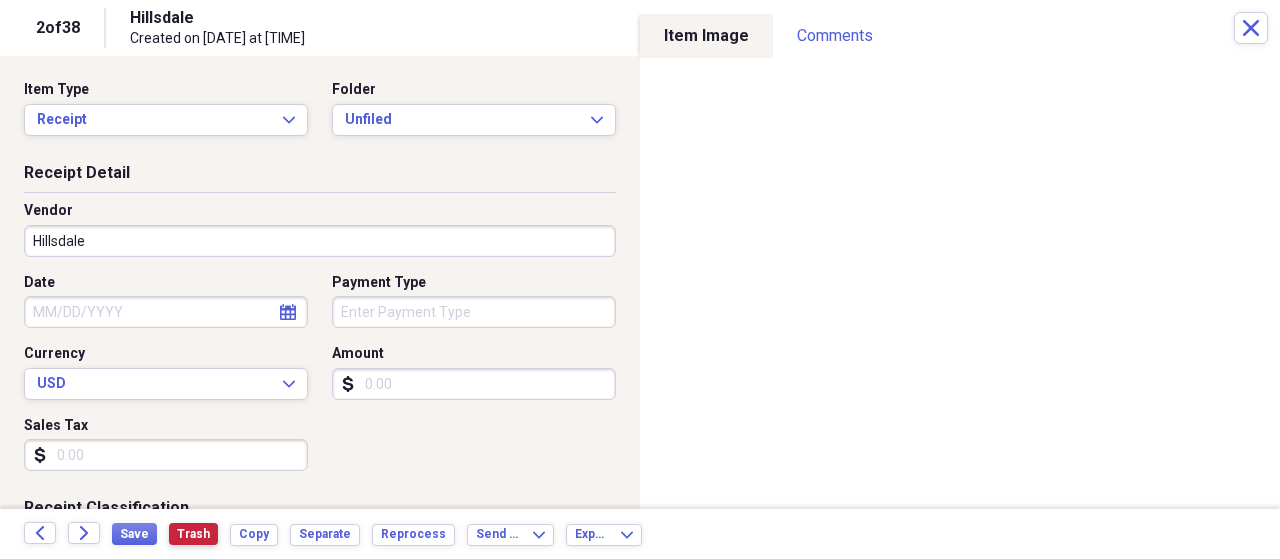 click on "Trash" at bounding box center (193, 534) 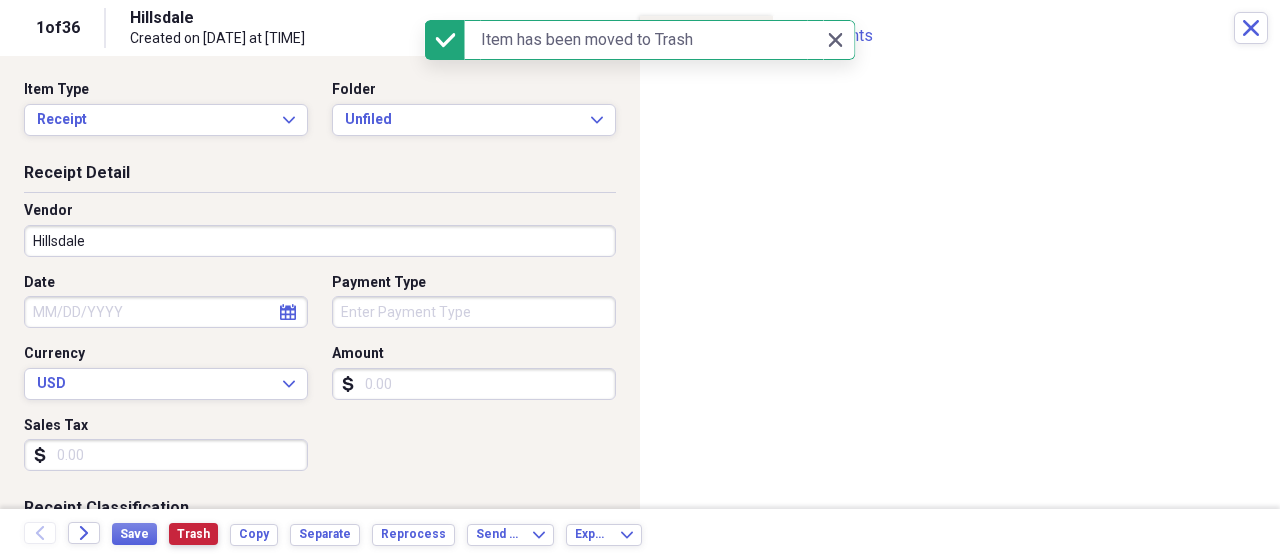 click on "Trash" at bounding box center [193, 534] 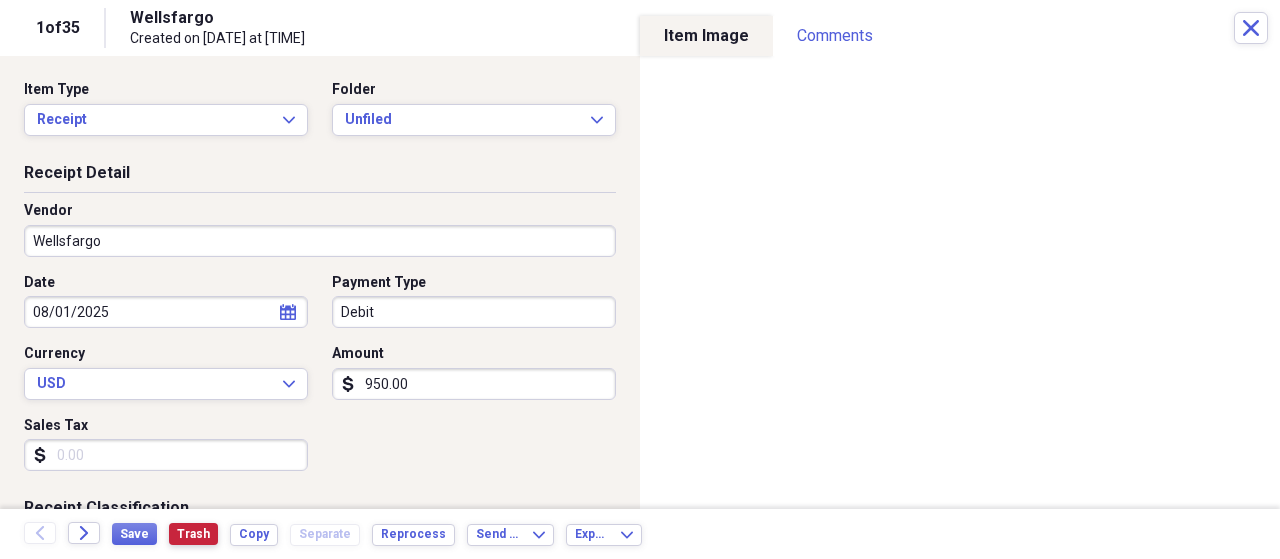 click on "Trash" at bounding box center [193, 534] 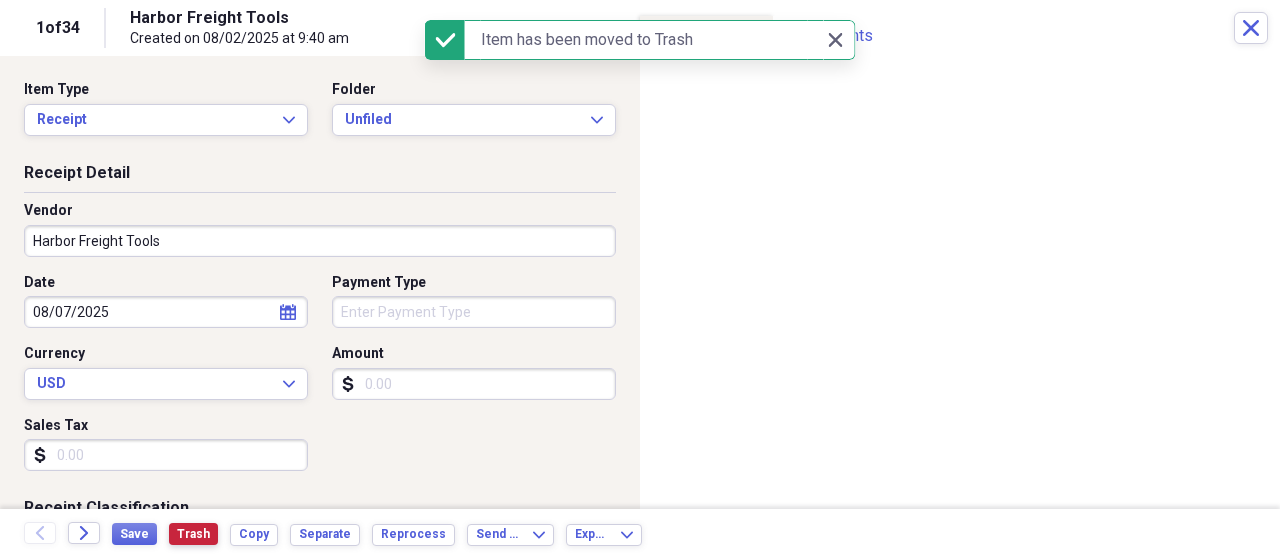 click on "Trash" at bounding box center (193, 534) 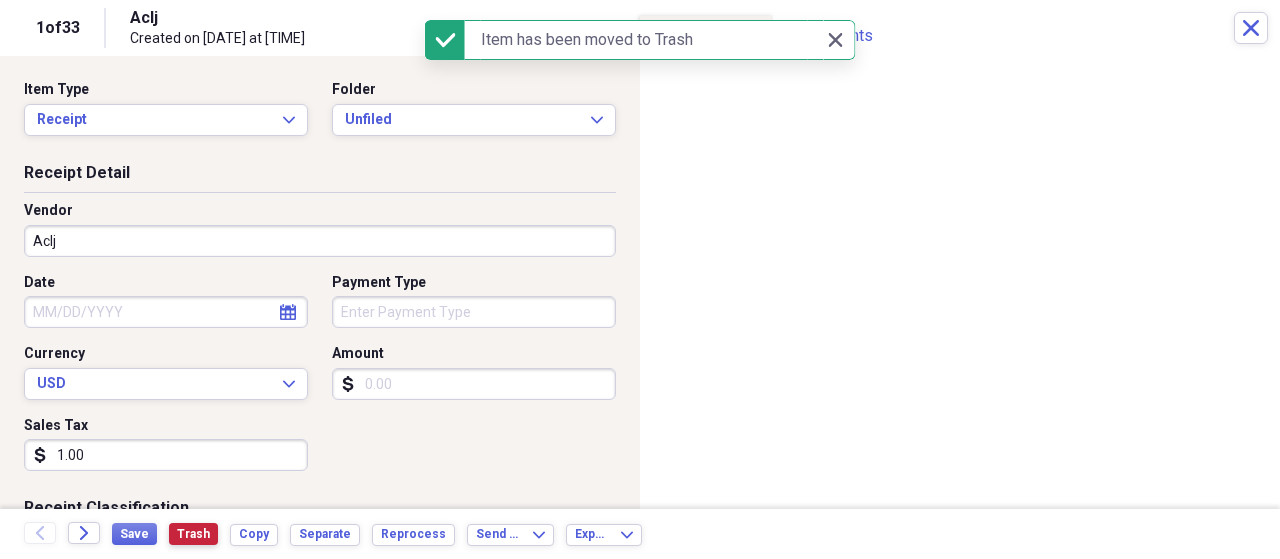 click on "Trash" at bounding box center (193, 534) 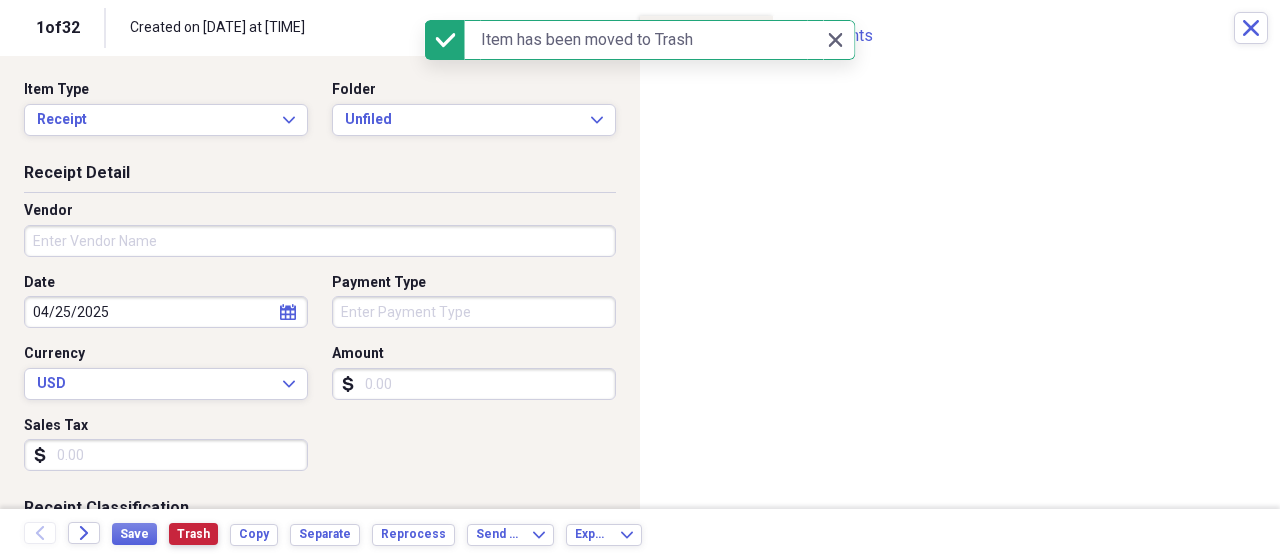 click on "Trash" at bounding box center [193, 534] 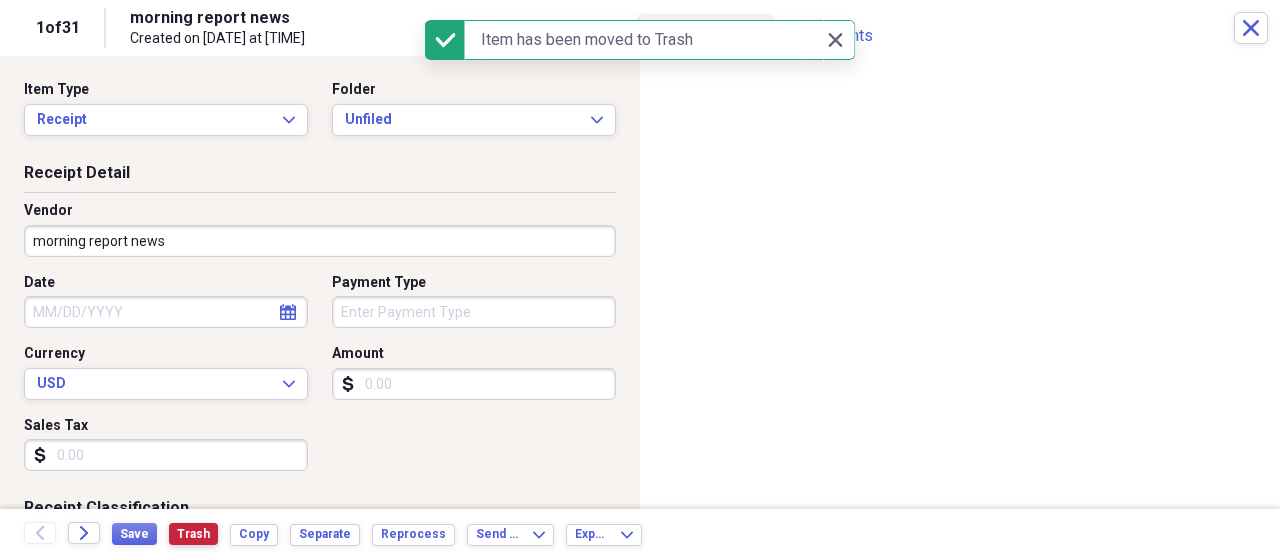 click on "Trash" at bounding box center (193, 534) 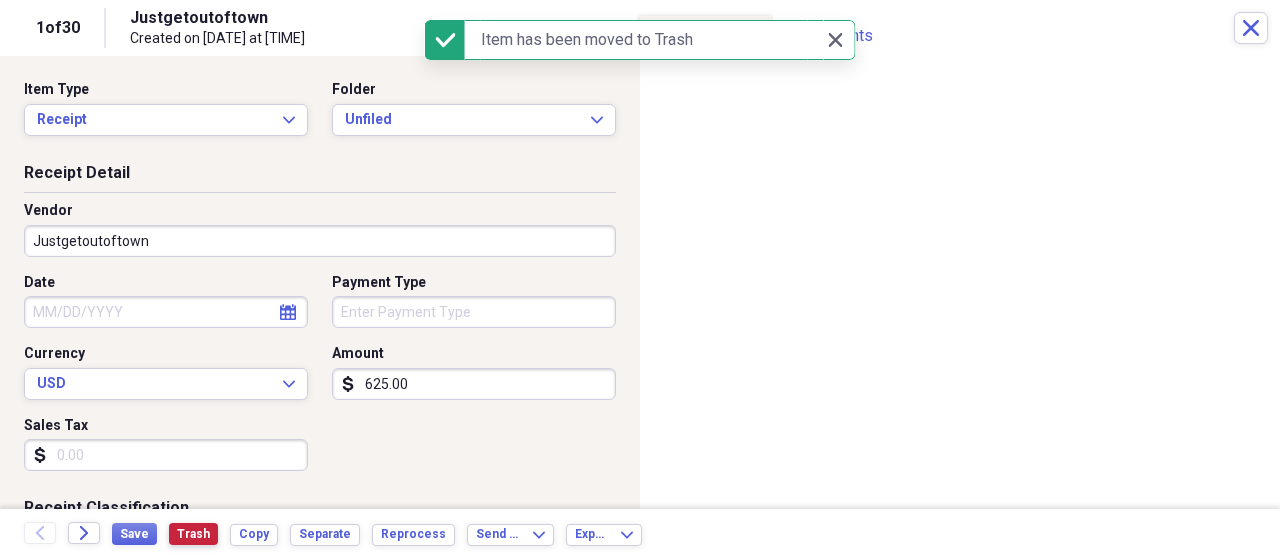 click on "Trash" at bounding box center [193, 534] 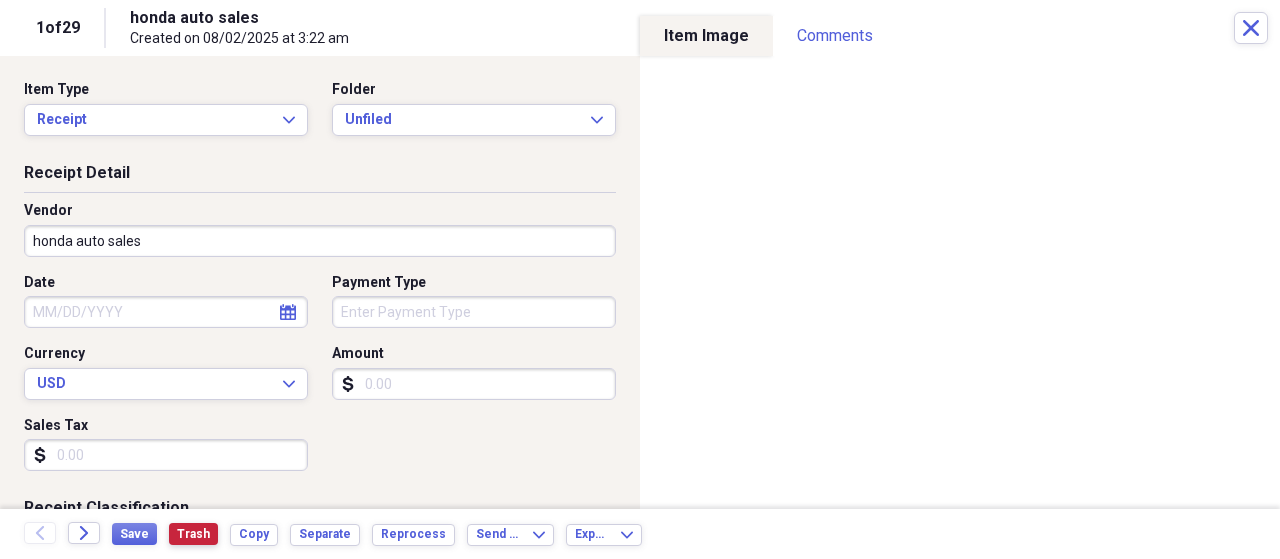 click on "Trash" at bounding box center (193, 534) 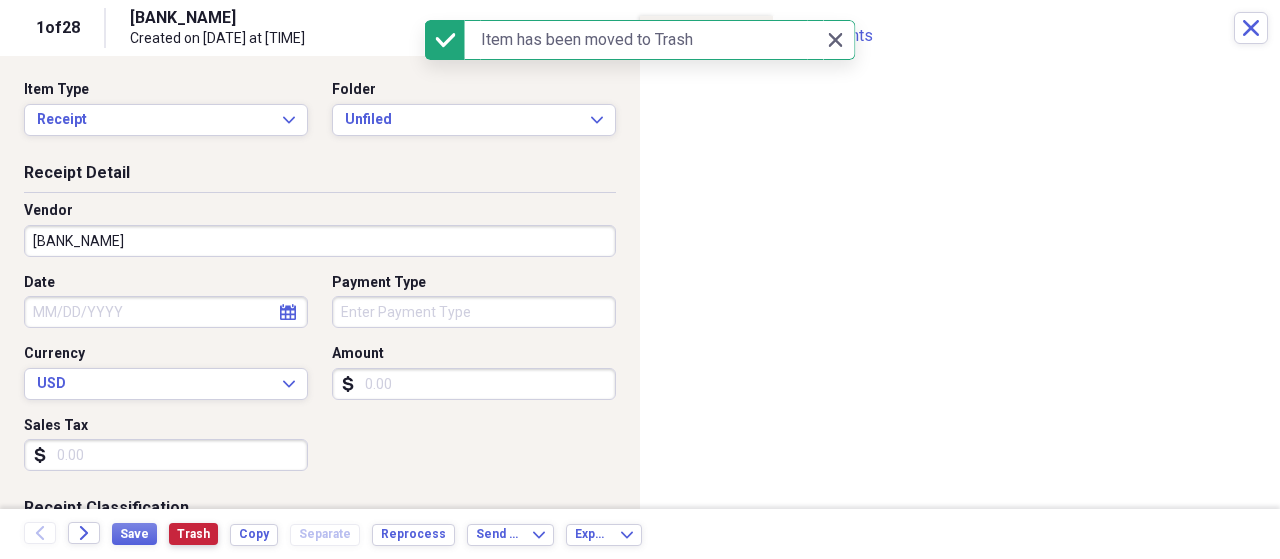 click on "Trash" at bounding box center (193, 534) 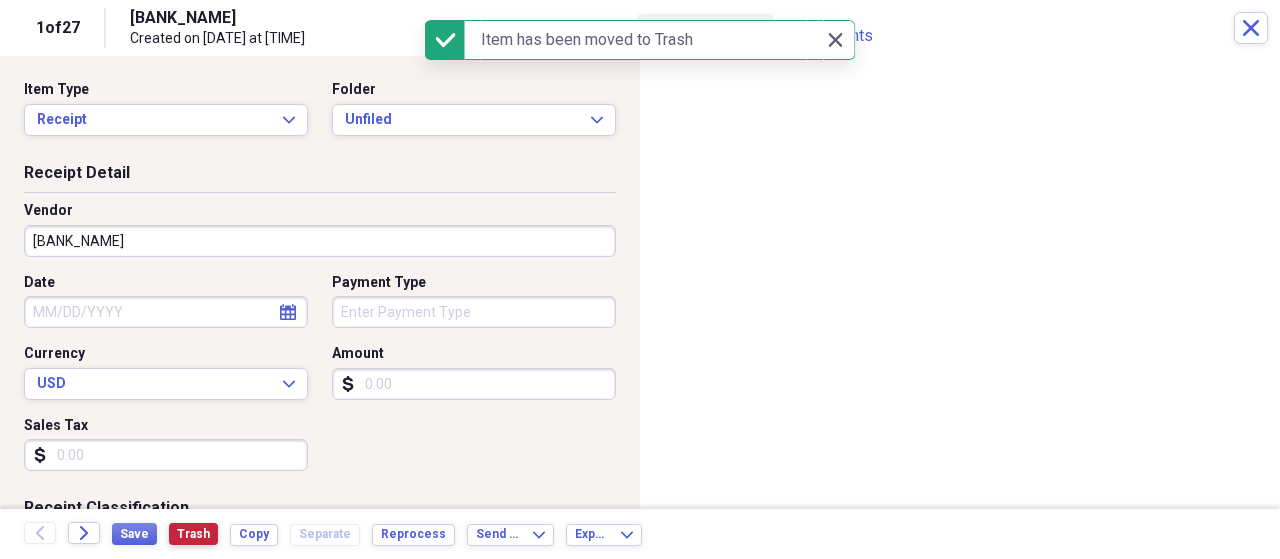 click on "Trash" at bounding box center (193, 534) 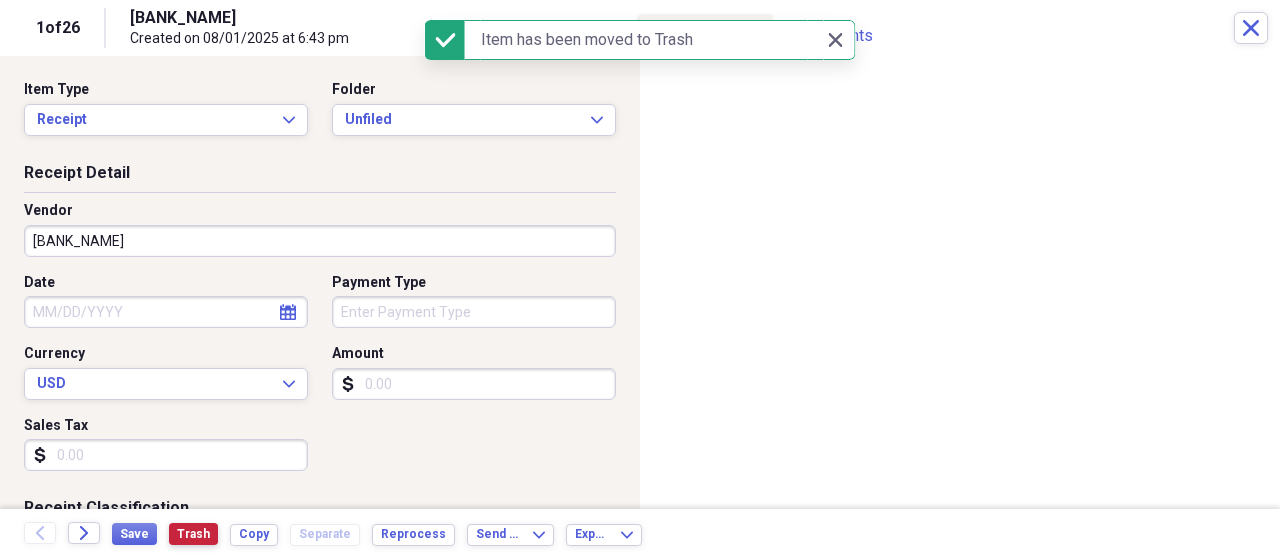 click on "Trash" at bounding box center [193, 534] 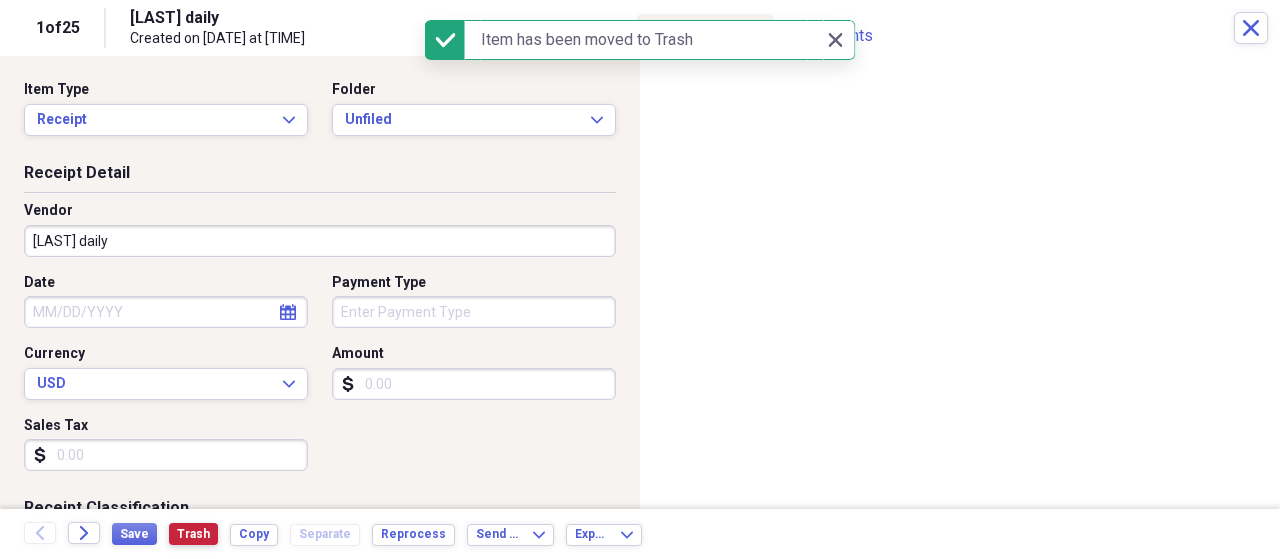 click on "Trash" at bounding box center (193, 534) 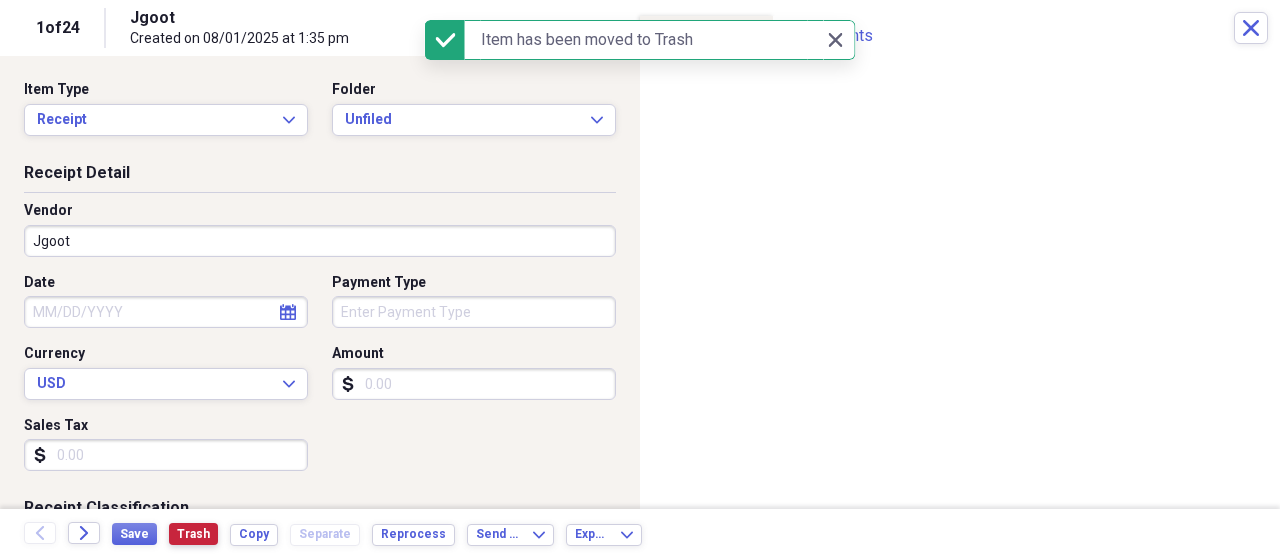 click on "Trash" at bounding box center (193, 534) 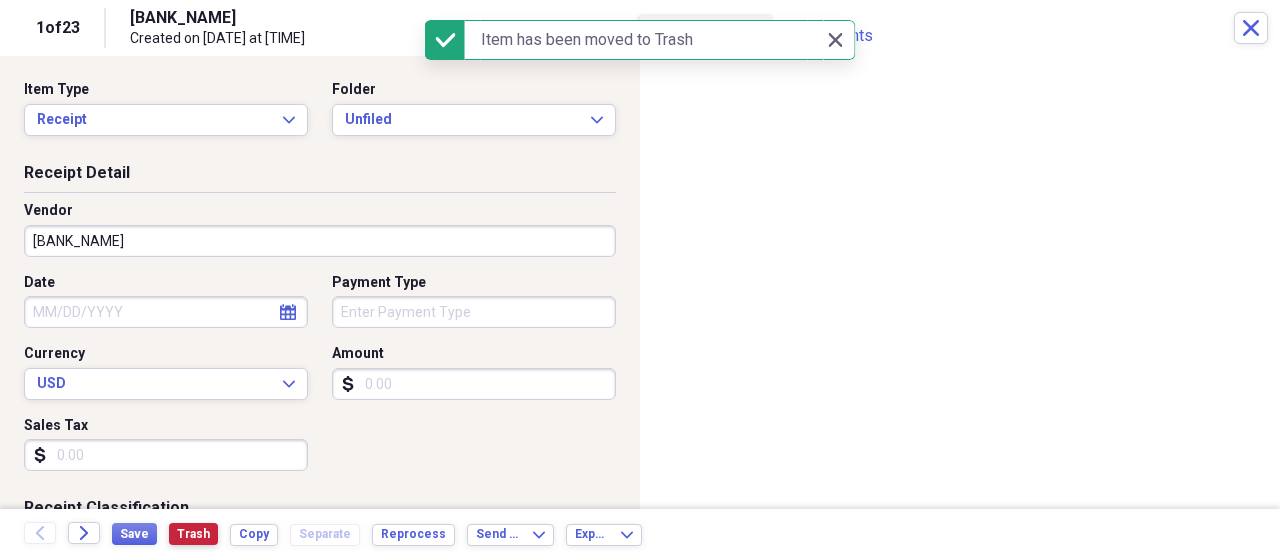 click on "Trash" at bounding box center [193, 534] 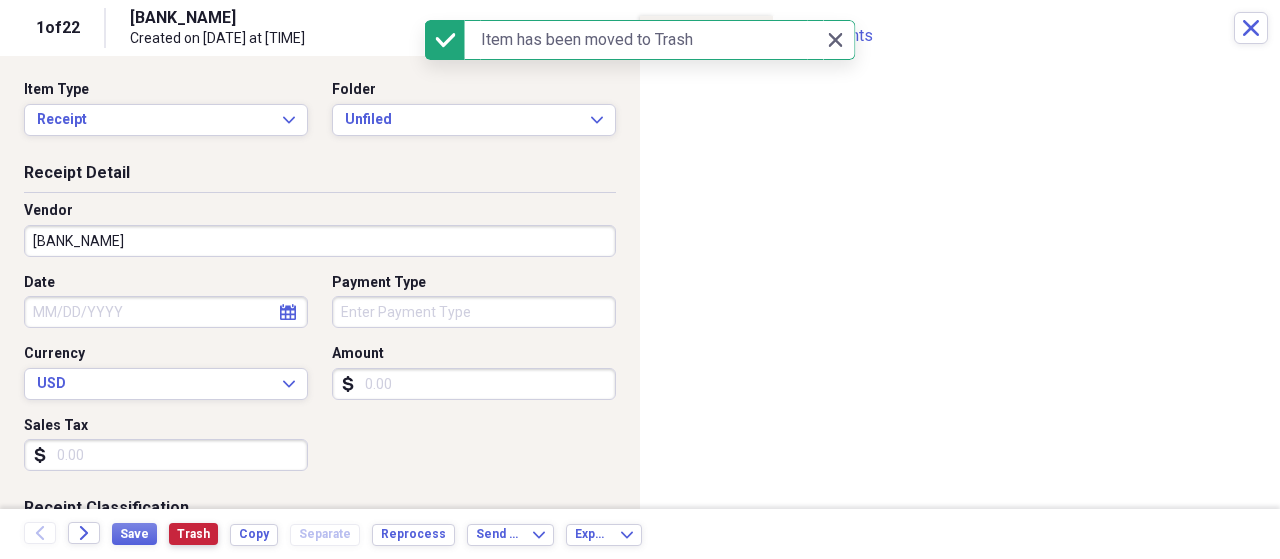 click on "Trash" at bounding box center [193, 534] 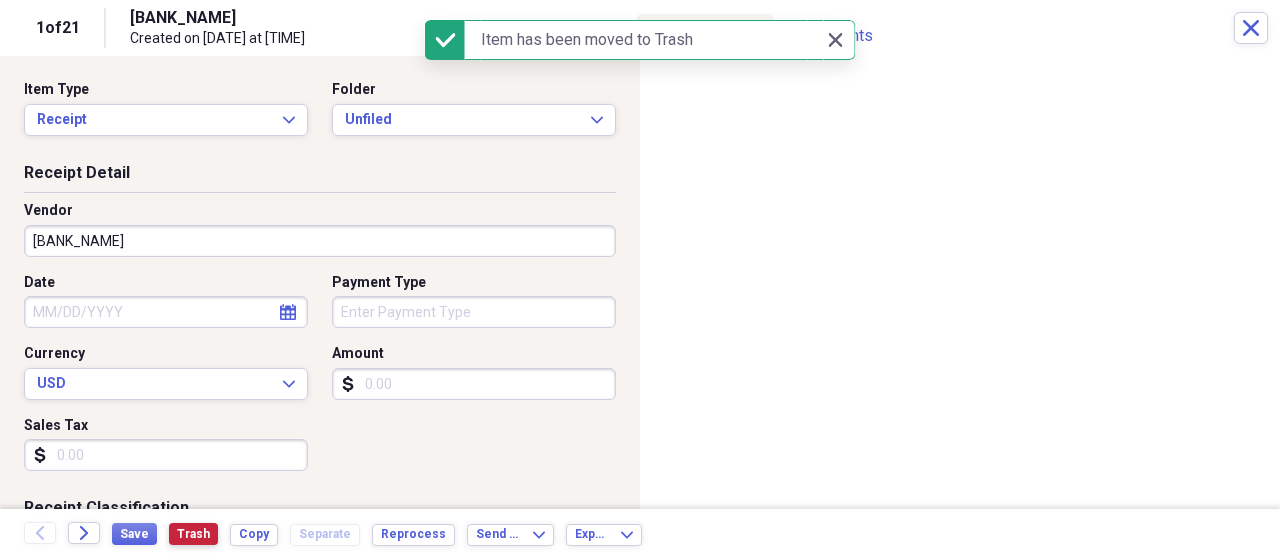 click on "Trash" at bounding box center [193, 534] 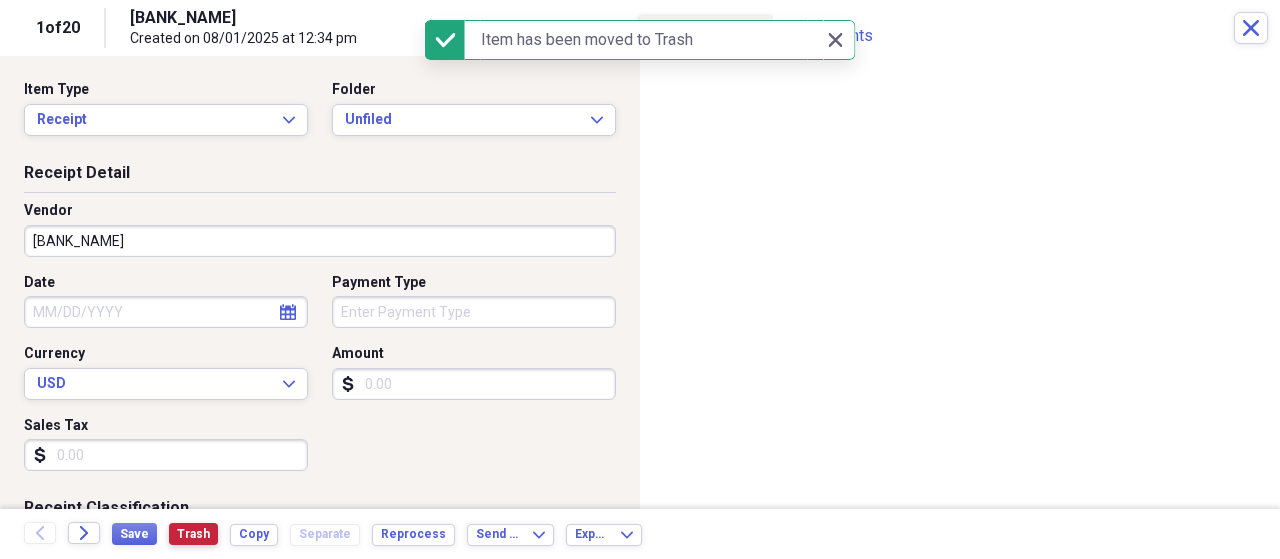 click on "Trash" at bounding box center (193, 534) 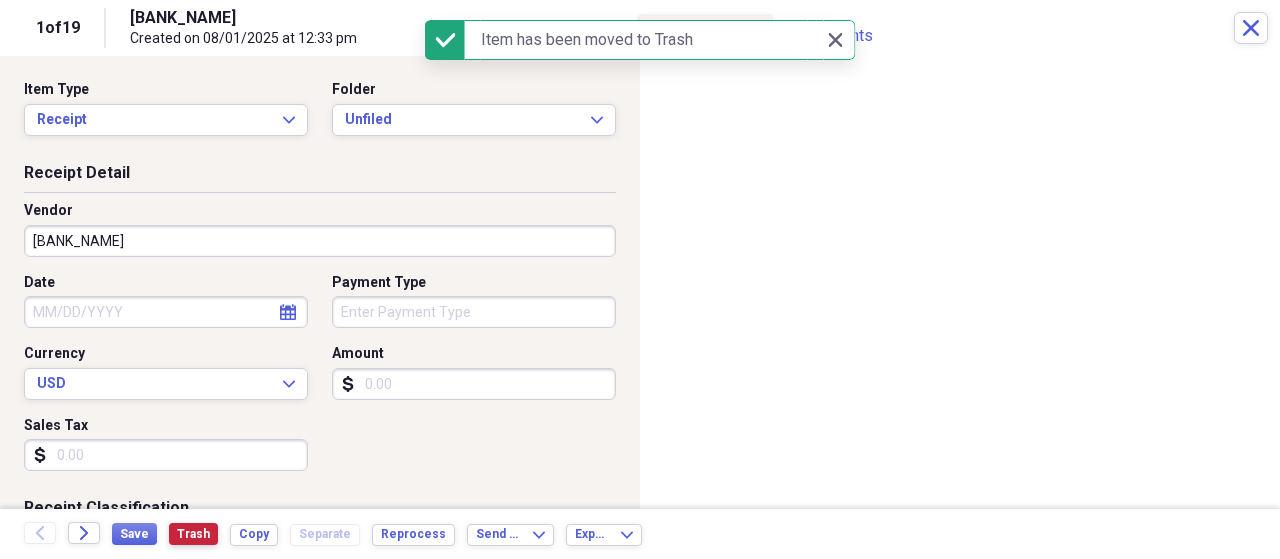 click on "Trash" at bounding box center (193, 534) 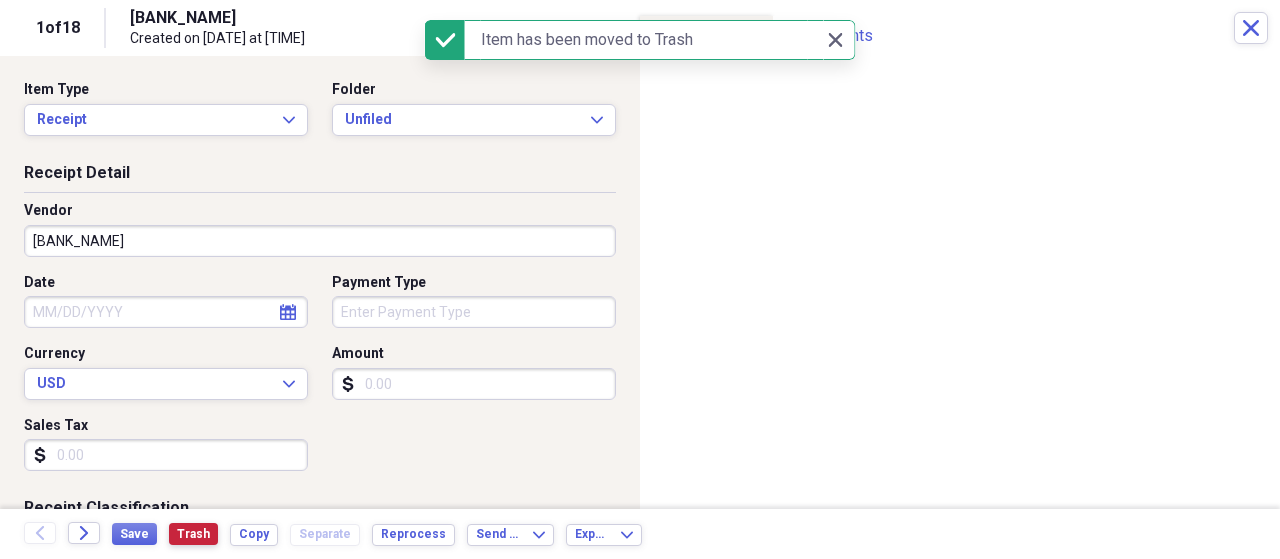 click on "Trash" at bounding box center (193, 534) 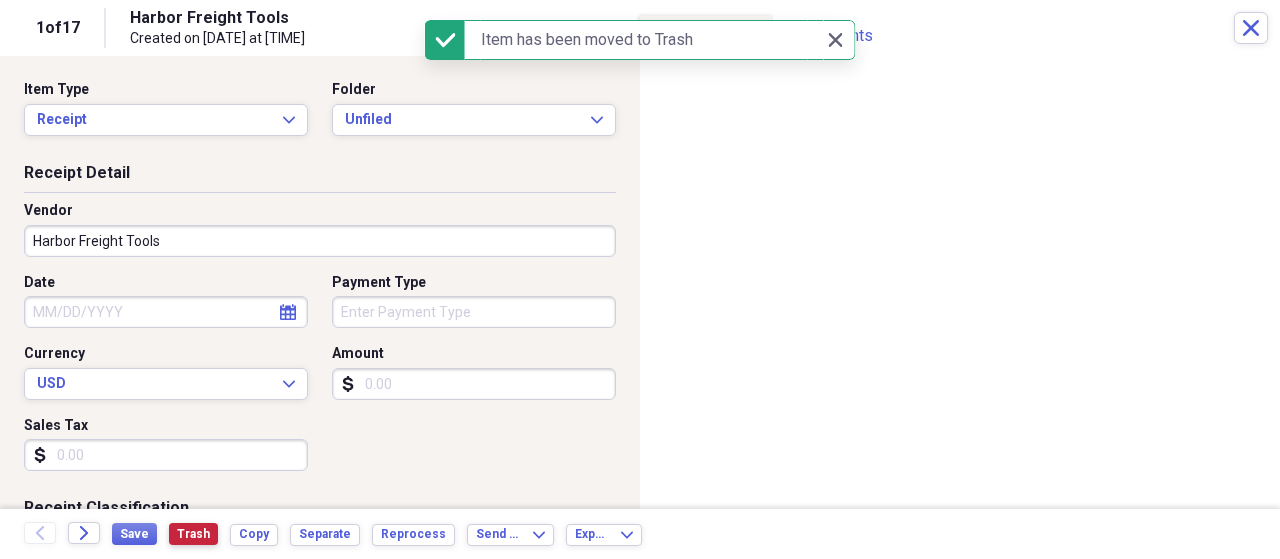 click on "Trash" at bounding box center [193, 534] 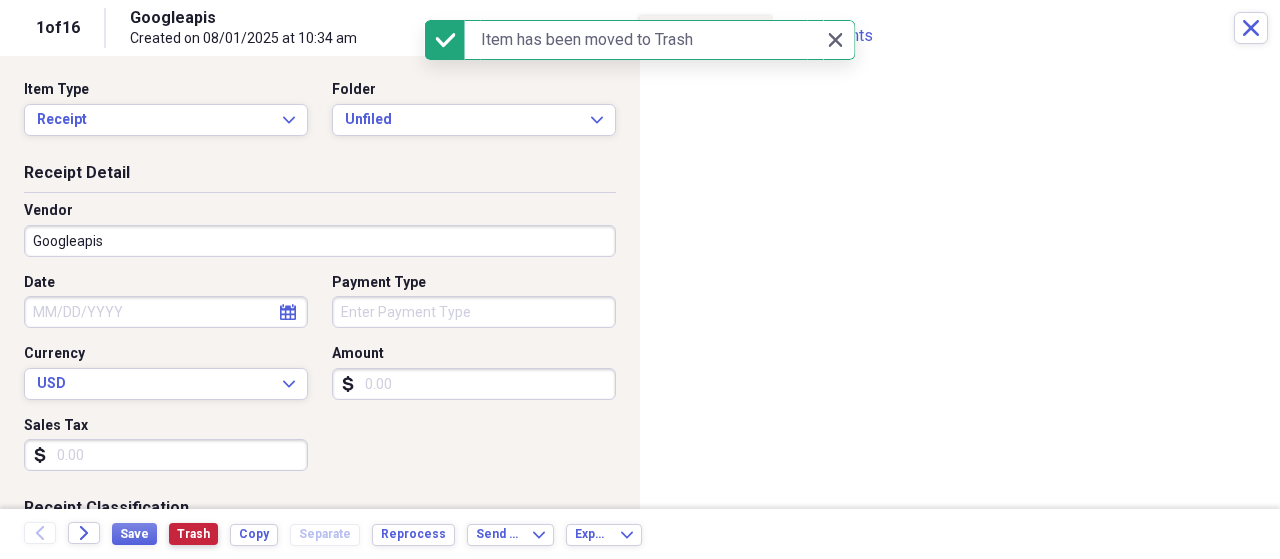 click on "Trash" at bounding box center [193, 534] 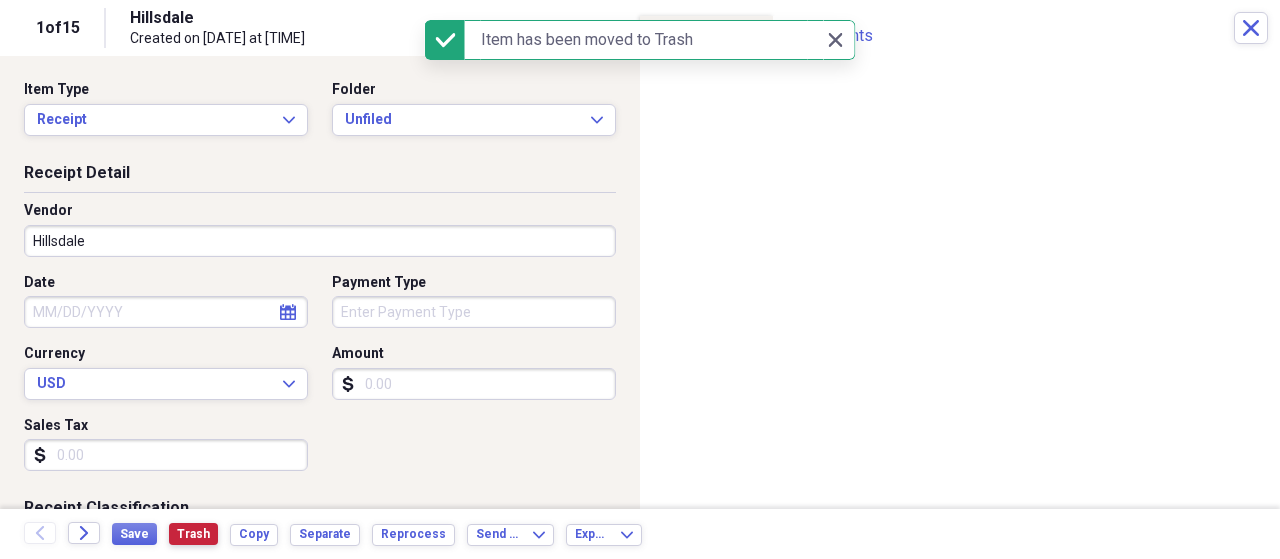 click on "Trash" at bounding box center (193, 534) 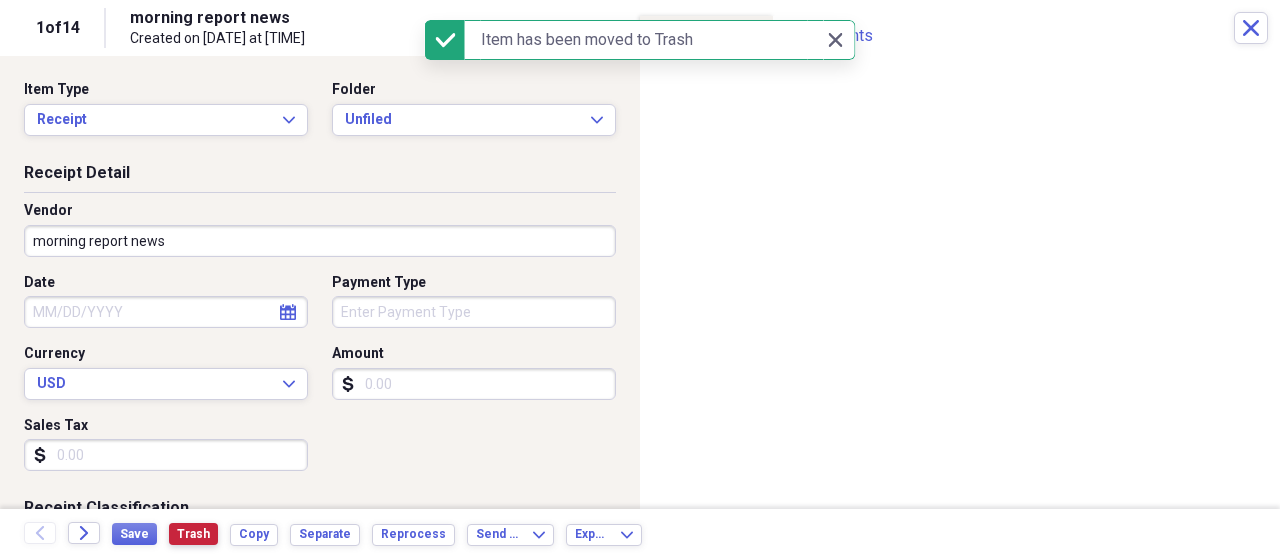 click on "Trash" at bounding box center (193, 534) 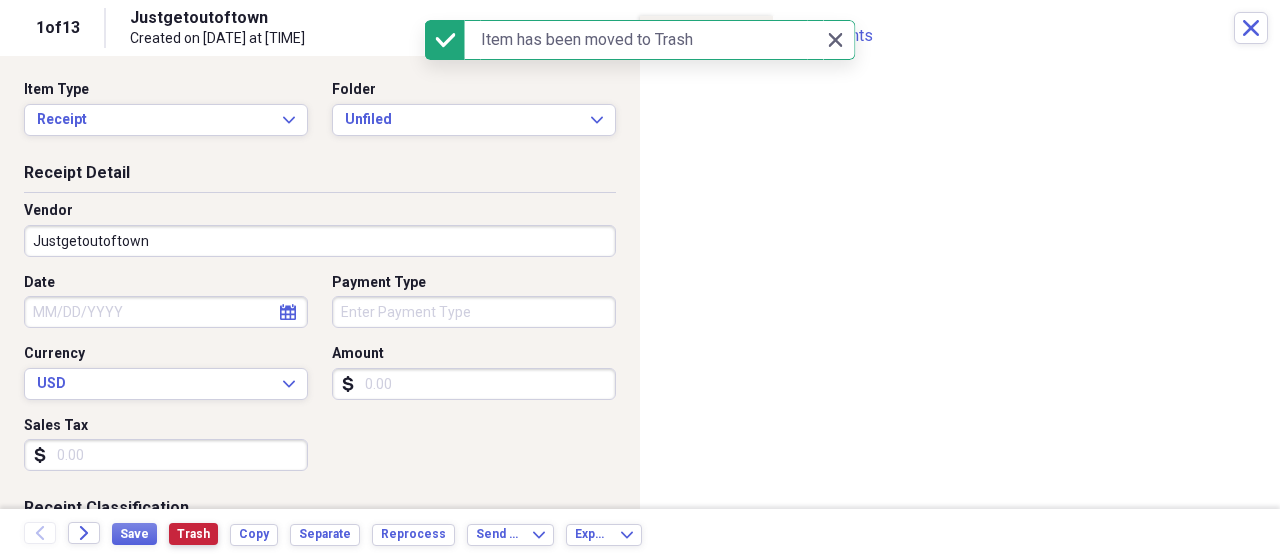 click on "Trash" at bounding box center (193, 534) 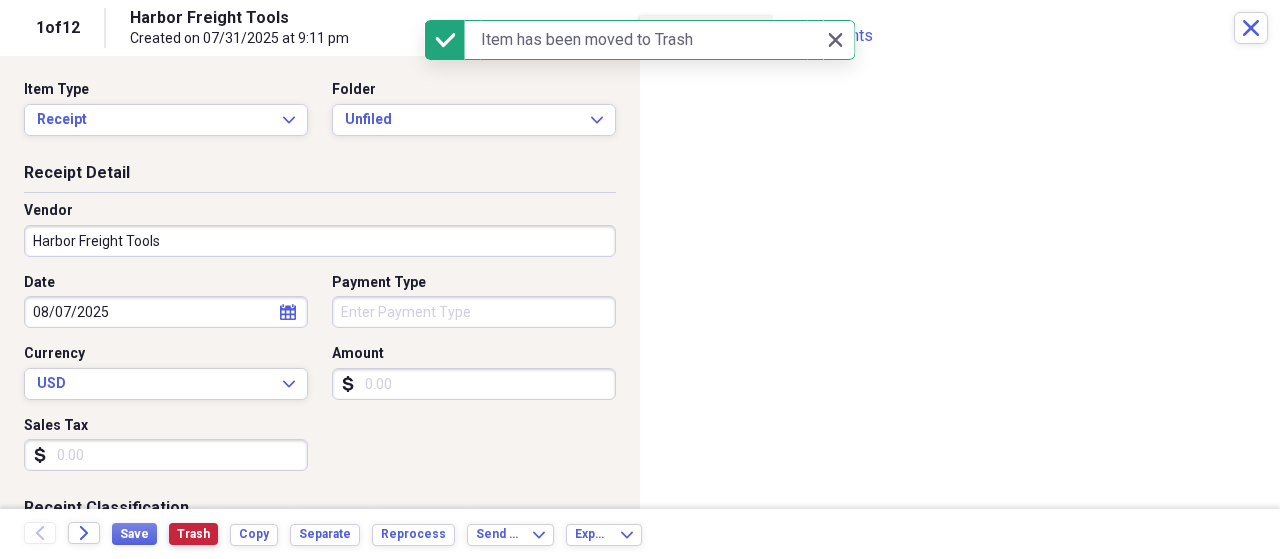 click on "Trash" at bounding box center (193, 534) 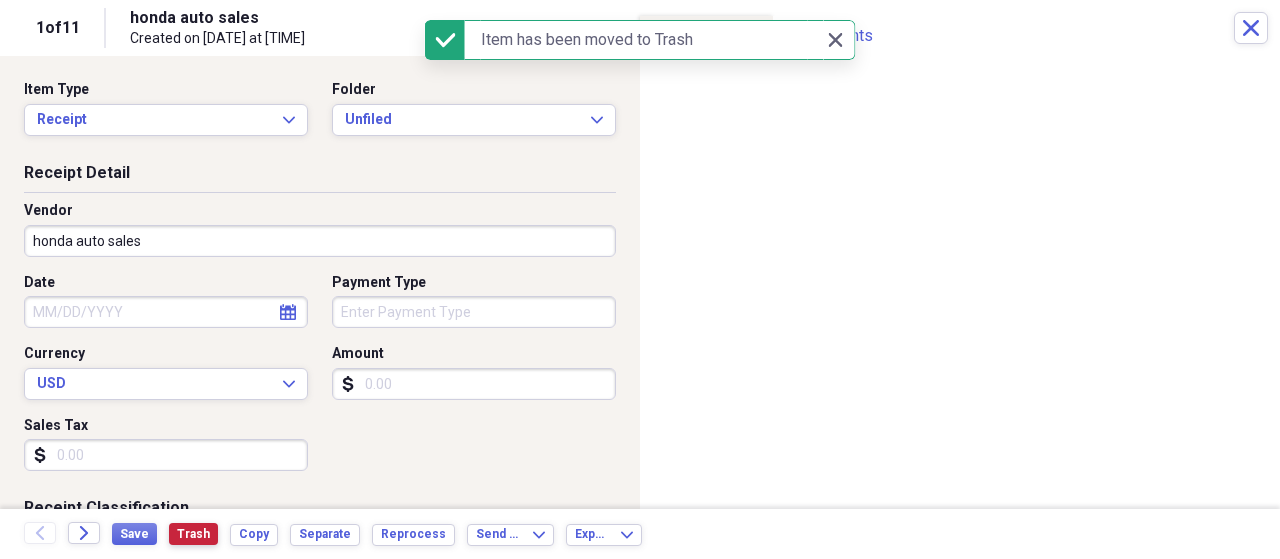 click on "Trash" at bounding box center [193, 534] 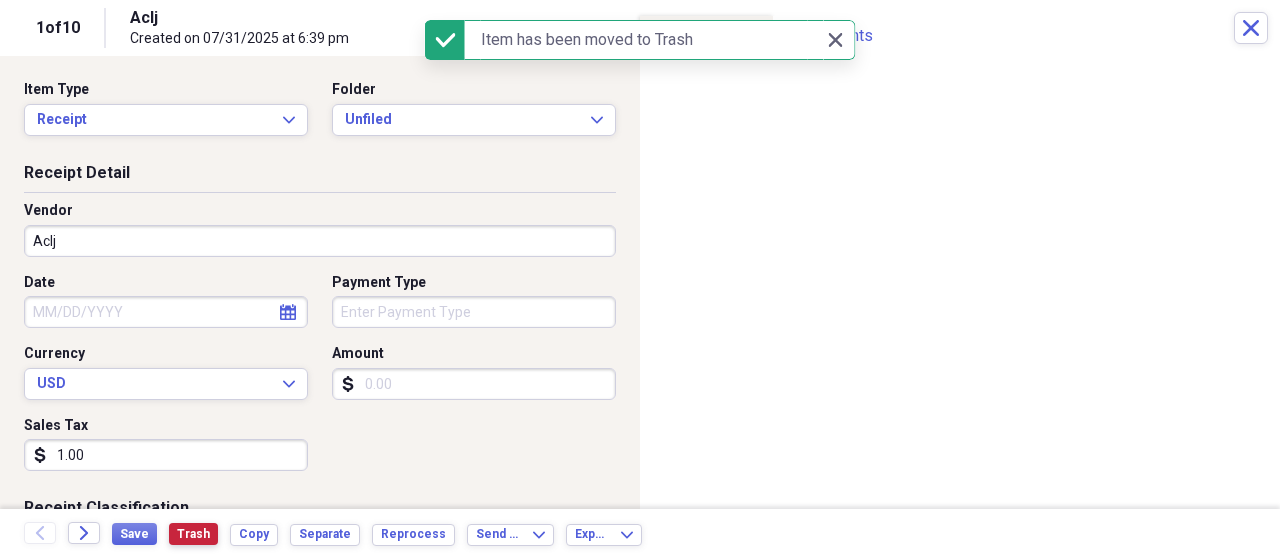 click on "Trash" at bounding box center (193, 534) 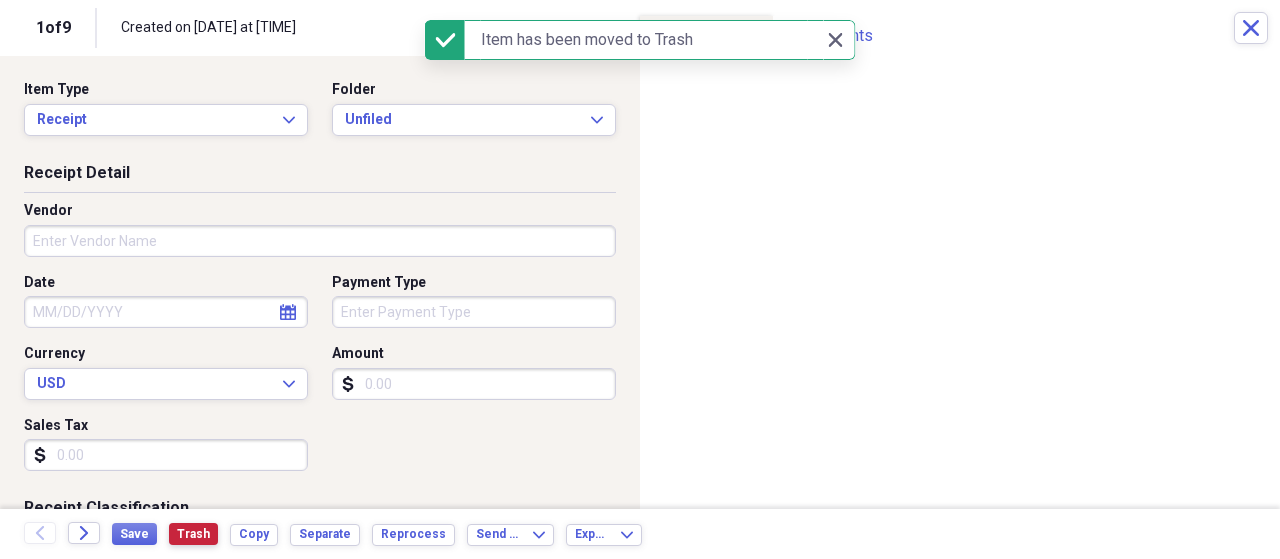 click on "Trash" at bounding box center (193, 534) 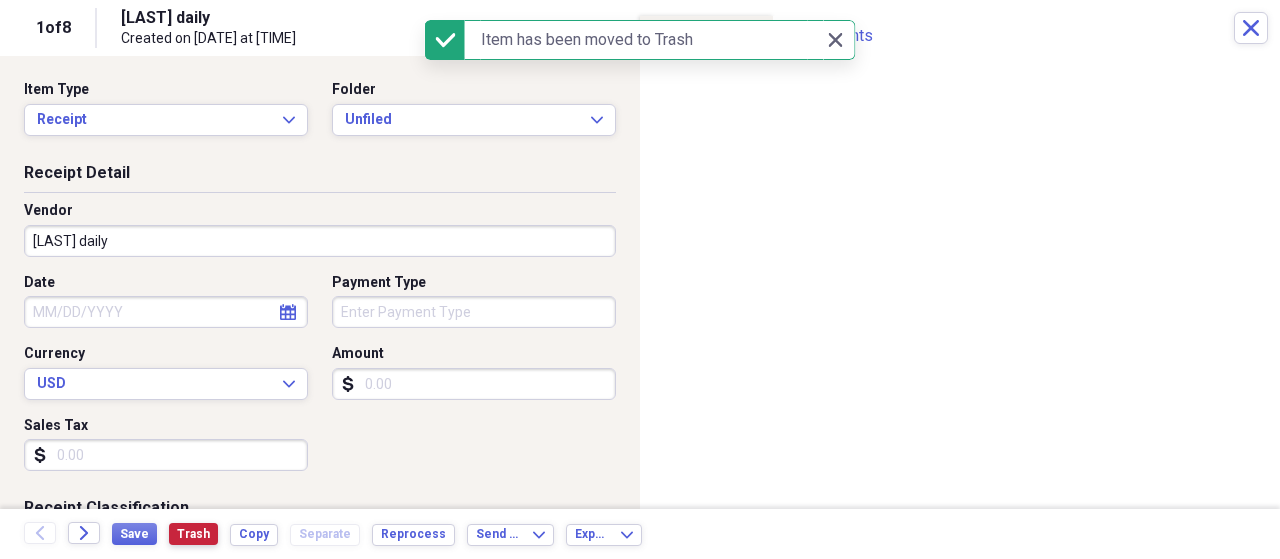 click on "Trash" at bounding box center [193, 534] 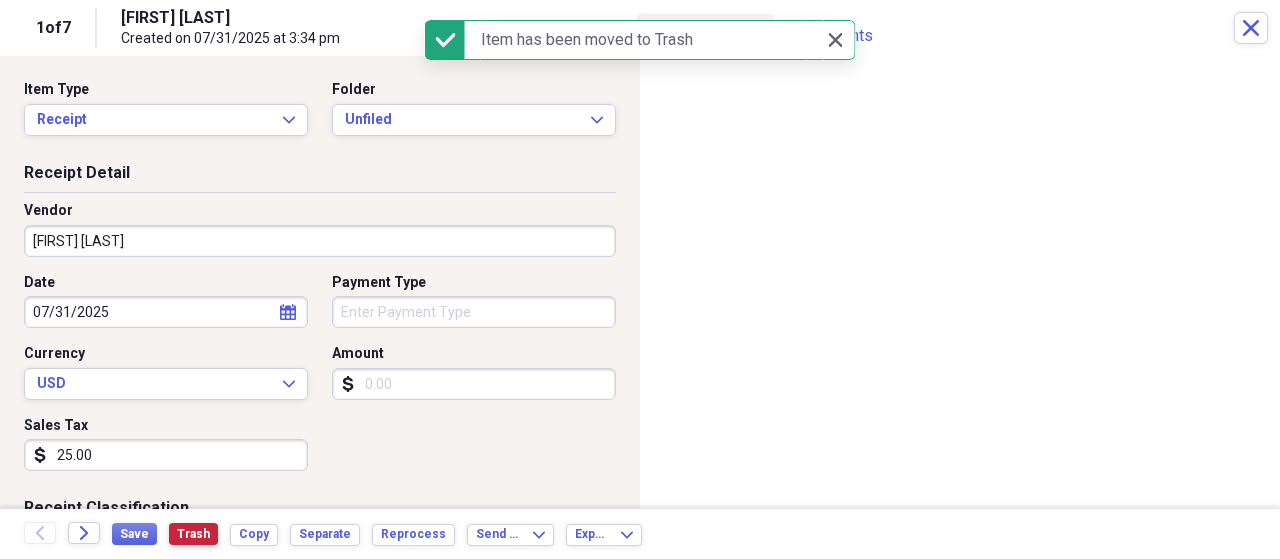 click on "Trash" at bounding box center (193, 534) 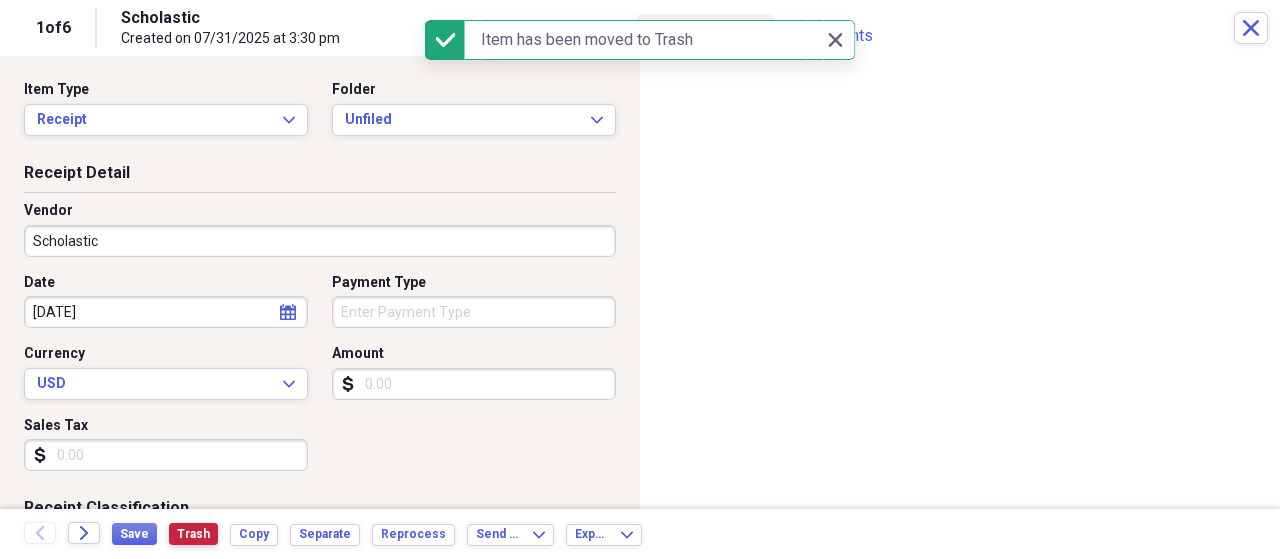 click on "Trash" at bounding box center [193, 534] 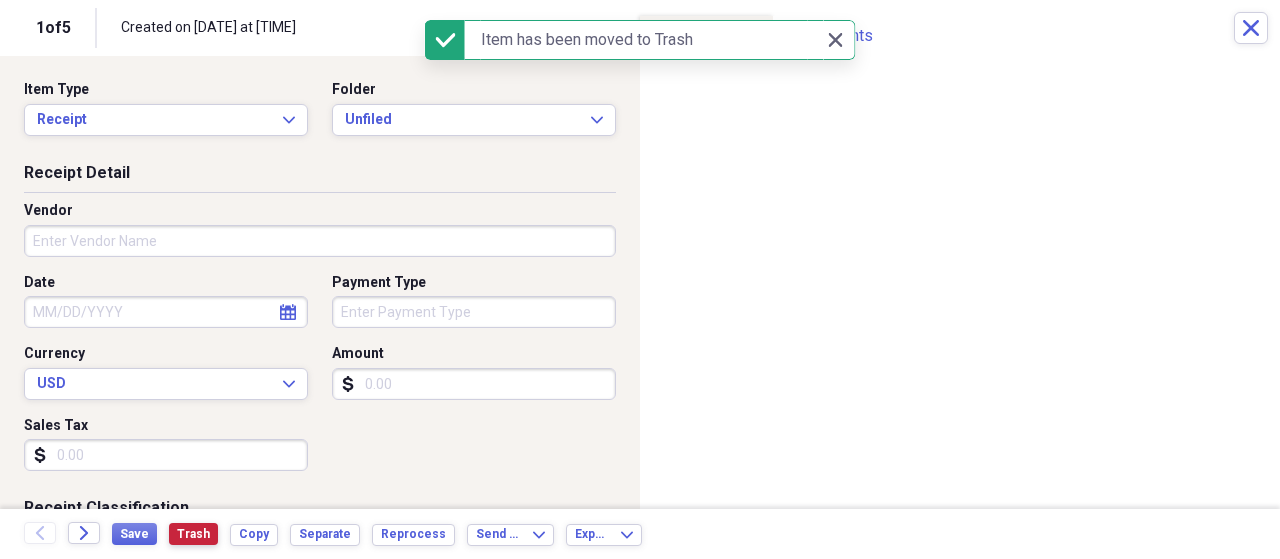 click on "Trash" at bounding box center [193, 534] 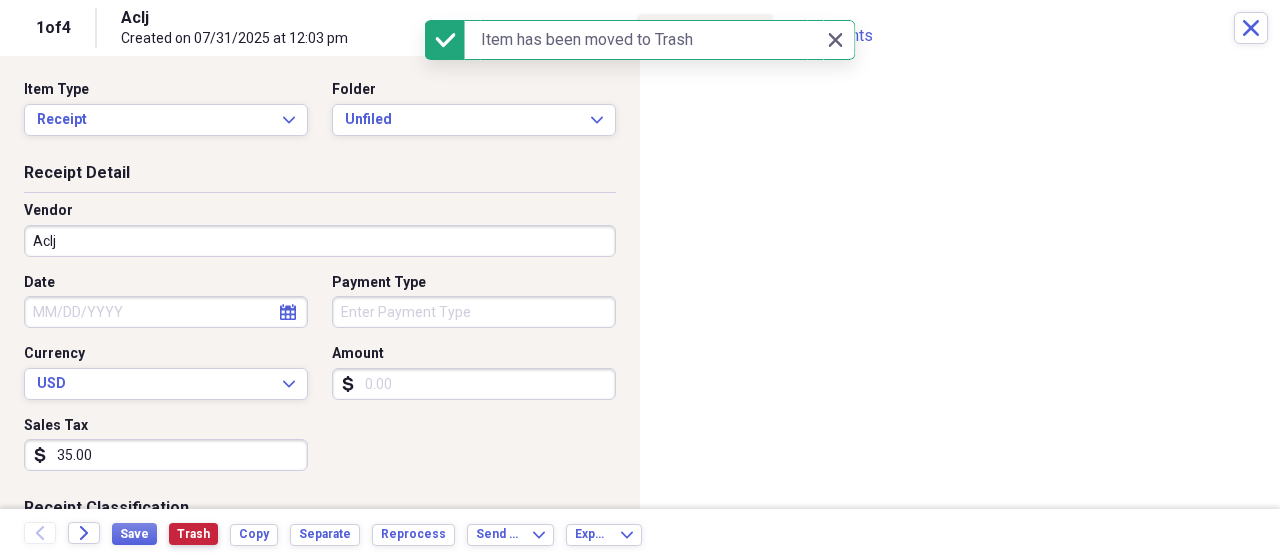 click on "Trash" at bounding box center [193, 534] 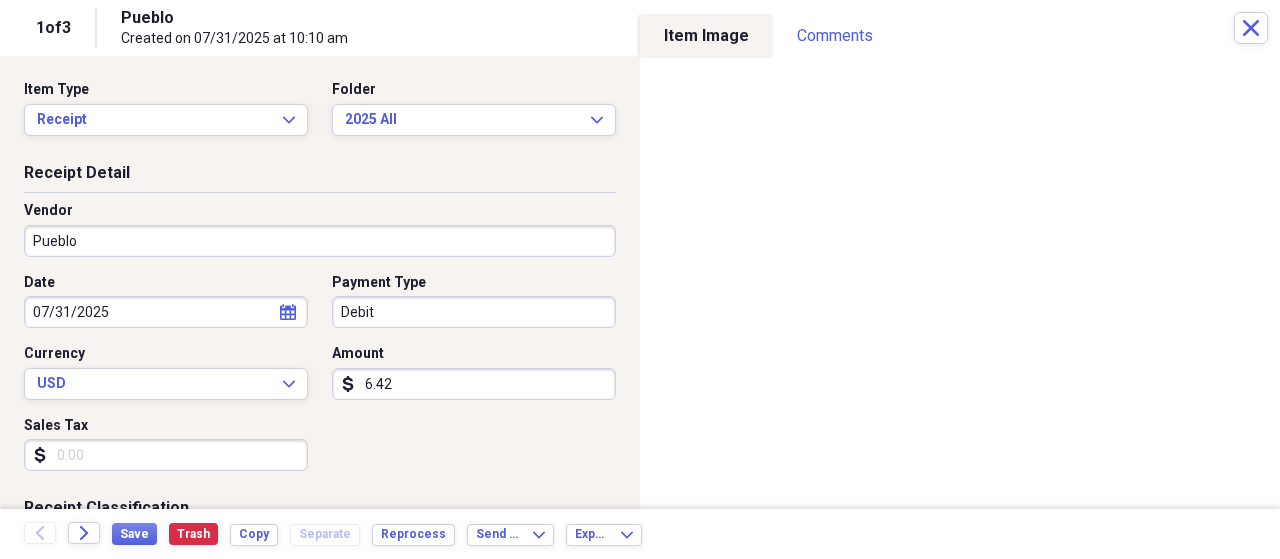 click on "Pueblo" at bounding box center [320, 241] 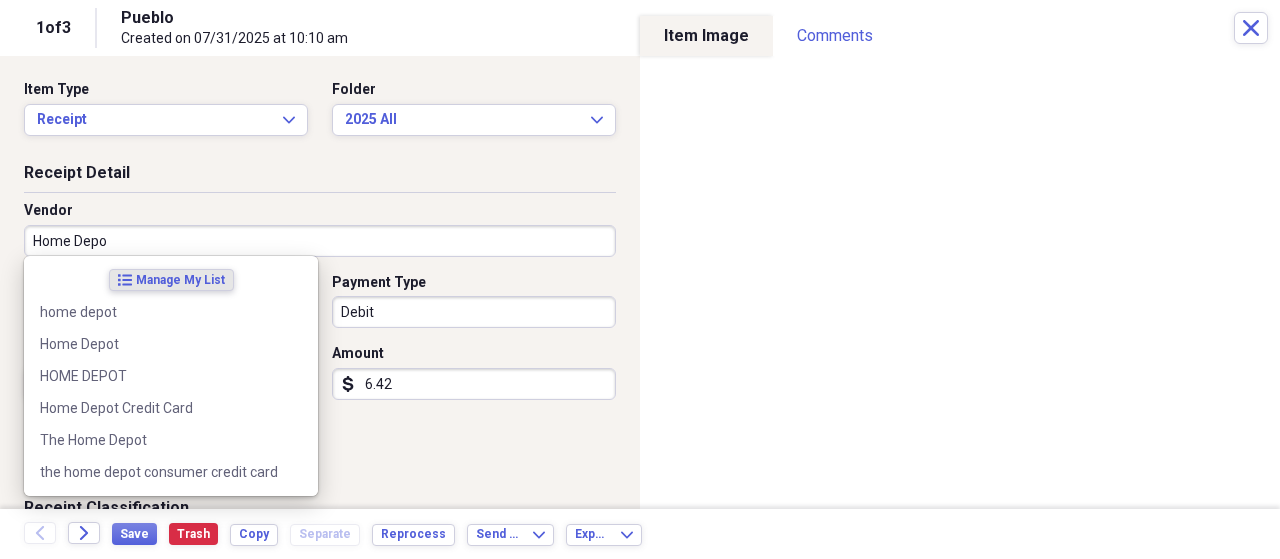 type on "Home Depot" 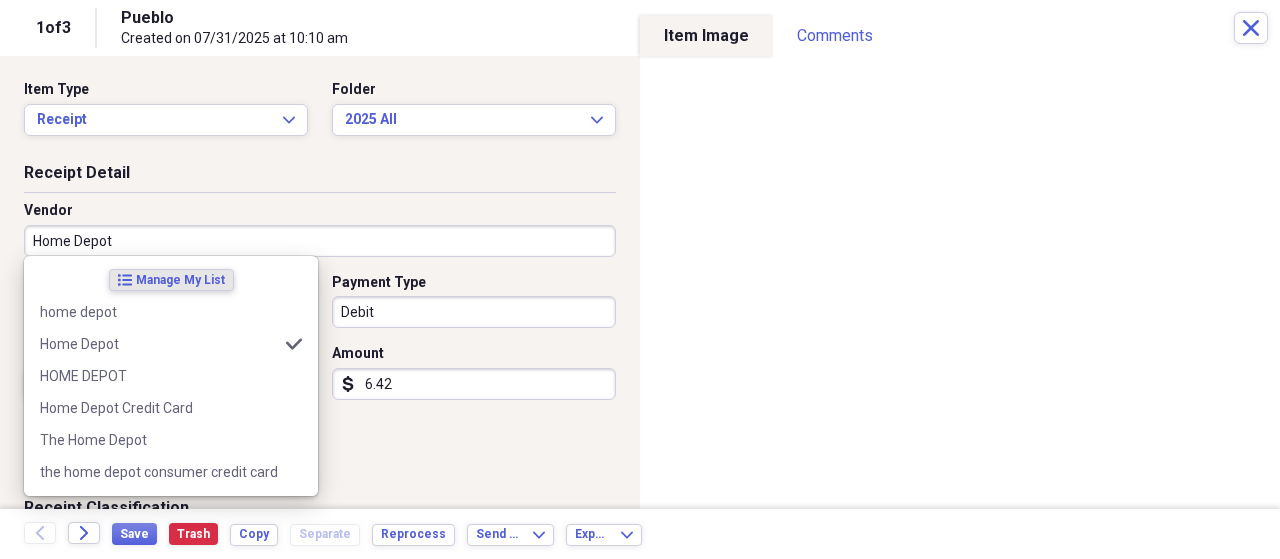 type on "Repairs: Material" 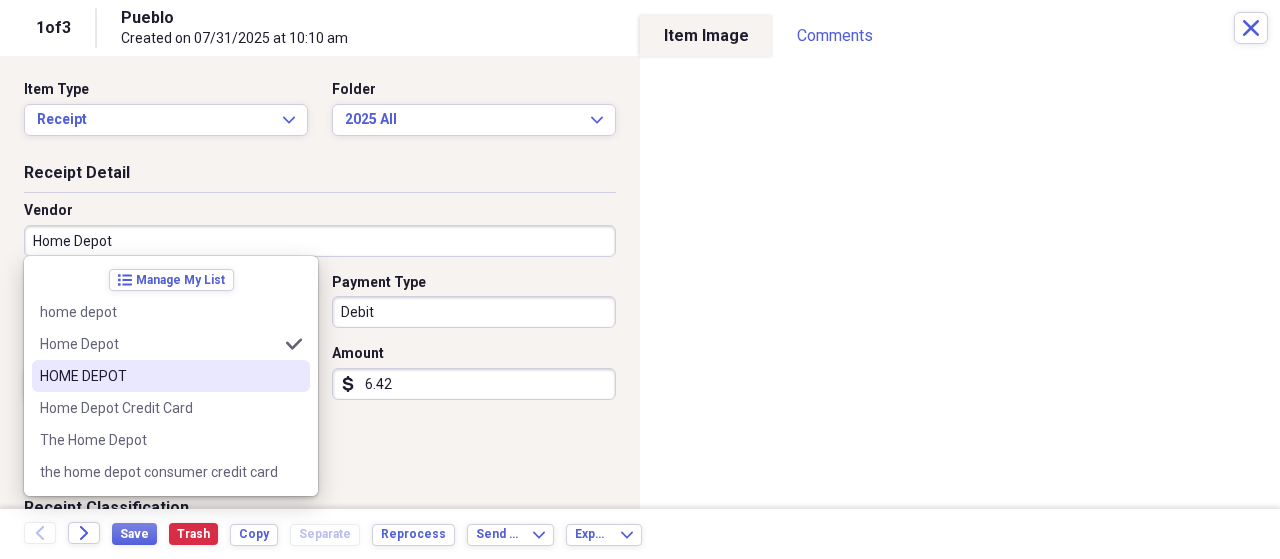 click on "HOME DEPOT" at bounding box center [159, 376] 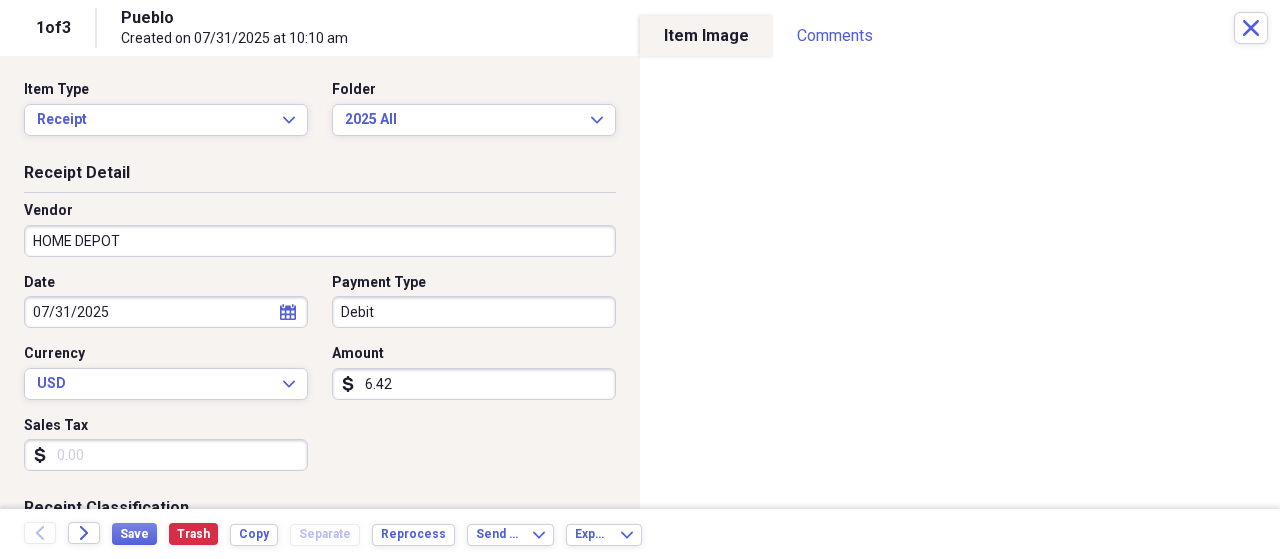 type on "Property Taxes" 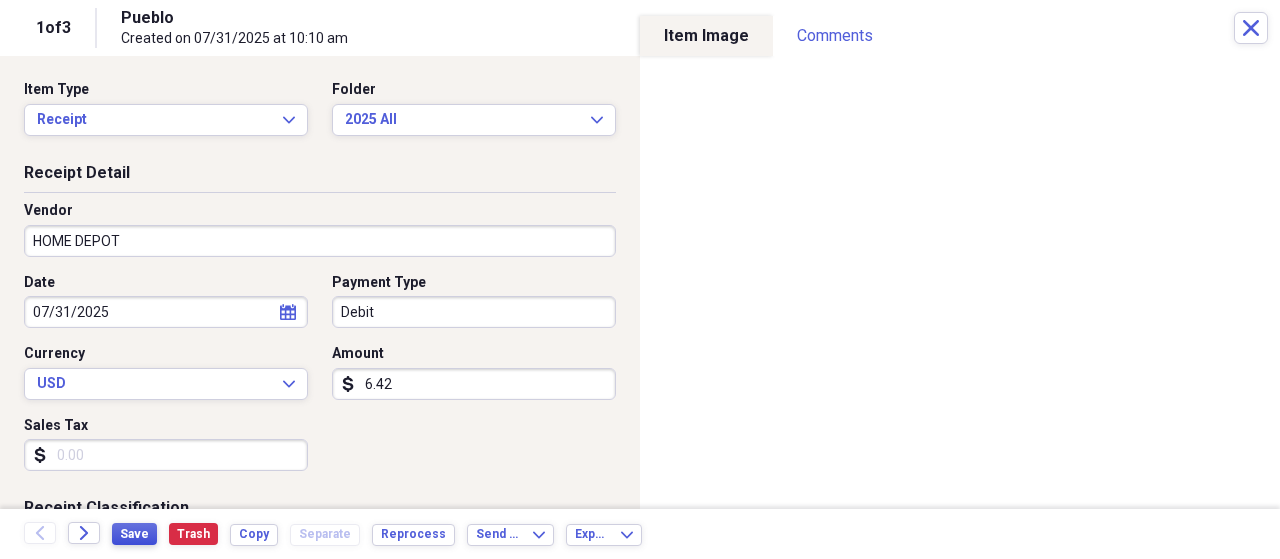 click on "Save" at bounding box center (134, 534) 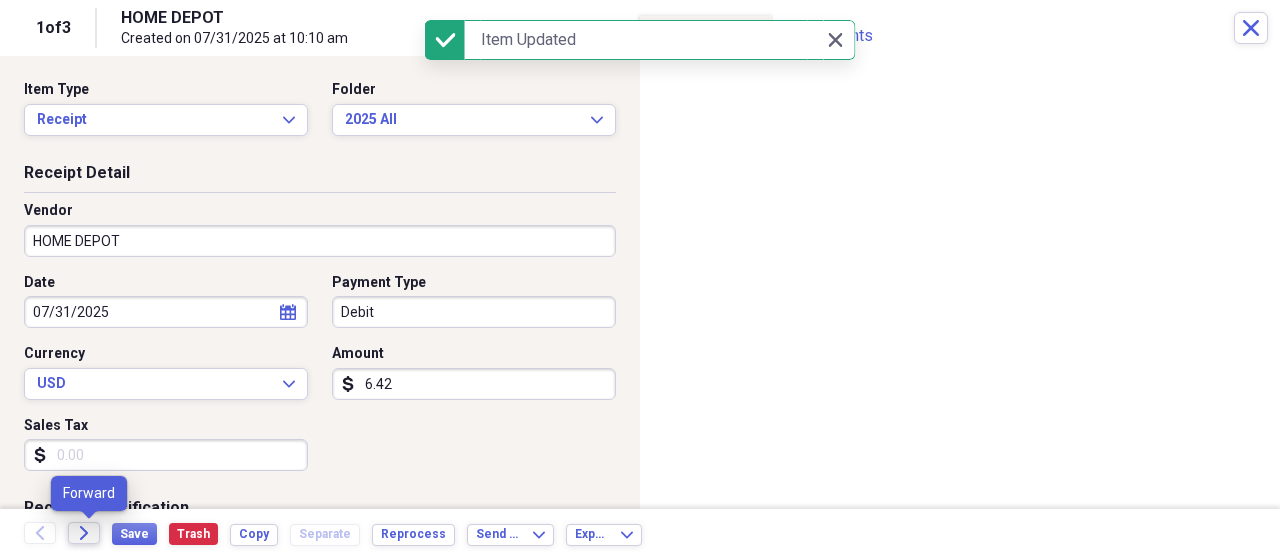 click on "Forward" at bounding box center (84, 533) 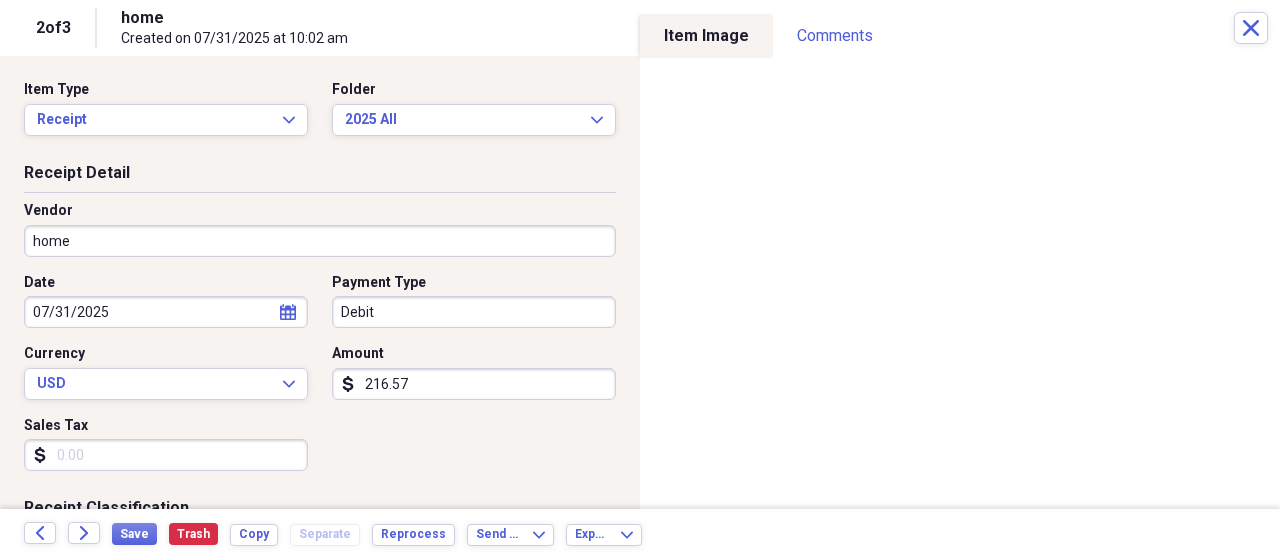 click on "home" at bounding box center (320, 241) 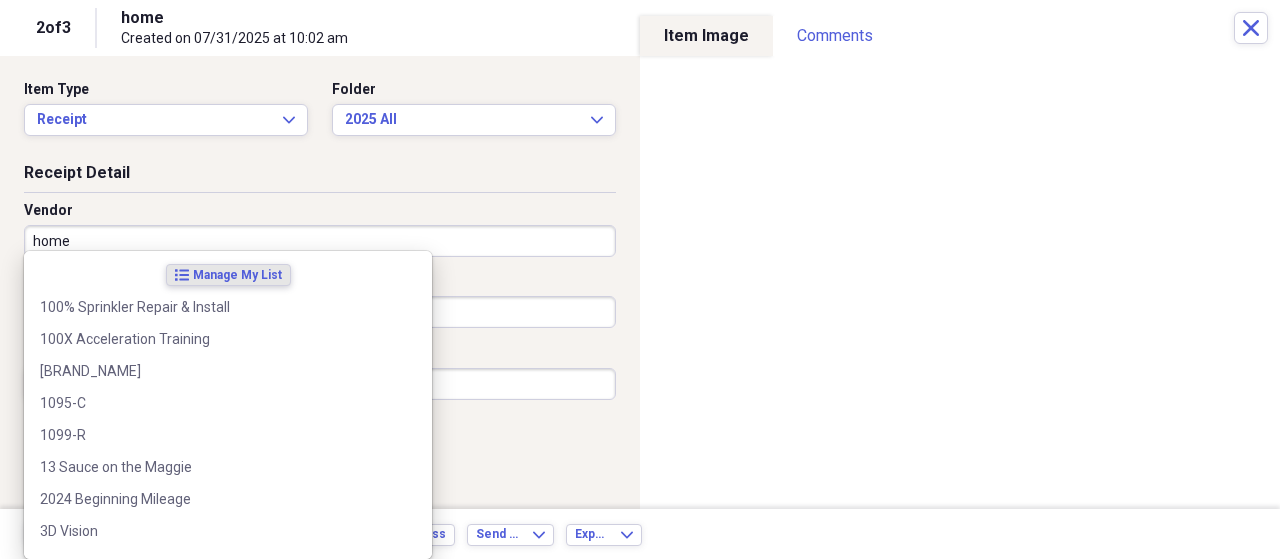 click on "home" at bounding box center [320, 241] 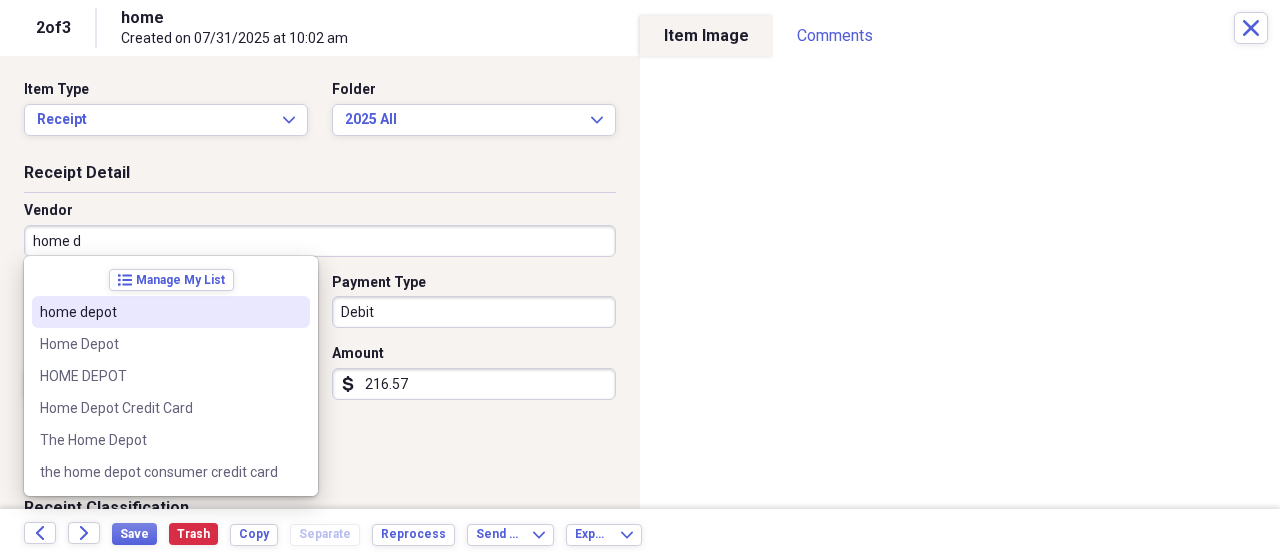 click on "home depot" at bounding box center (159, 312) 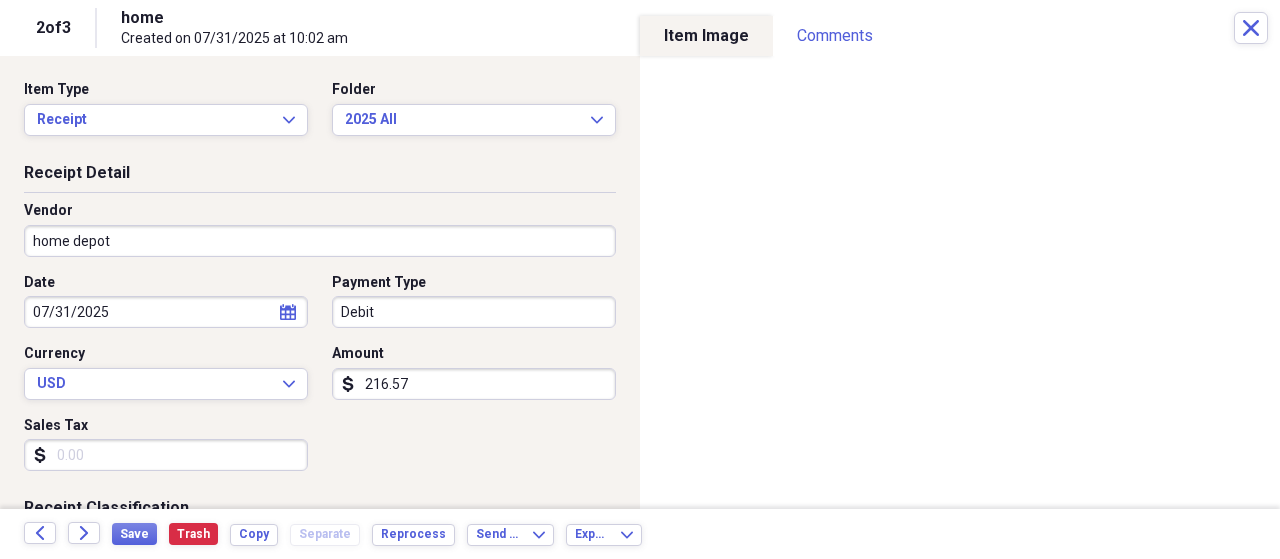 type on "General Retail" 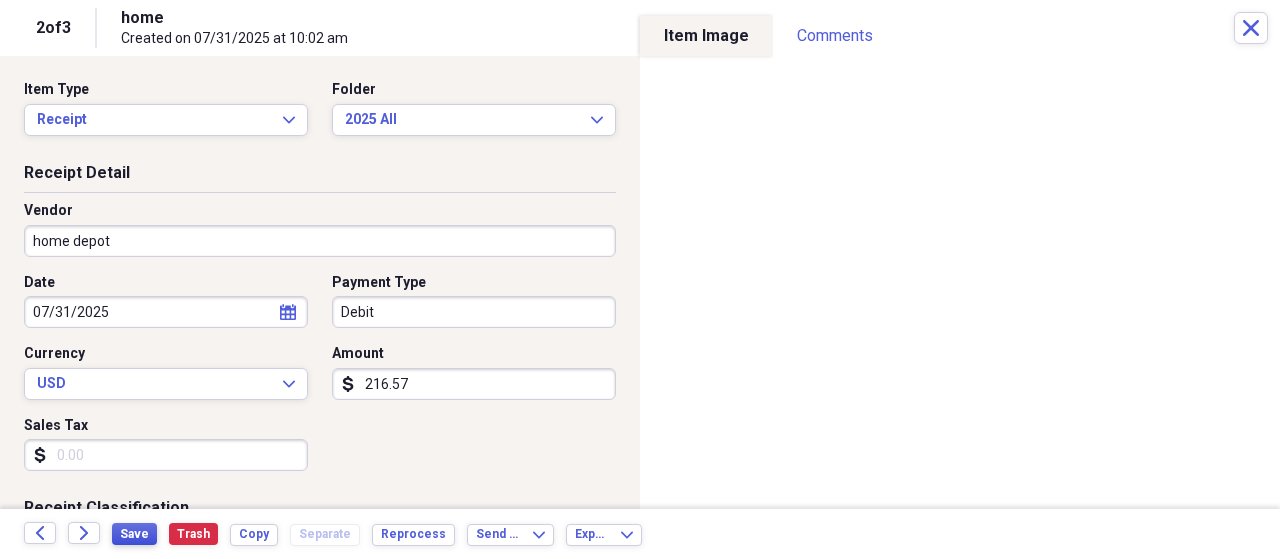 click on "Save" at bounding box center [134, 534] 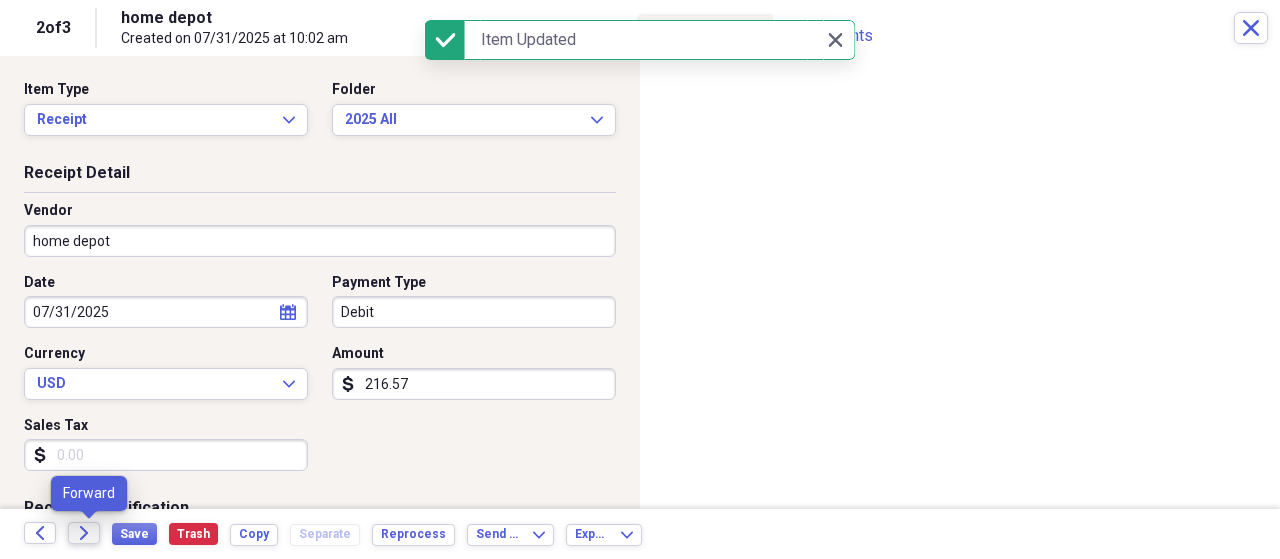 click 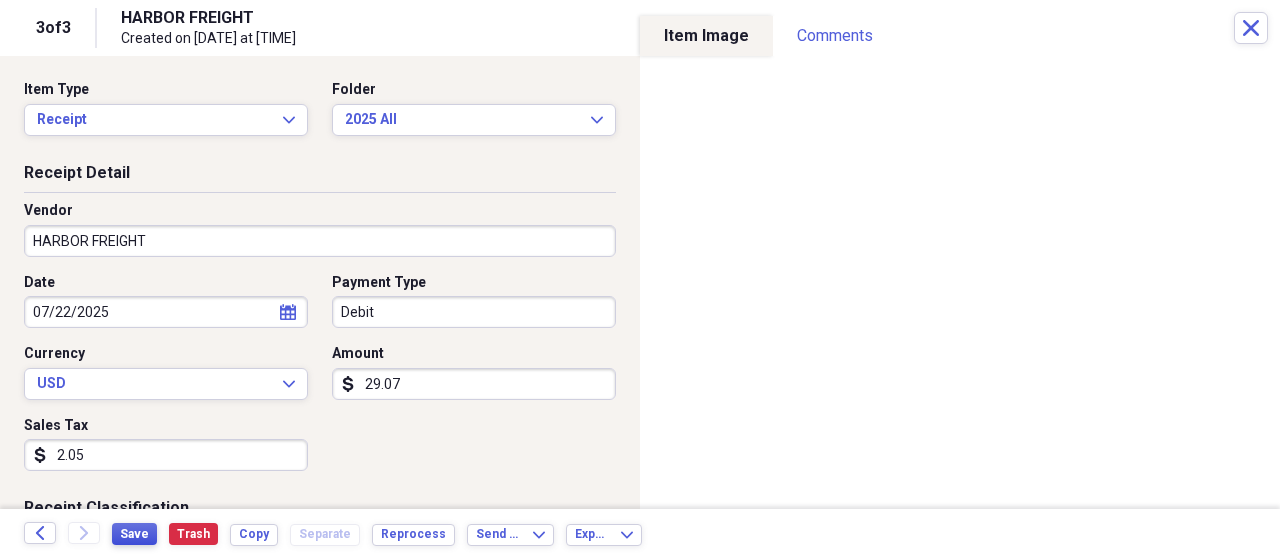 click on "Save" at bounding box center [134, 534] 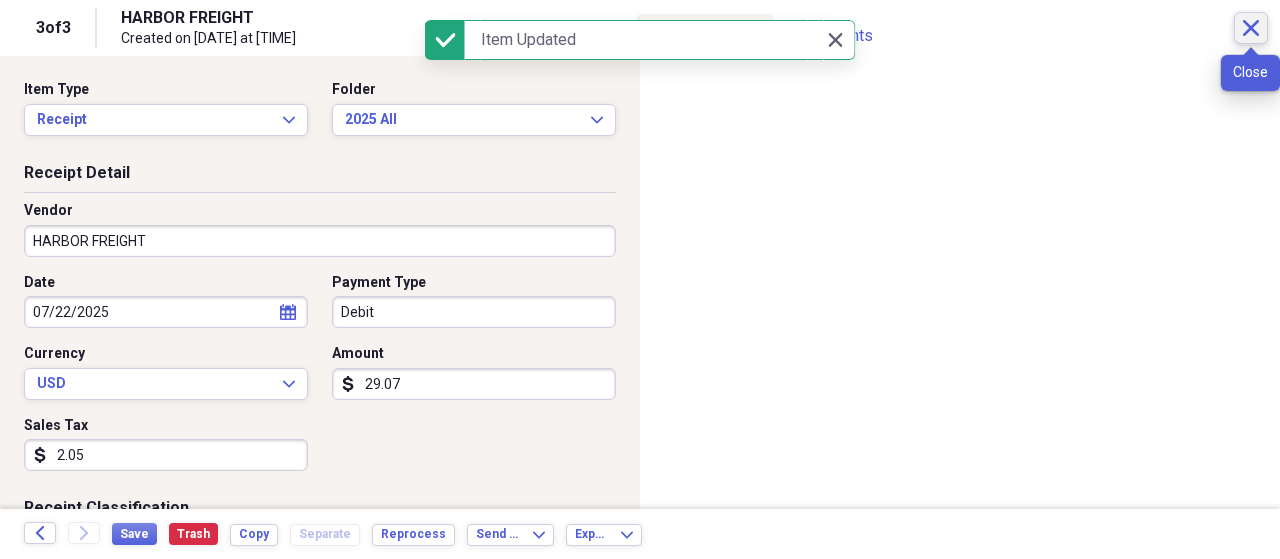 click 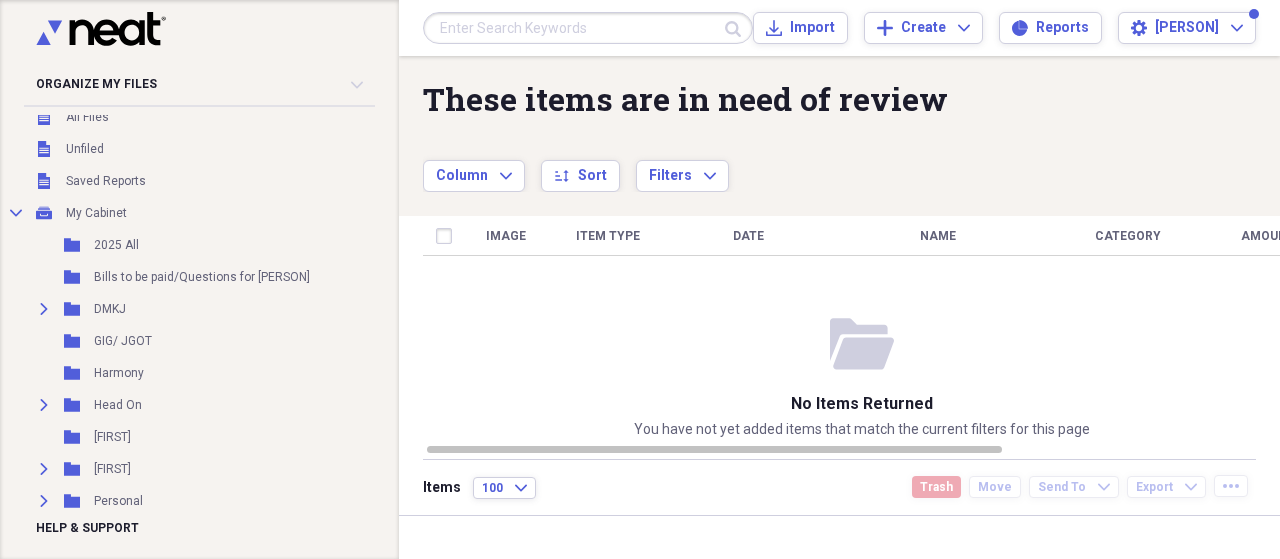 scroll, scrollTop: 0, scrollLeft: 0, axis: both 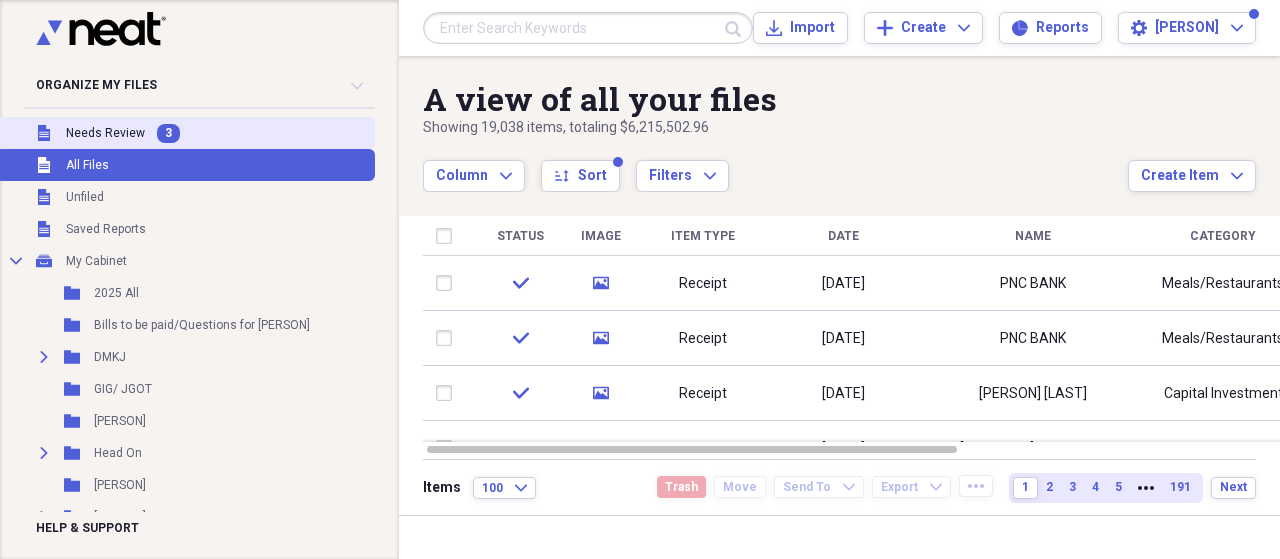 click on "Needs Review" at bounding box center (105, 133) 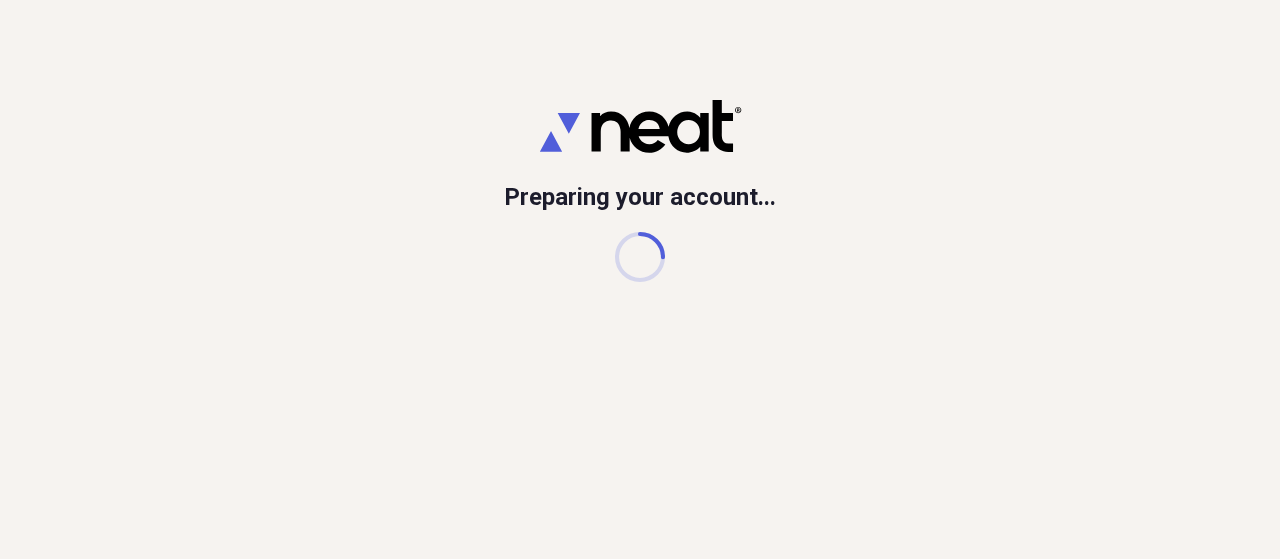scroll, scrollTop: 0, scrollLeft: 0, axis: both 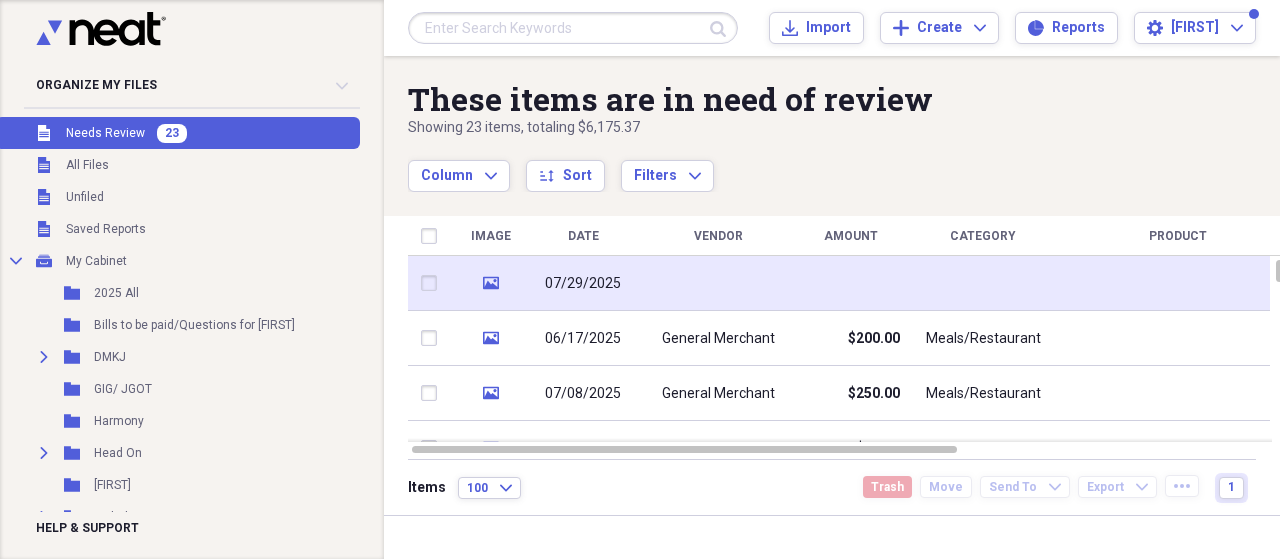 click at bounding box center [718, 283] 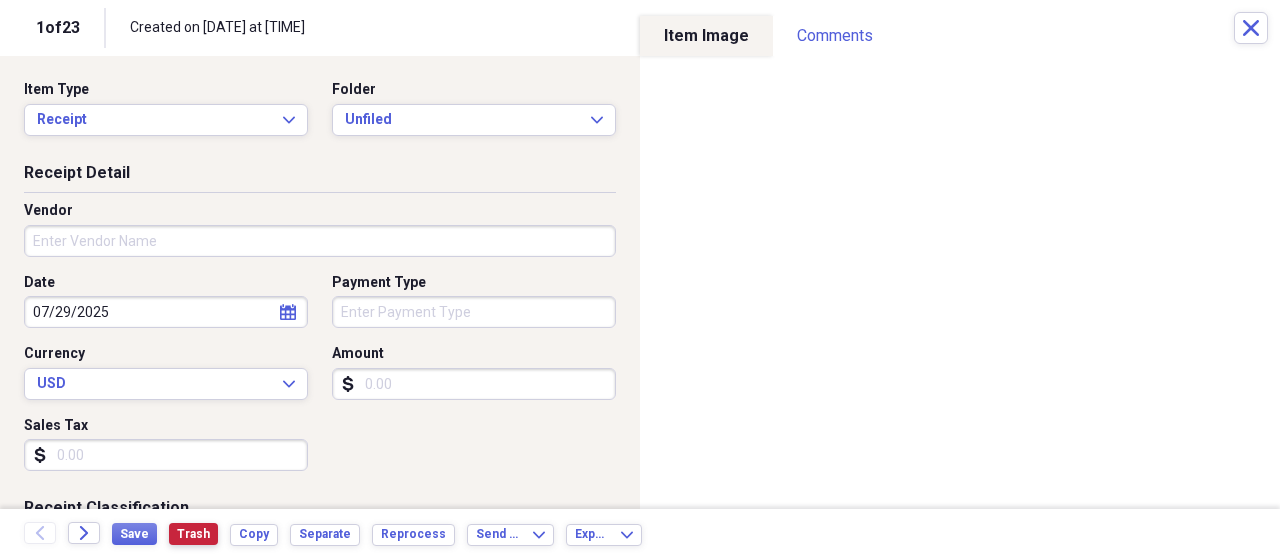 click on "Trash" at bounding box center (193, 534) 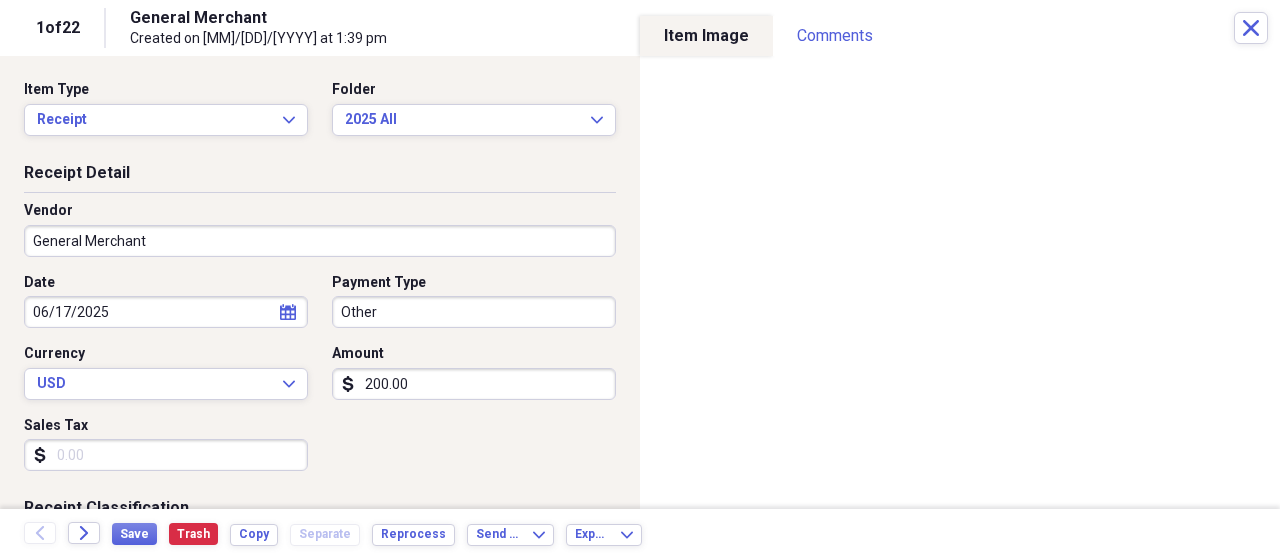 click on "200.00" at bounding box center [474, 384] 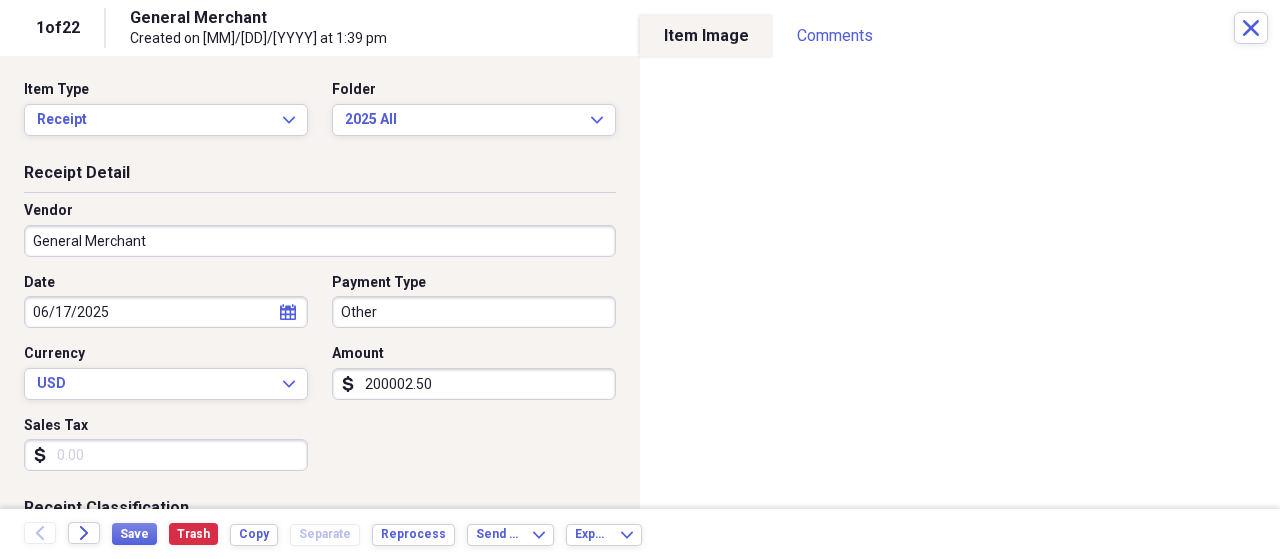 click on "200002.50" at bounding box center [474, 384] 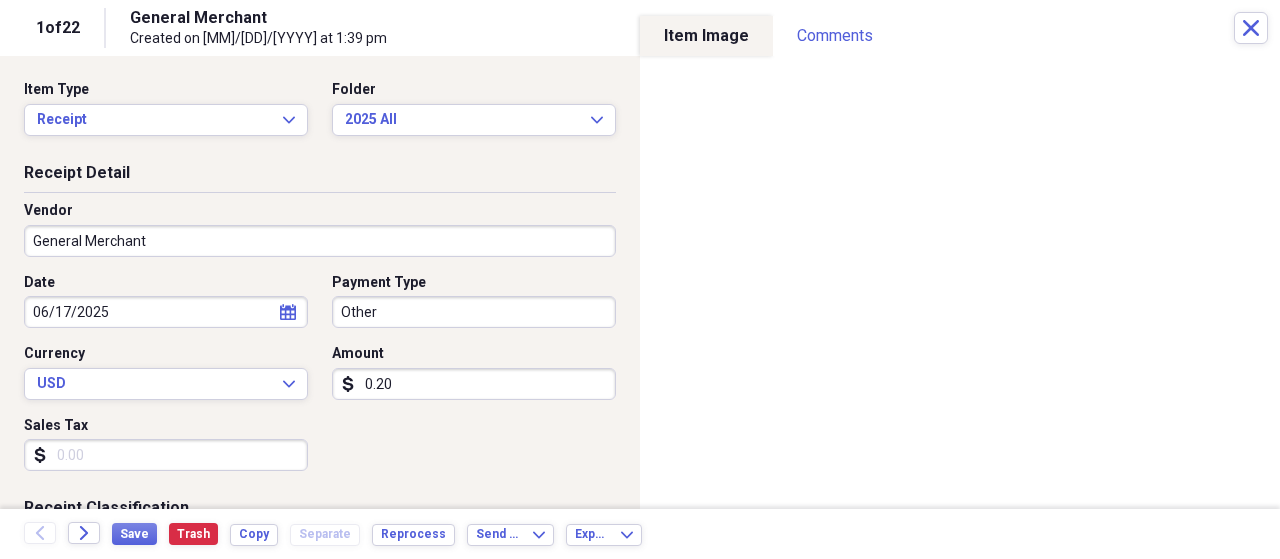 type on "0.02" 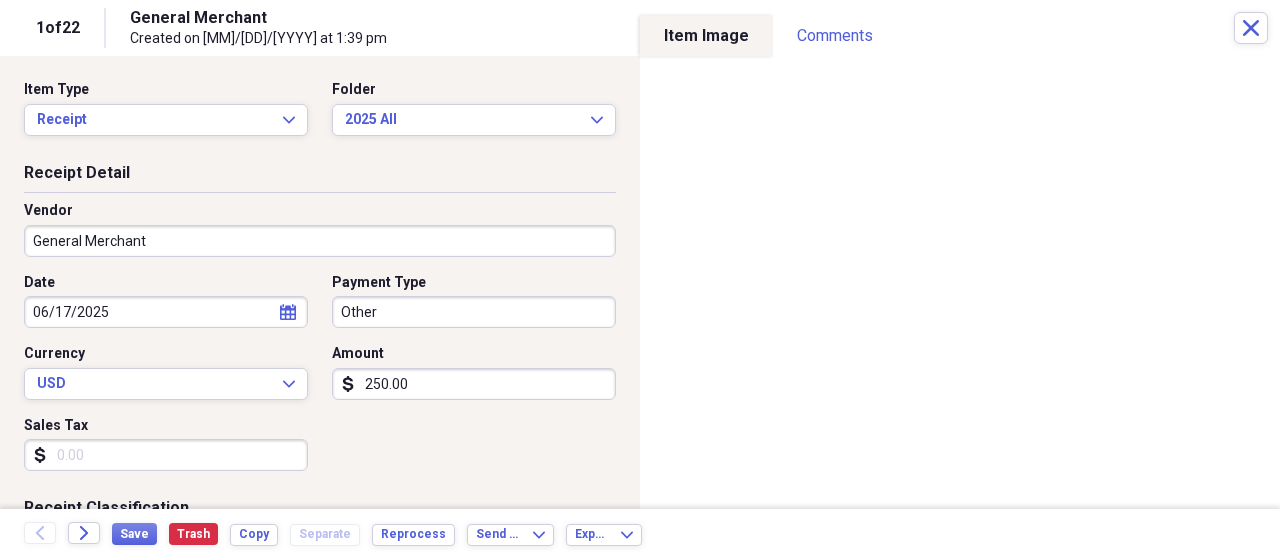 type on "250.00" 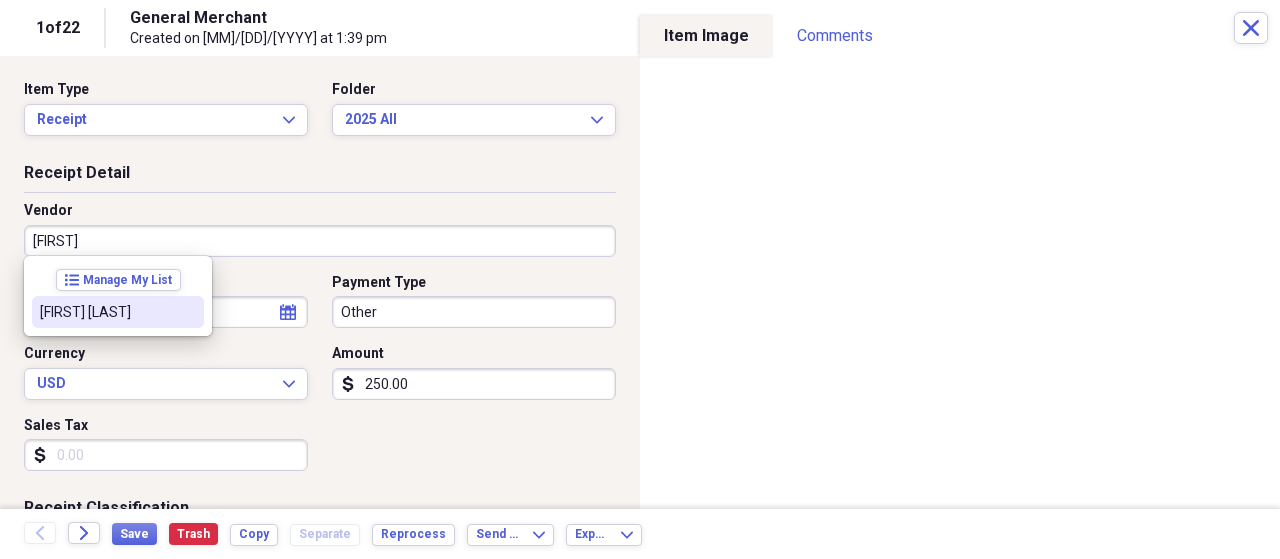 click on "[FIRST] [LAST]" at bounding box center [106, 312] 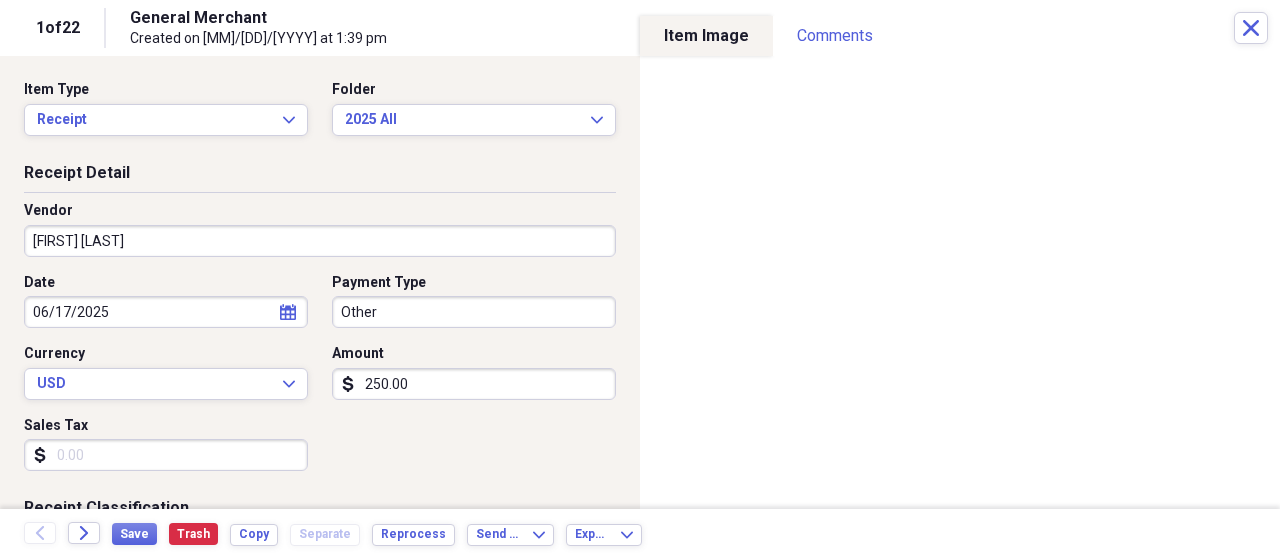 type on "General Retail" 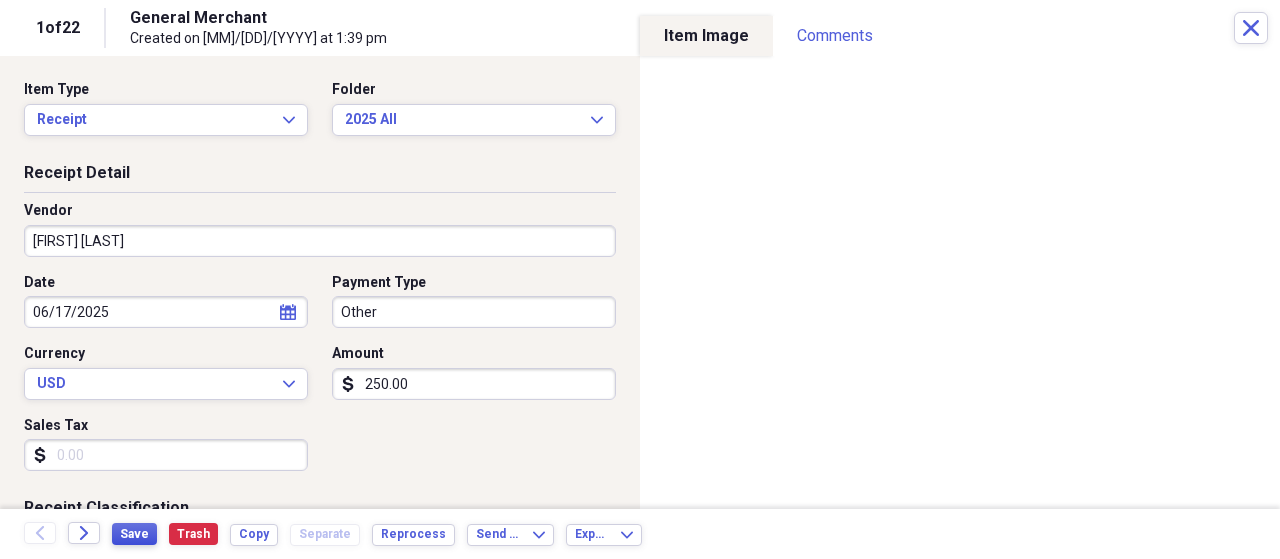 click on "Save" at bounding box center (134, 534) 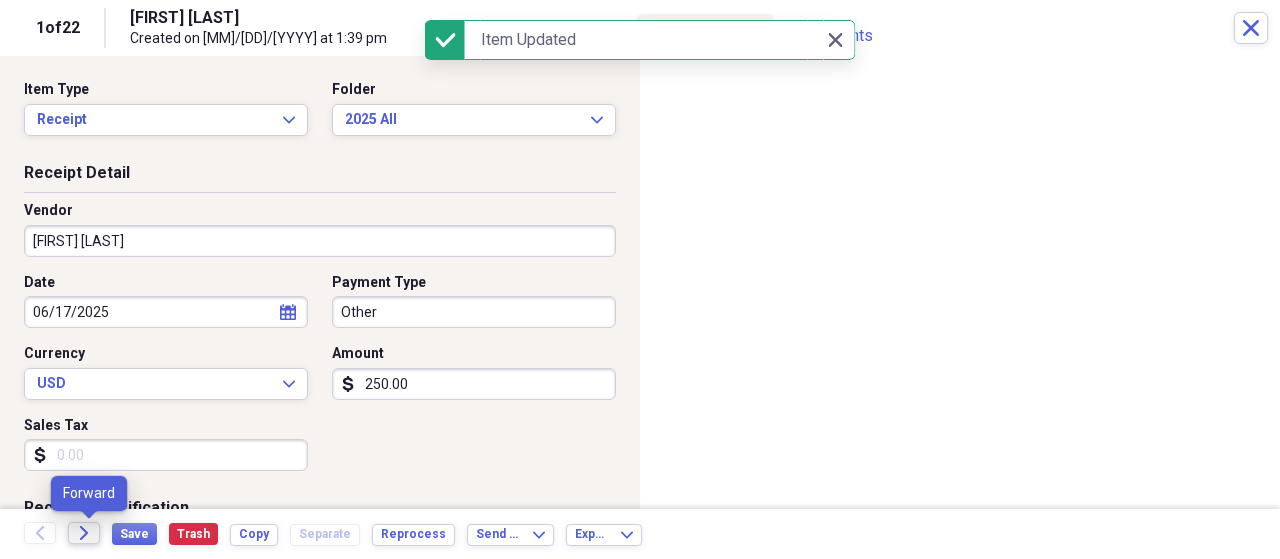 click on "Forward" 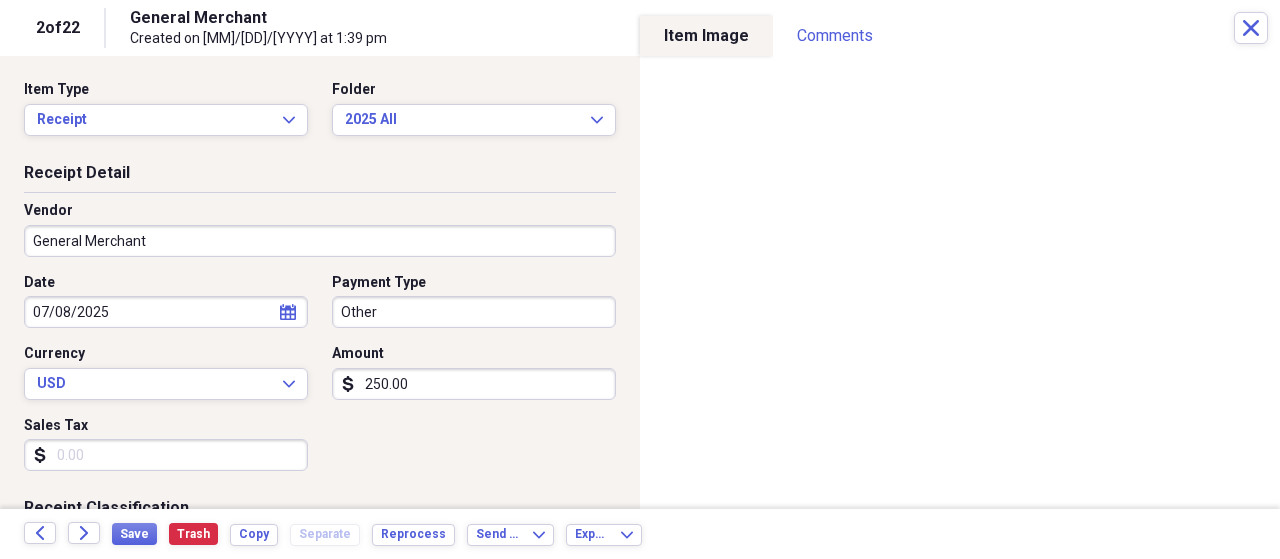 click on "General Merchant" at bounding box center (320, 241) 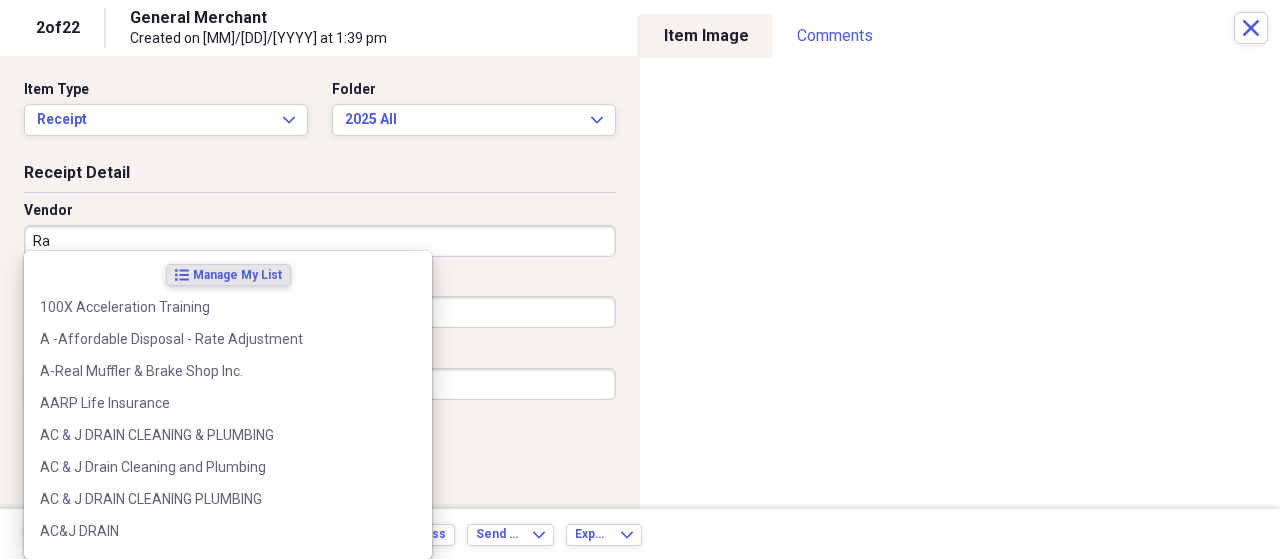 type on "R" 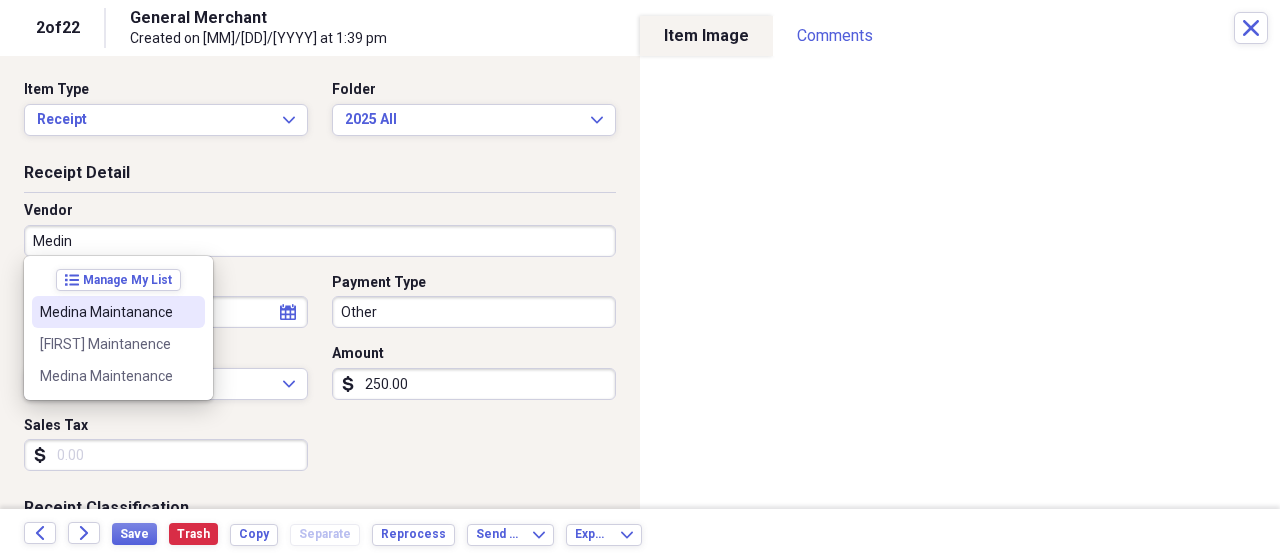 click on "[PERSON] Maintanance" at bounding box center (106, 312) 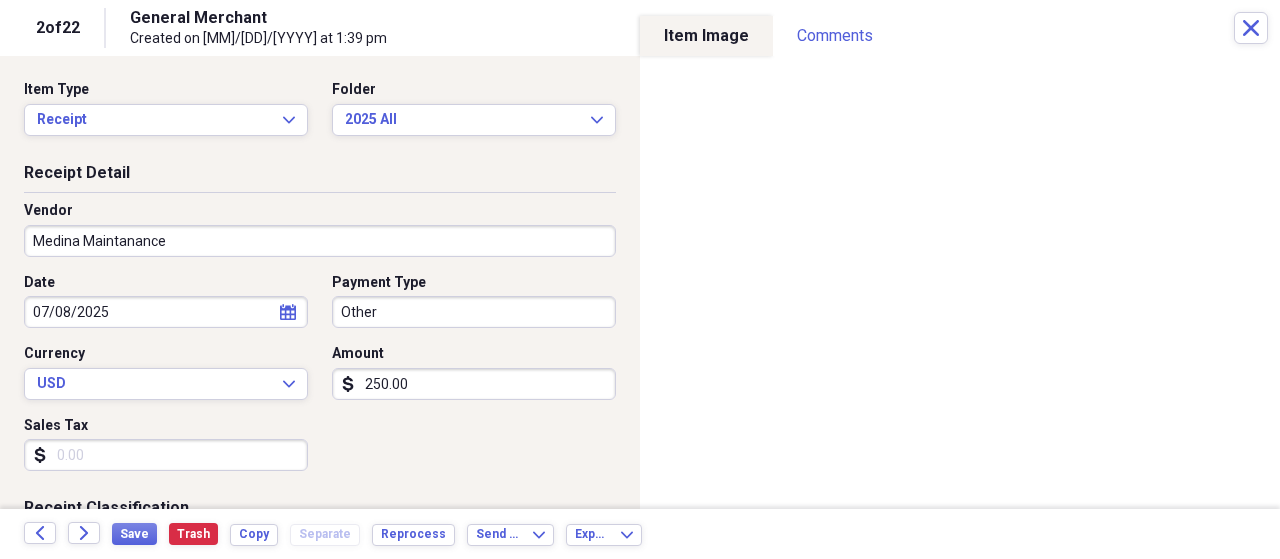 type on "General Retail" 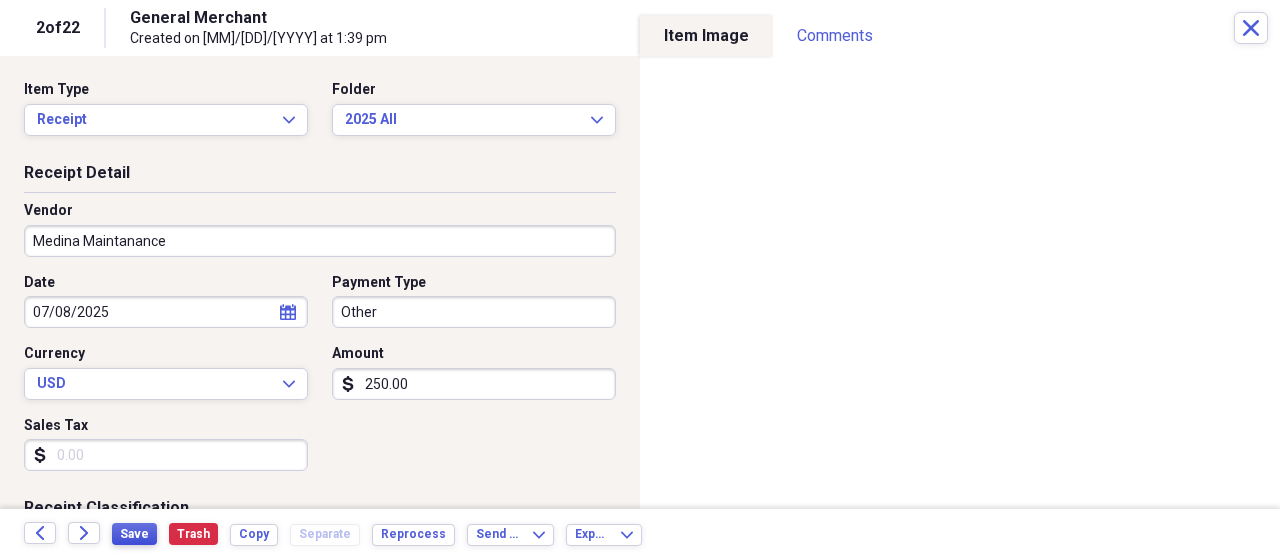 click on "Save" at bounding box center [134, 534] 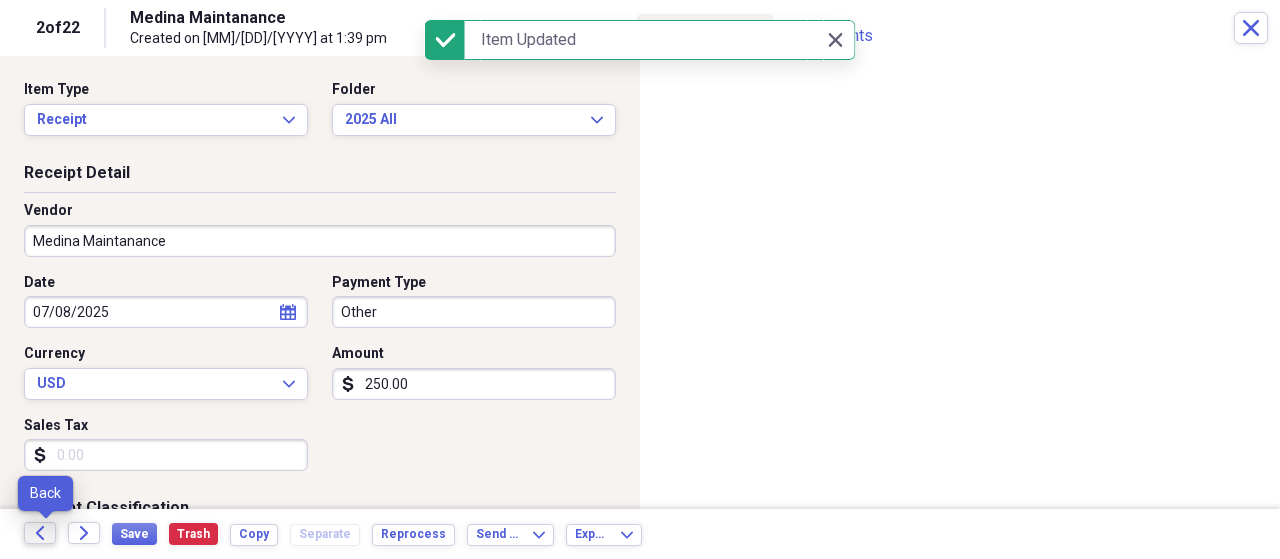 click 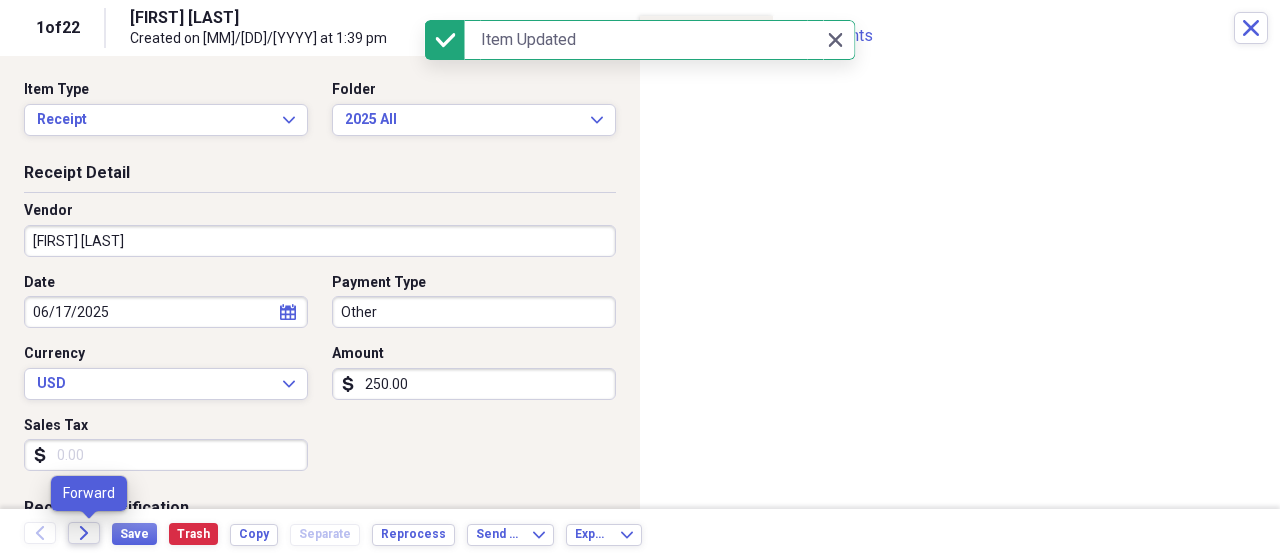 click on "Forward" 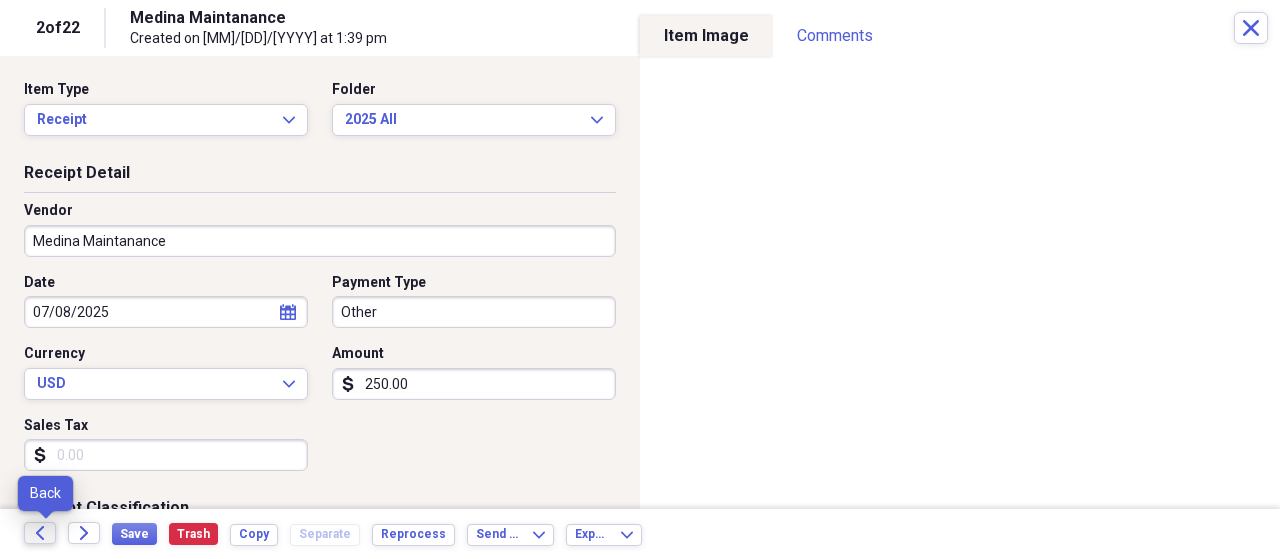 click on "Back" 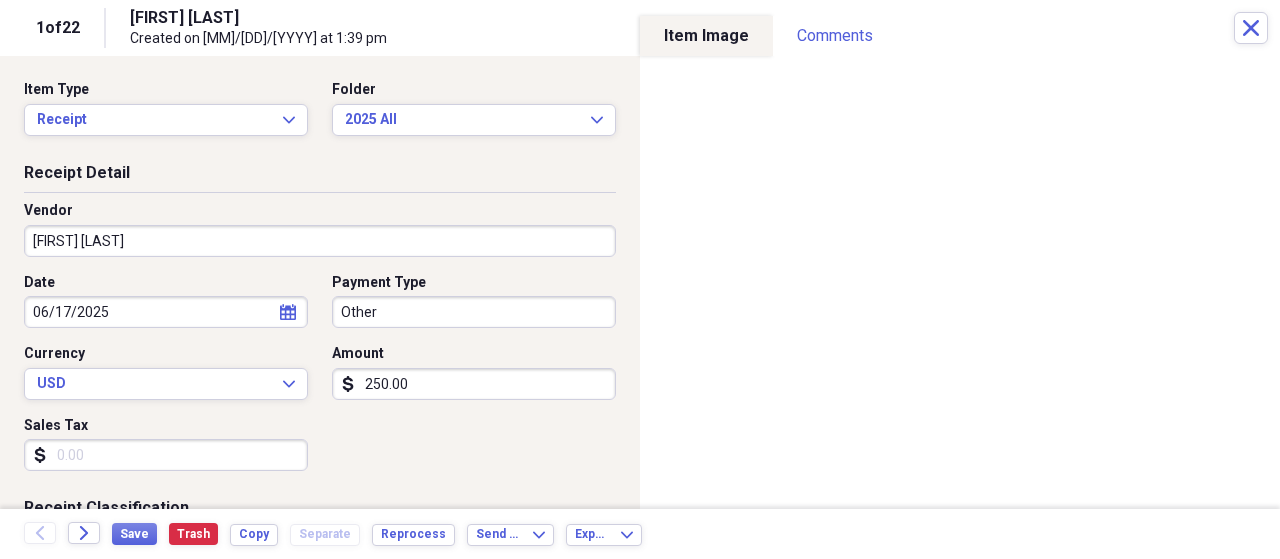 click on "[FIRST] [LAST]" at bounding box center (320, 241) 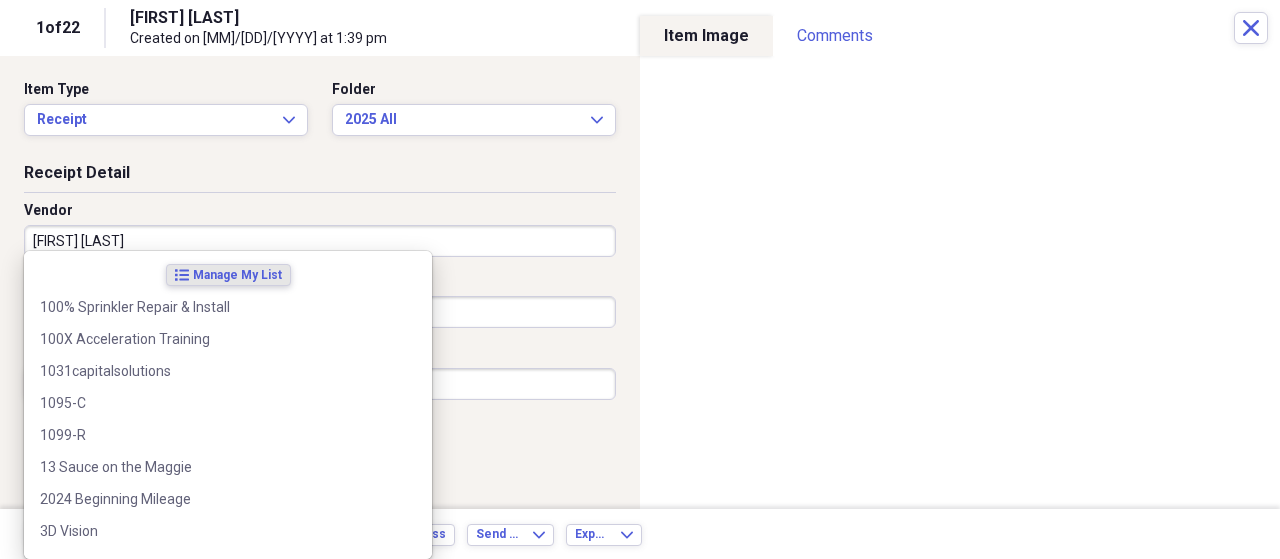 click on "[FIRST] [LAST]" at bounding box center (320, 241) 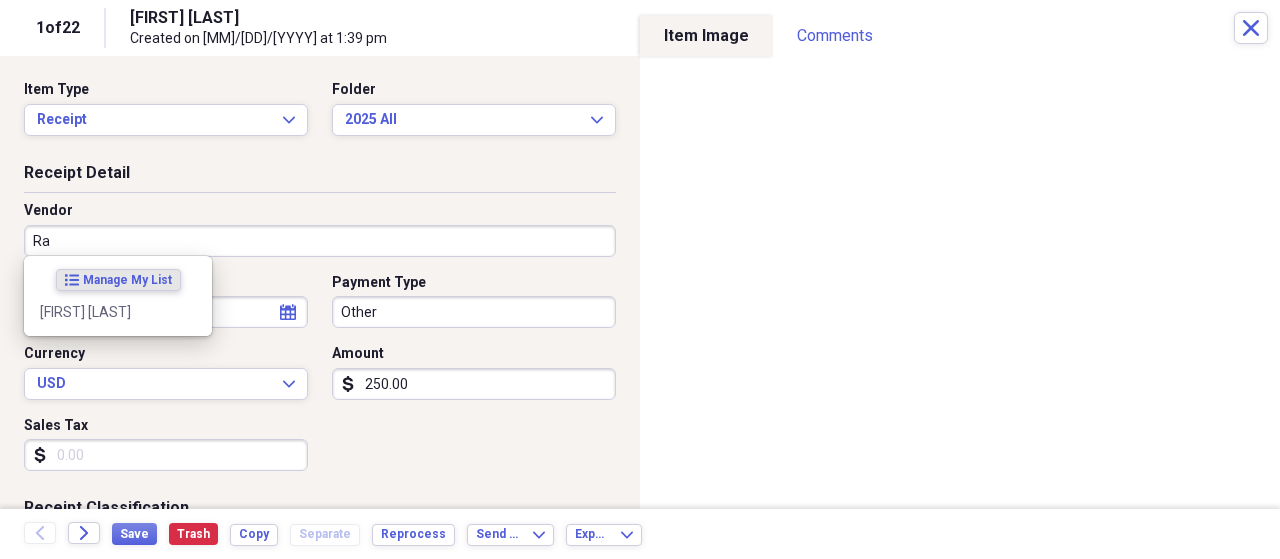 type on "R" 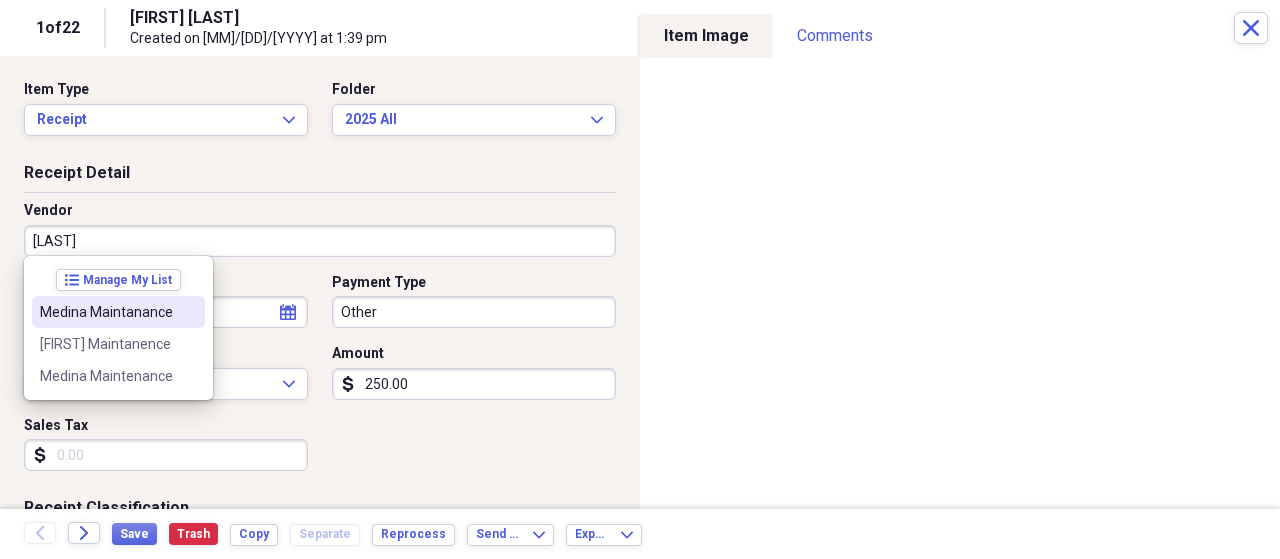click on "[PERSON] Maintanance" at bounding box center (106, 312) 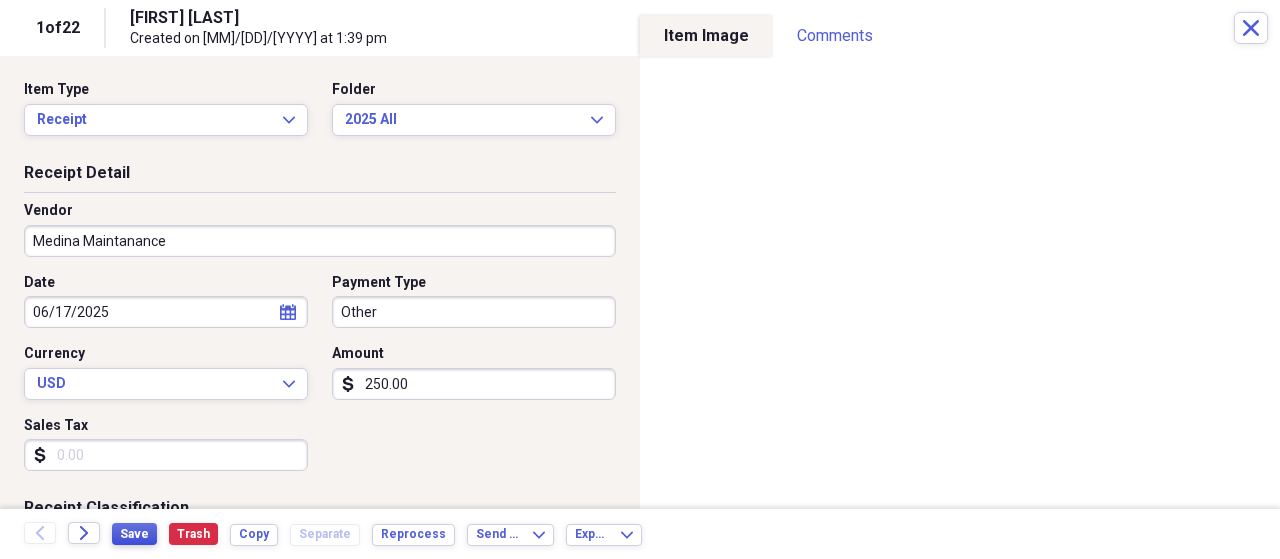 click on "Save" at bounding box center (134, 534) 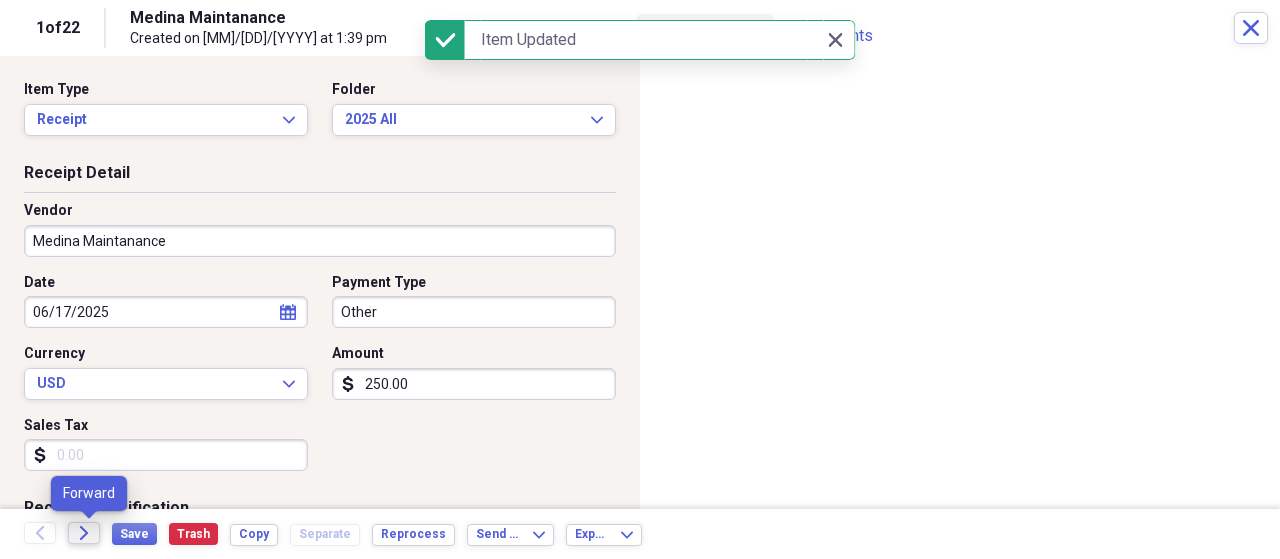 click on "Forward" 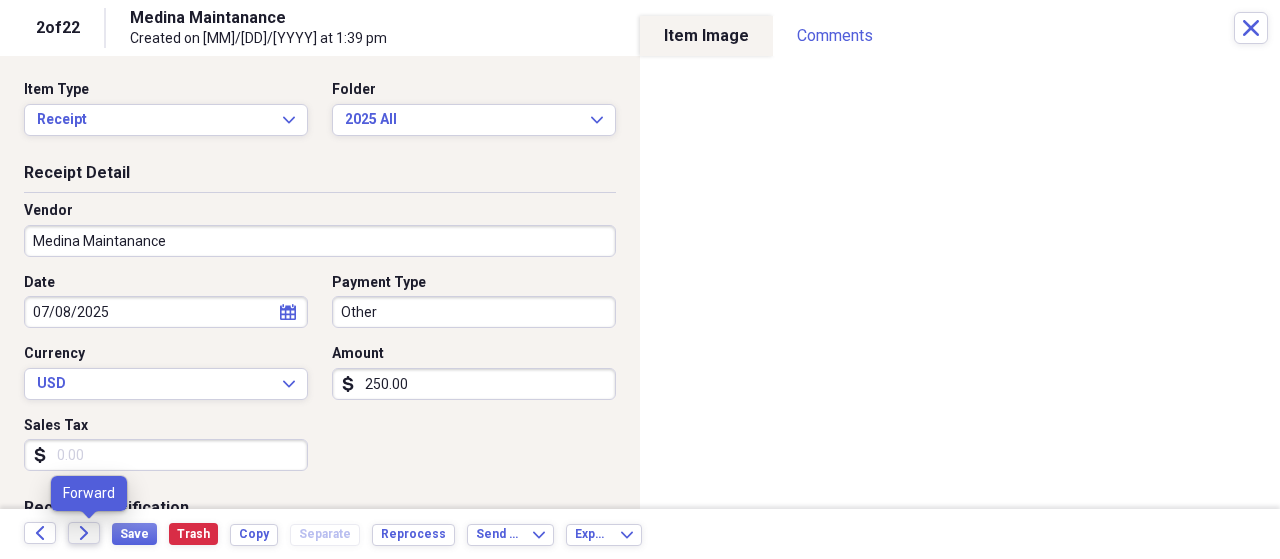 click on "Forward" 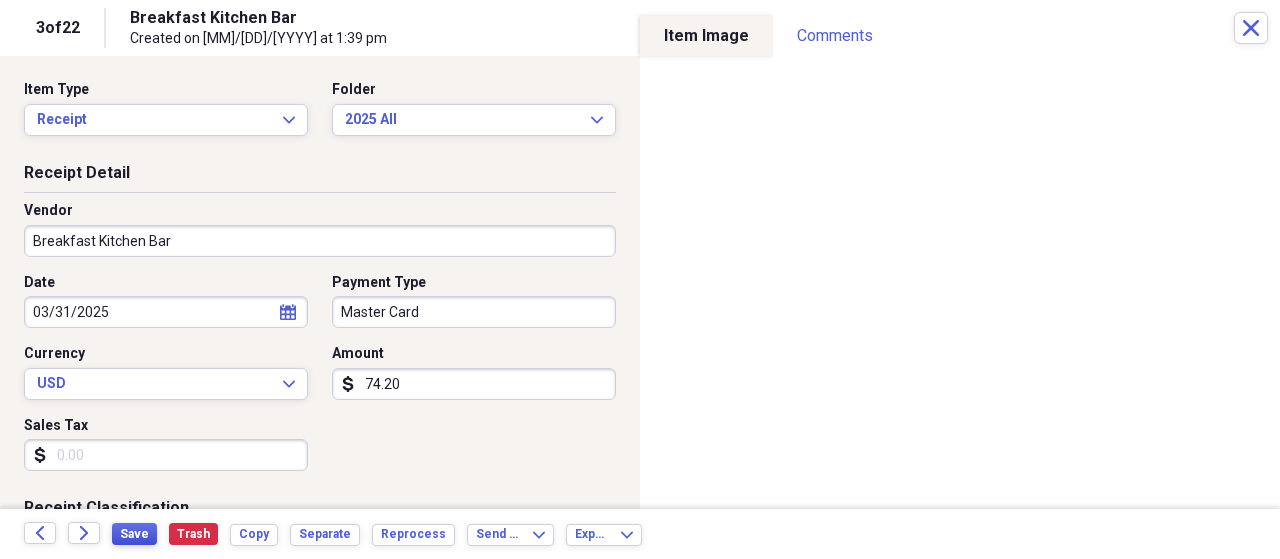 click on "Save" at bounding box center [134, 534] 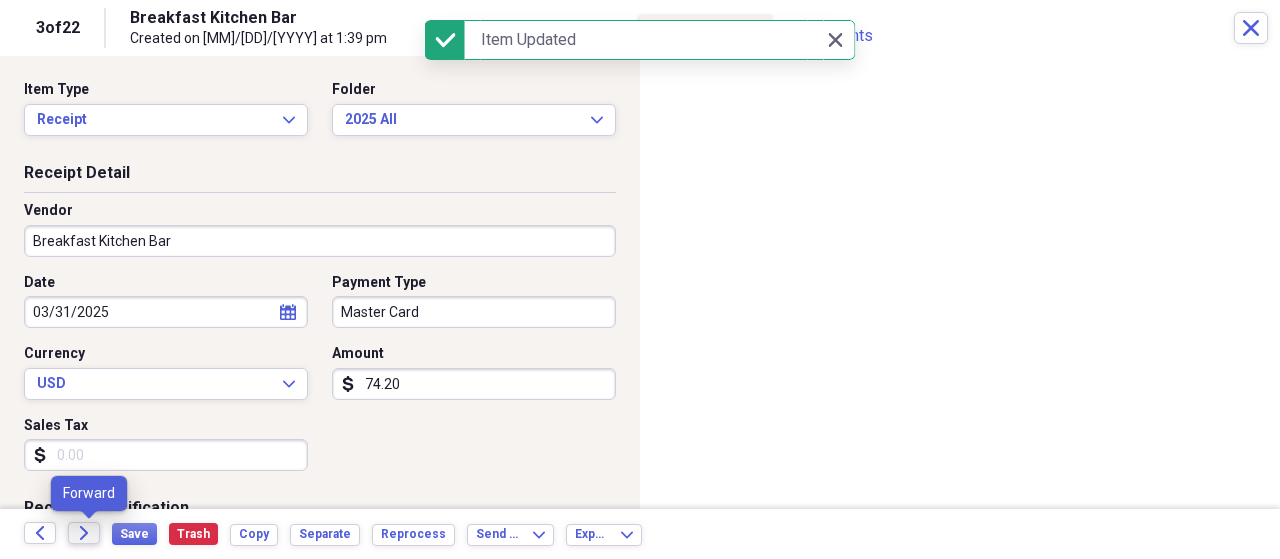 click on "Forward" 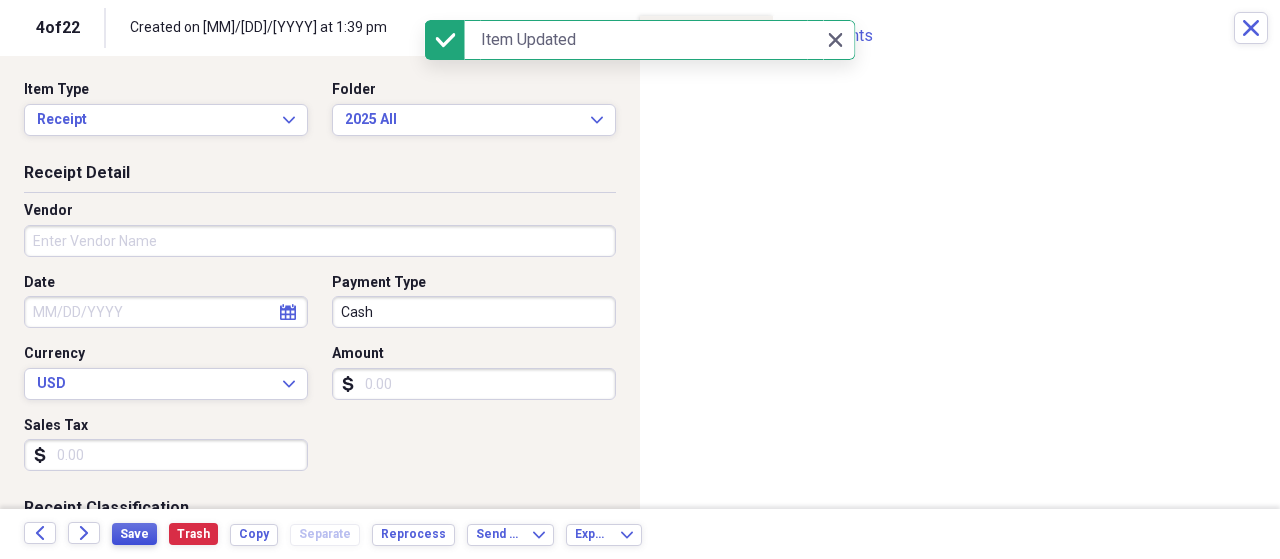 click on "Save" at bounding box center (134, 534) 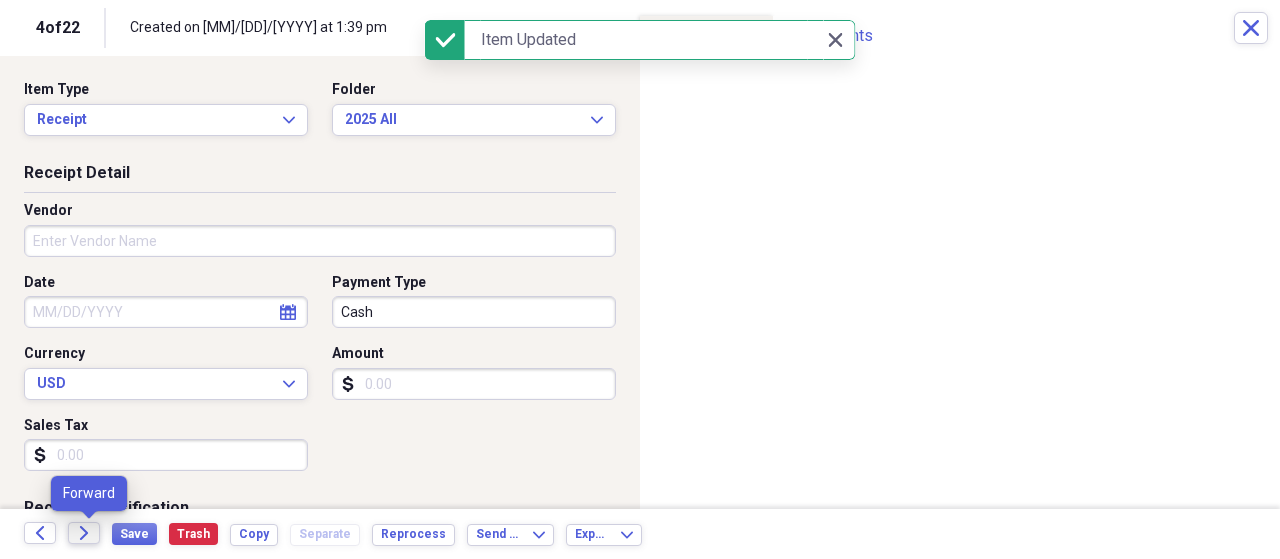 click on "Forward" 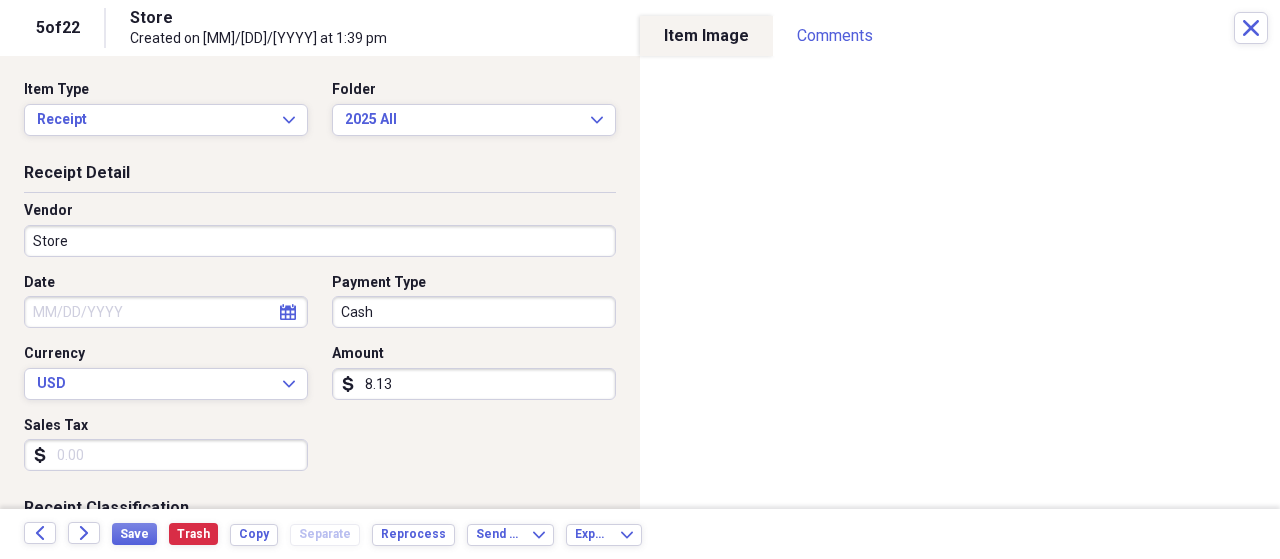 click on "Store" at bounding box center [320, 241] 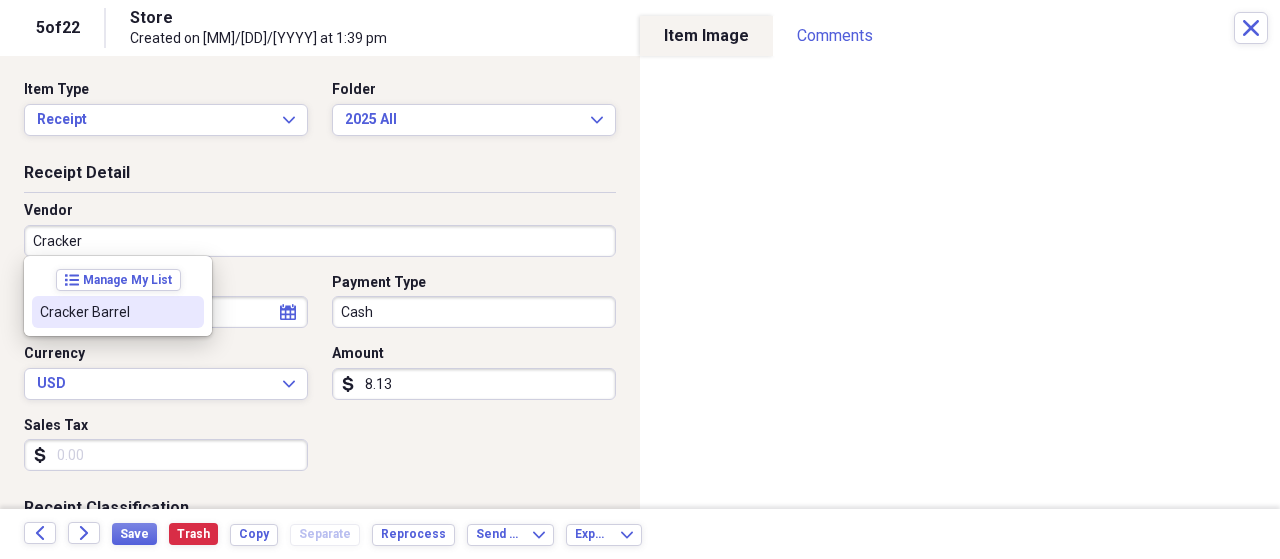 click on "Cracker Barrel" at bounding box center [106, 312] 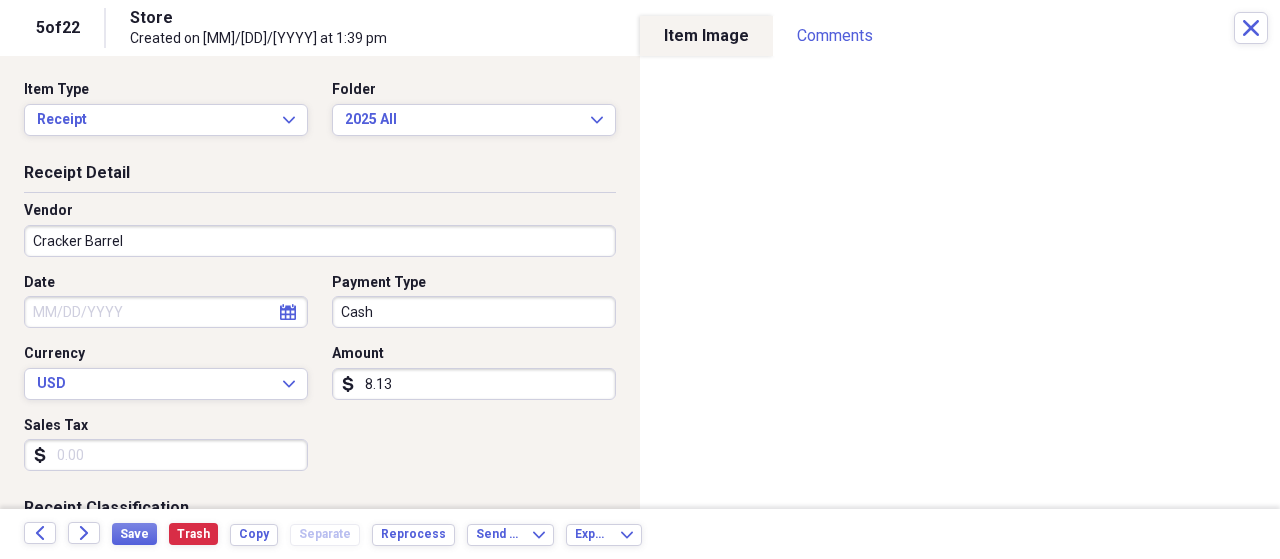 type on "Meals/Restaurant" 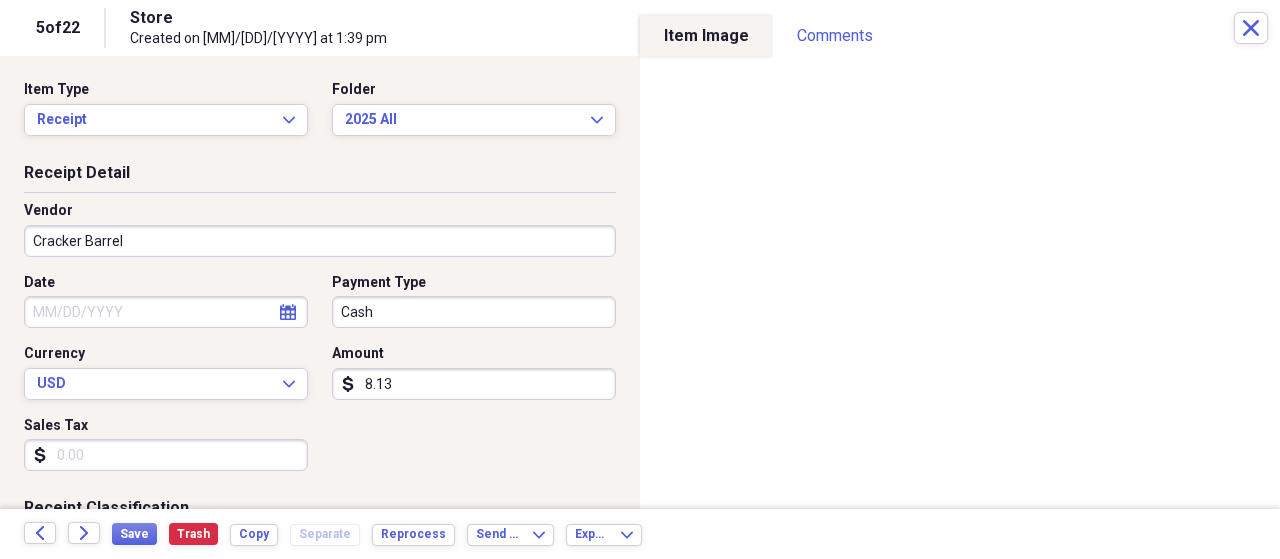 click 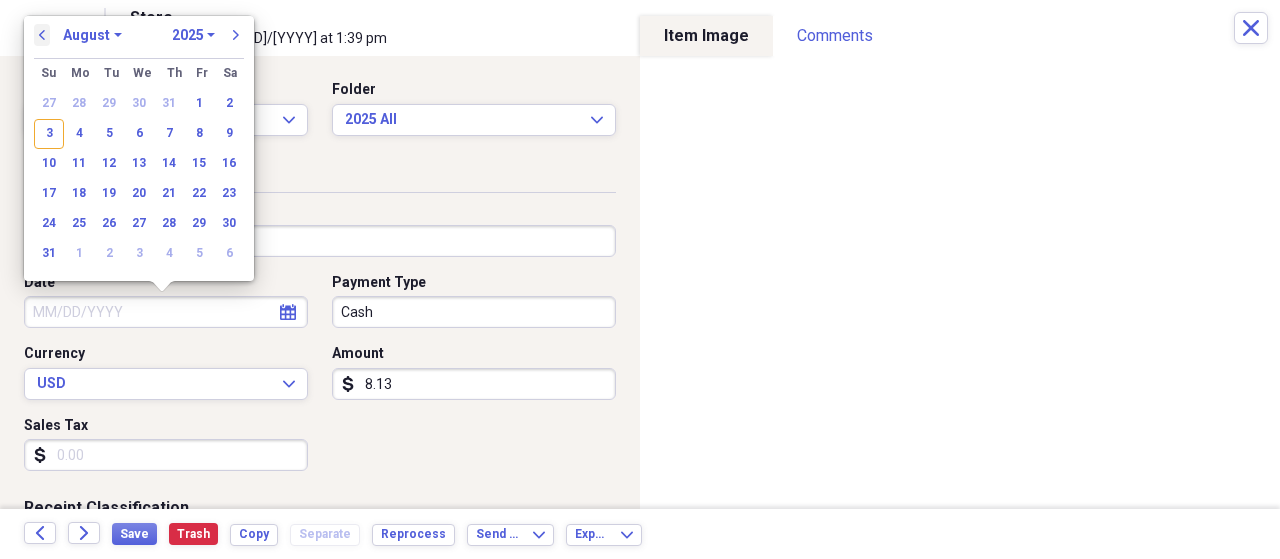 click on "previous" at bounding box center [42, 35] 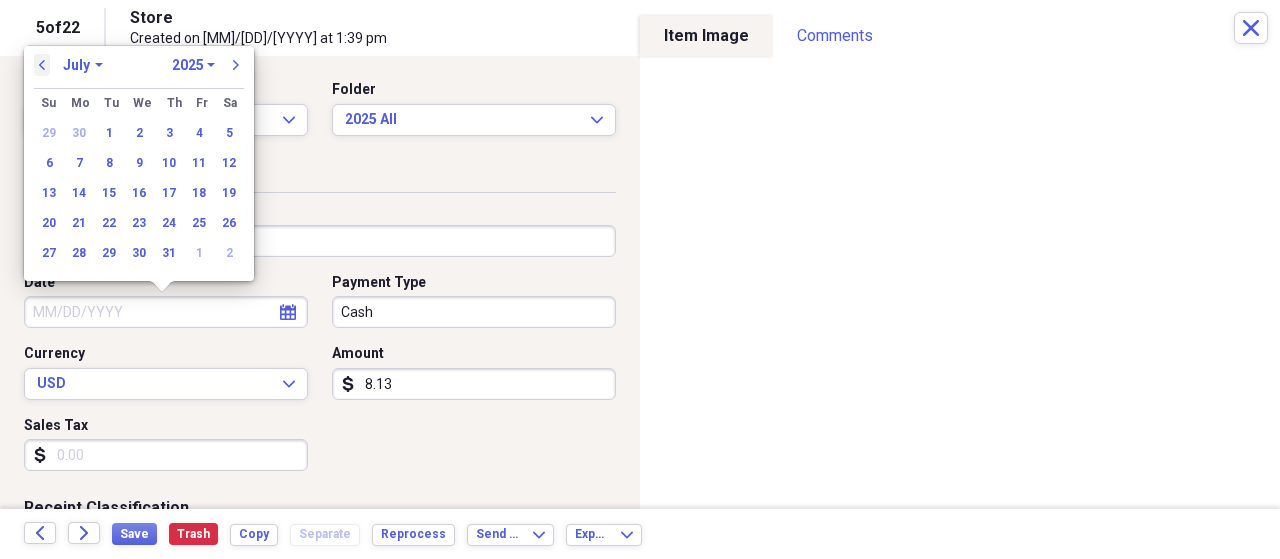 click on "previous" at bounding box center (42, 65) 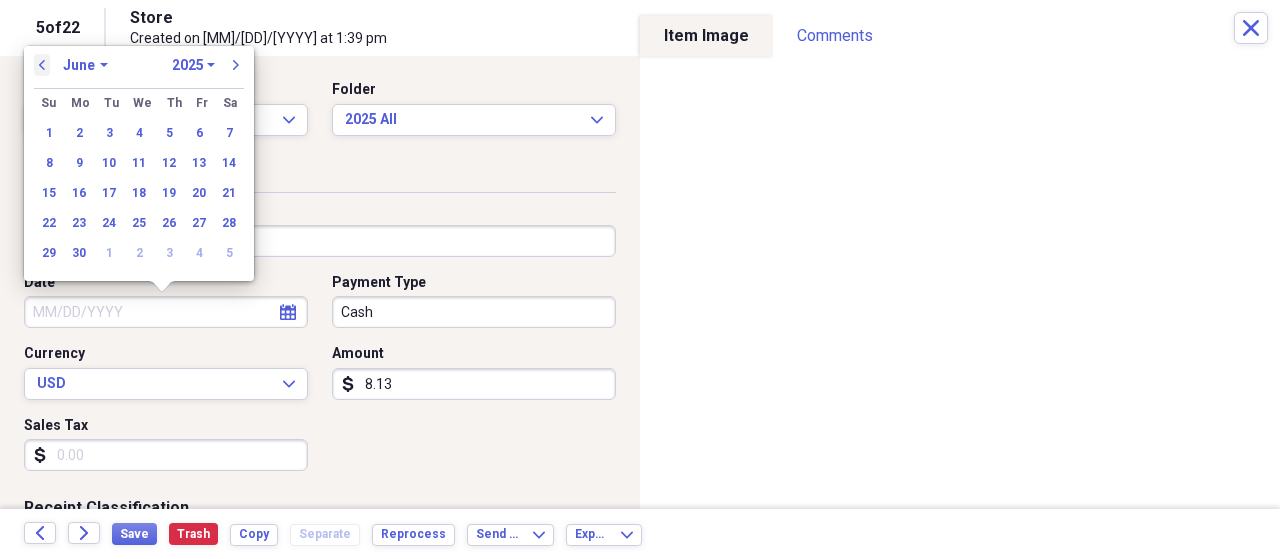 click on "previous" at bounding box center (42, 65) 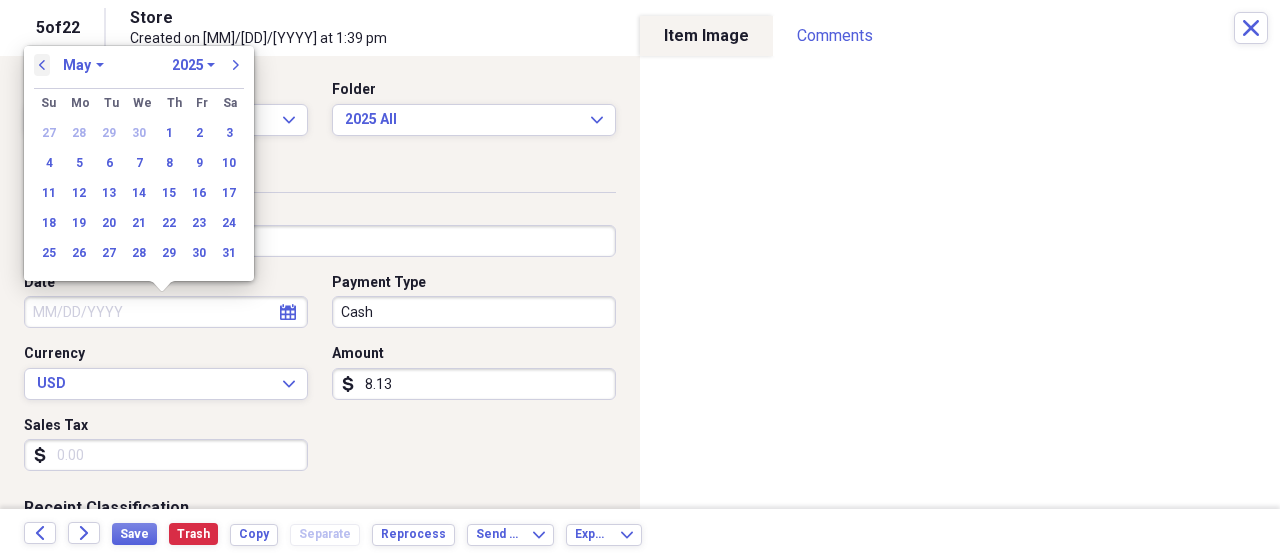 click on "previous" at bounding box center (42, 65) 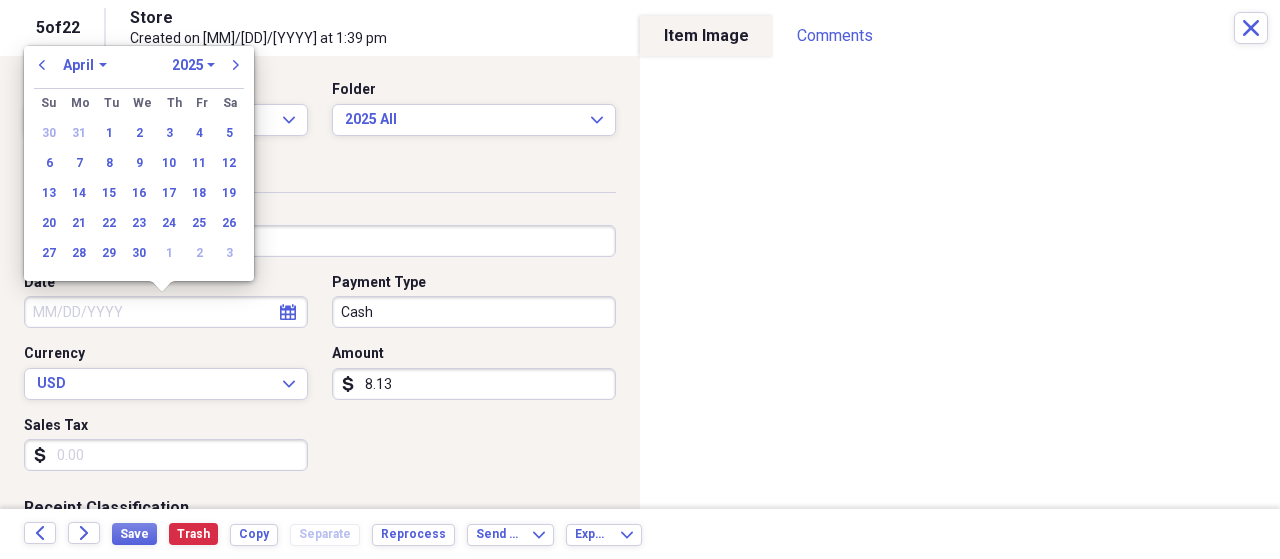 click on "previous" at bounding box center [42, 65] 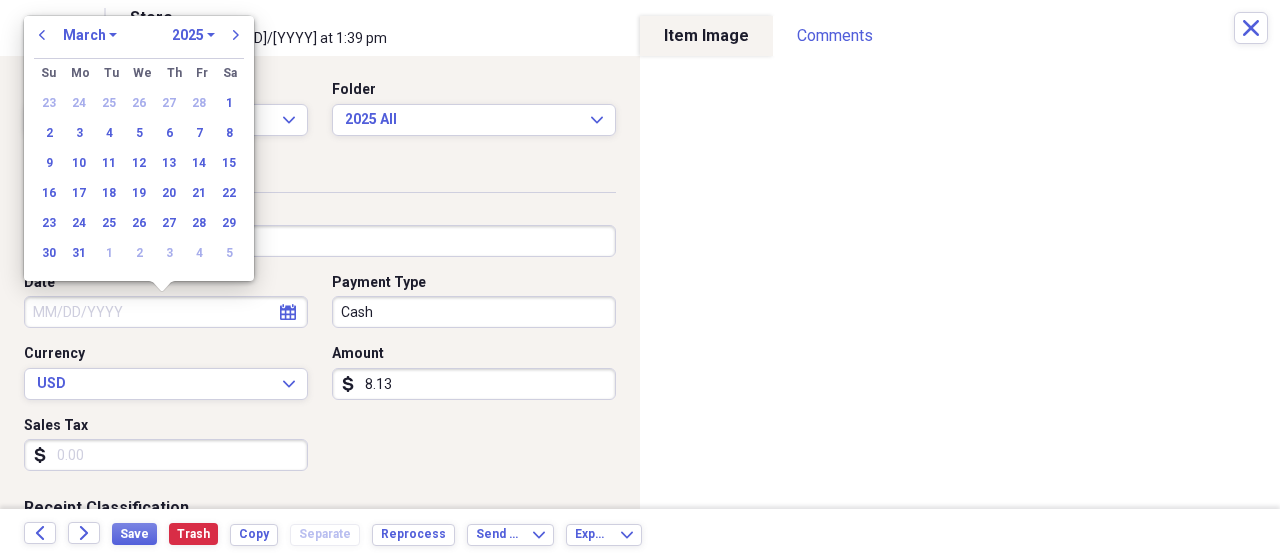 click on "previous January February March April May June July August September October November December 1970 1971 1972 1973 1974 1975 1976 1977 1978 1979 1980 1981 1982 1983 1984 1985 1986 1987 1988 1989 1990 1991 1992 1993 1994 1995 1996 1997 1998 1999 2000 2001 2002 2003 2004 2005 2006 2007 2008 2009 2010 2011 2012 2013 2014 2015 2016 2017 2018 2019 2020 2021 2022 2023 2024 2025 2026 2027 2028 2029 2030 2031 2032 2033 2034 2035 next" at bounding box center [139, 41] 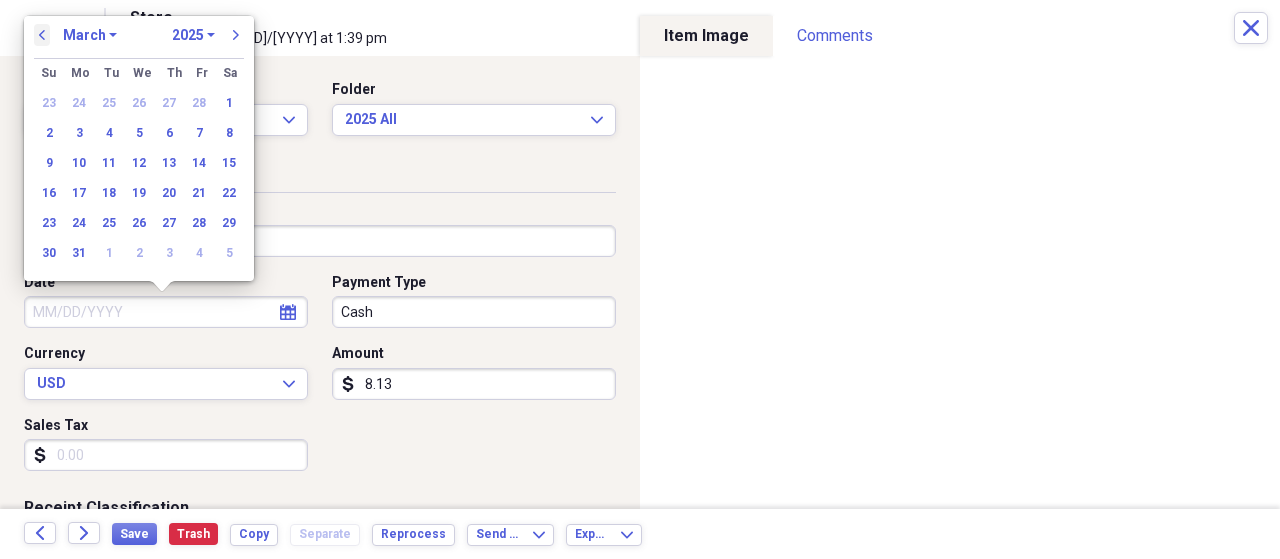 click on "previous" at bounding box center (42, 35) 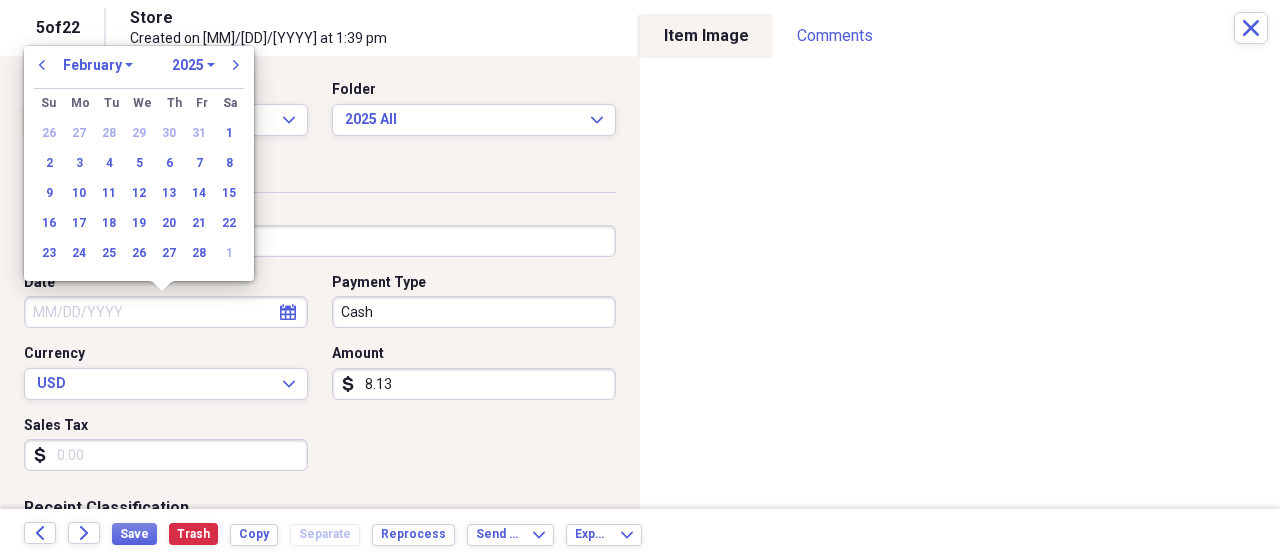 click on "Date" at bounding box center (166, 312) 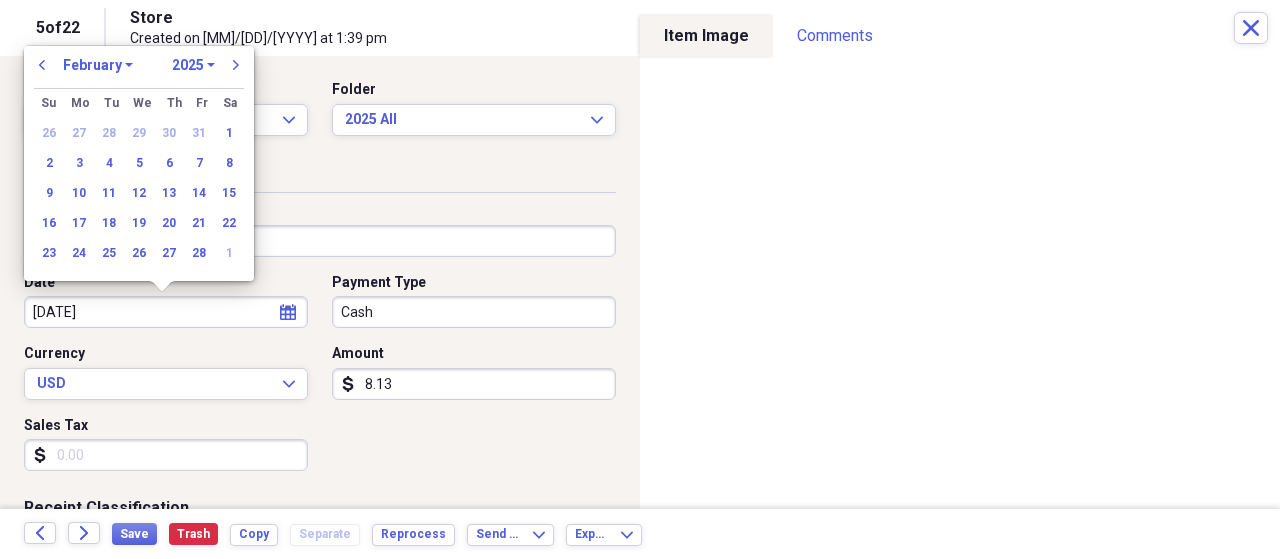 type on "03/17/20" 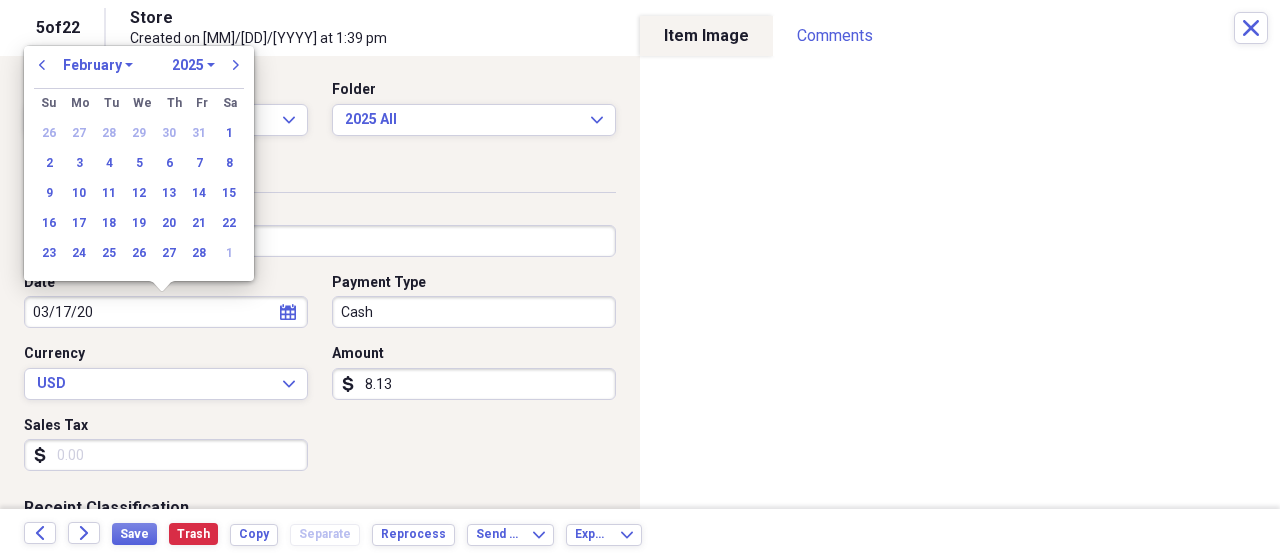 select on "2" 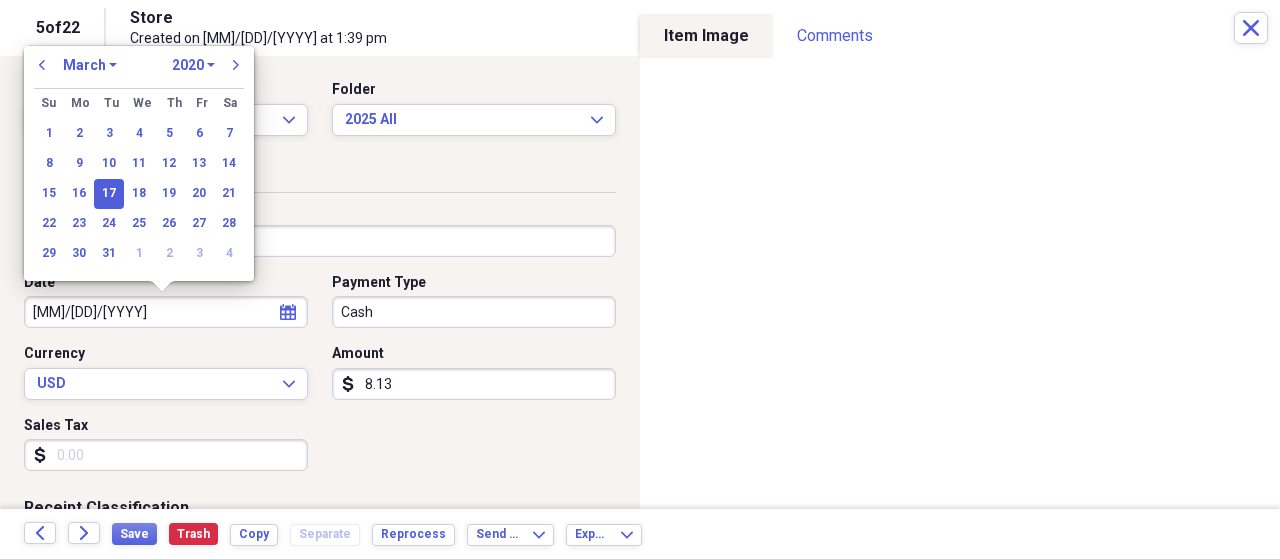 type on "03/17/2024" 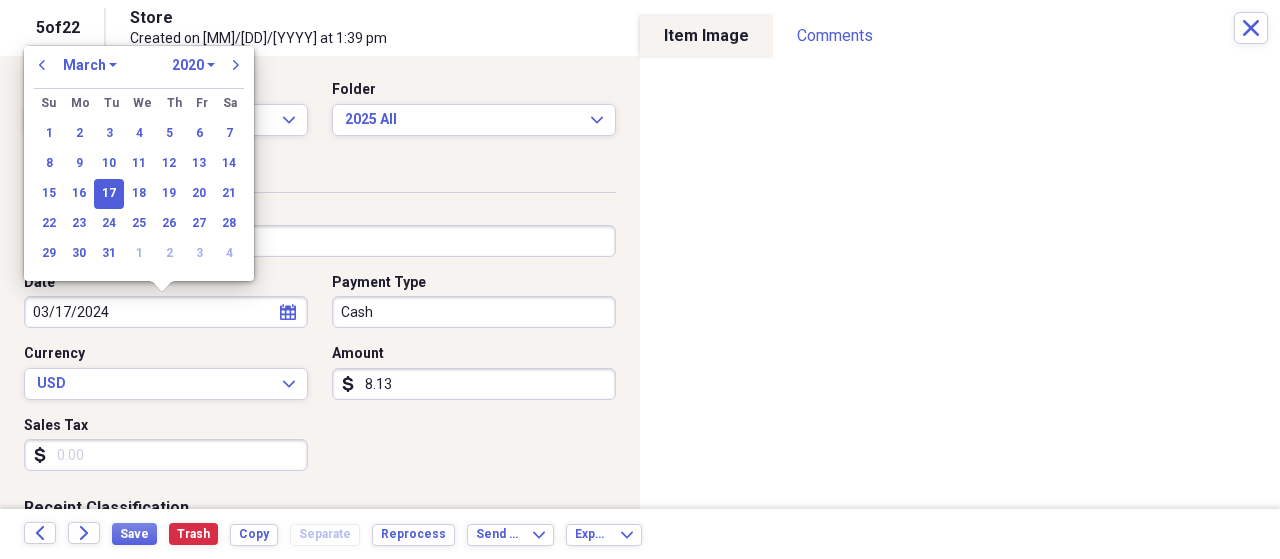 select on "2024" 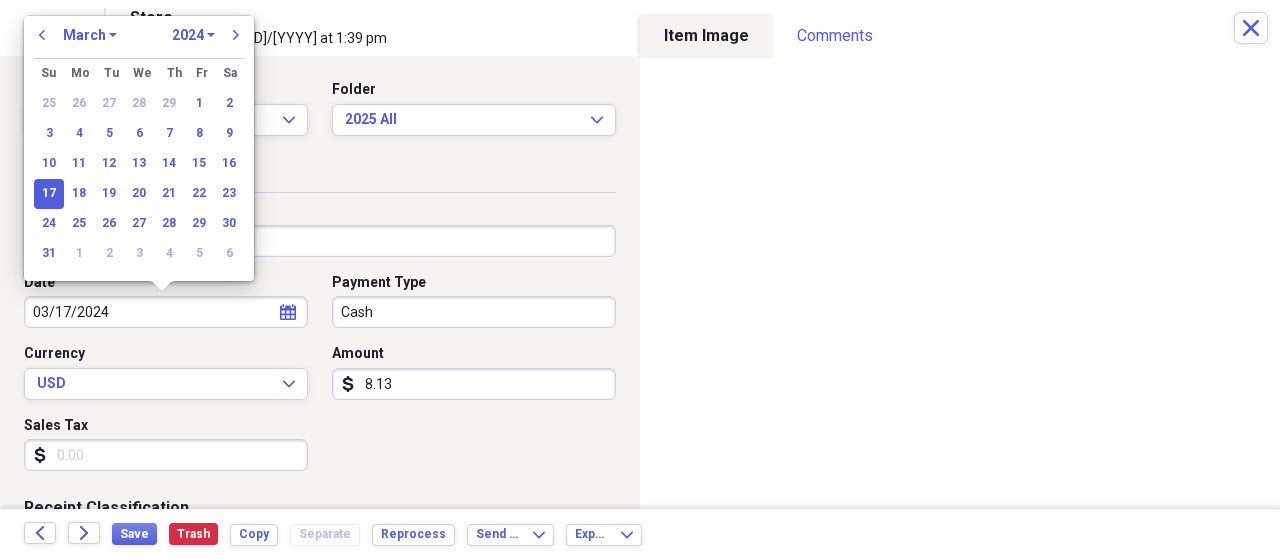 type on "03/17/2024" 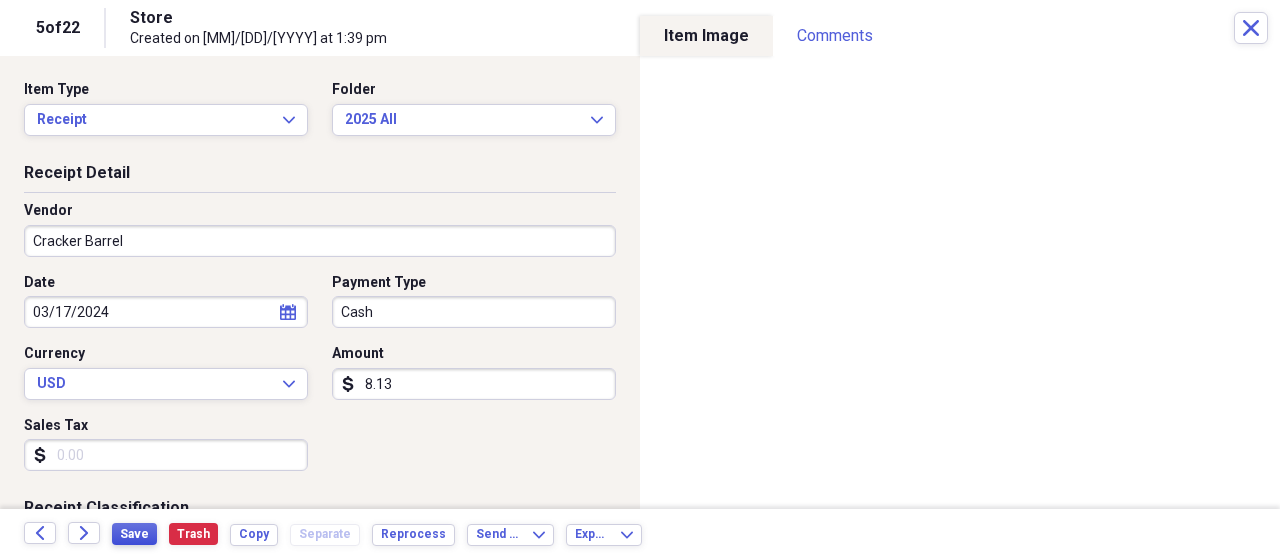 click on "Save" at bounding box center [134, 534] 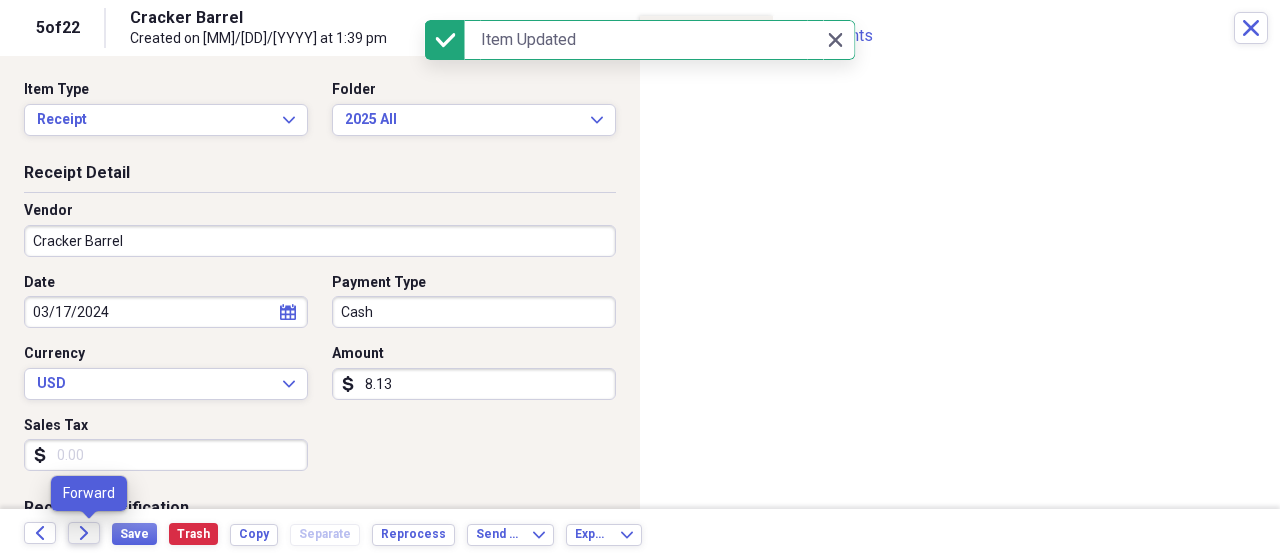 click on "Forward" 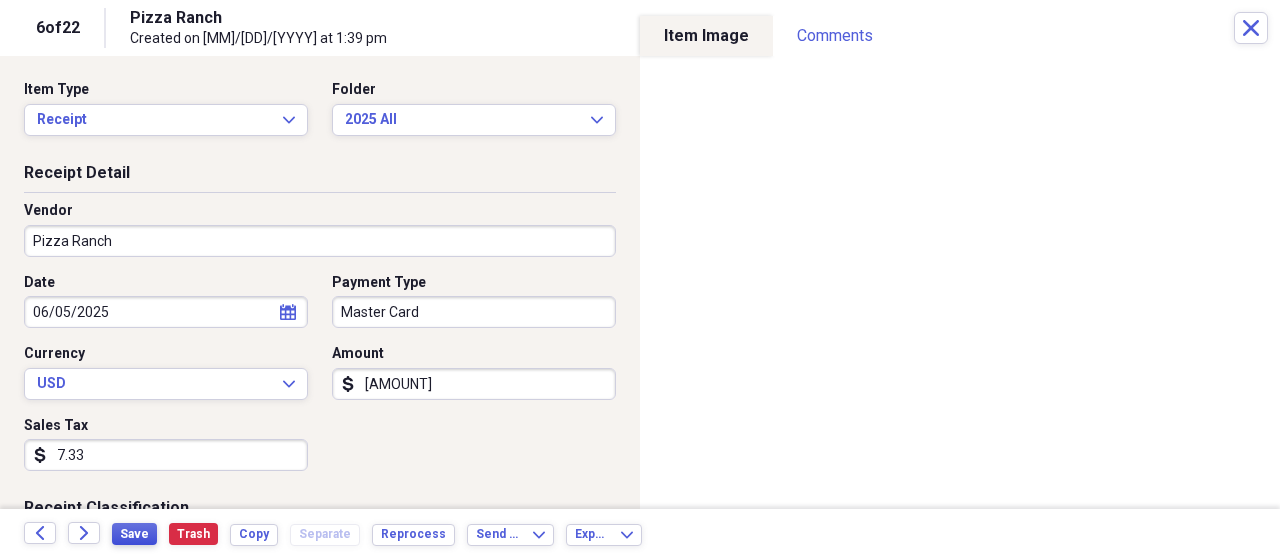click on "Save" at bounding box center (134, 534) 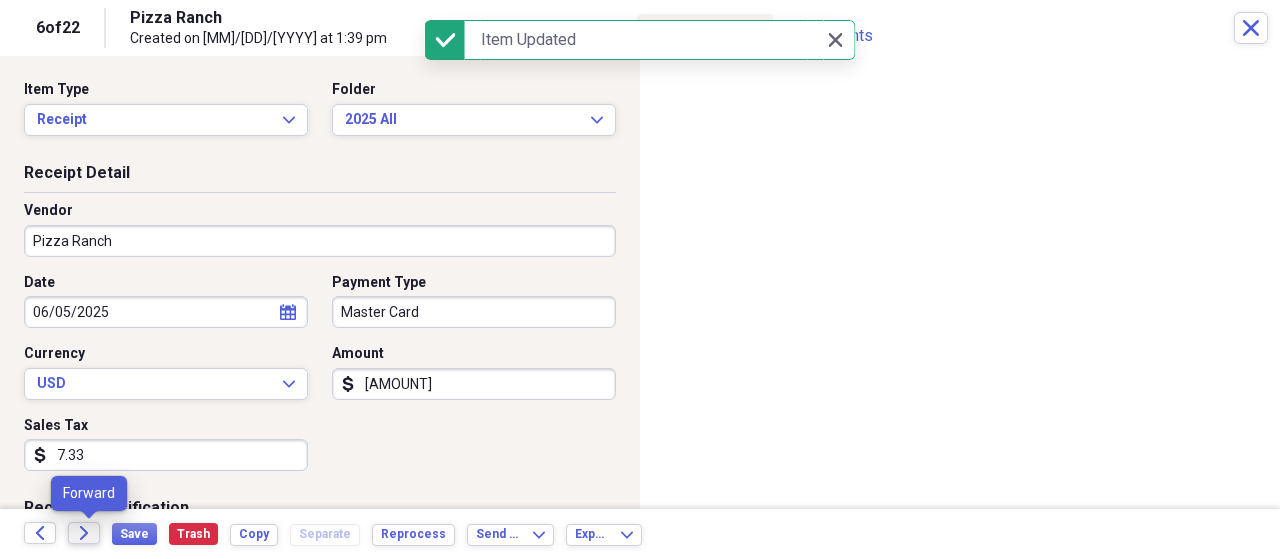 click on "Forward" 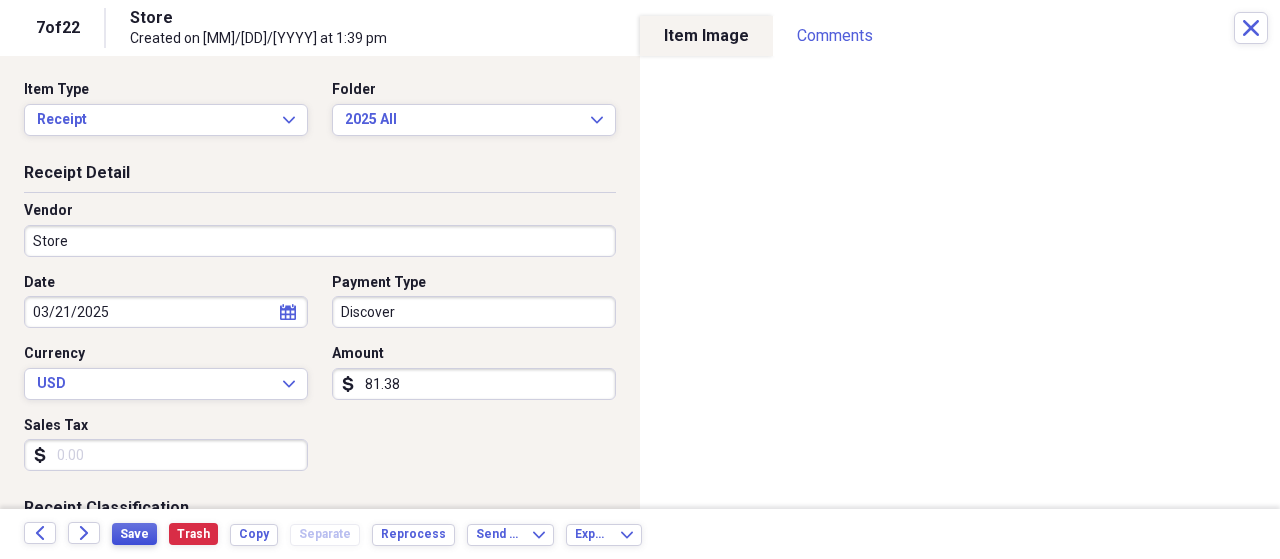 click on "Save" at bounding box center [134, 534] 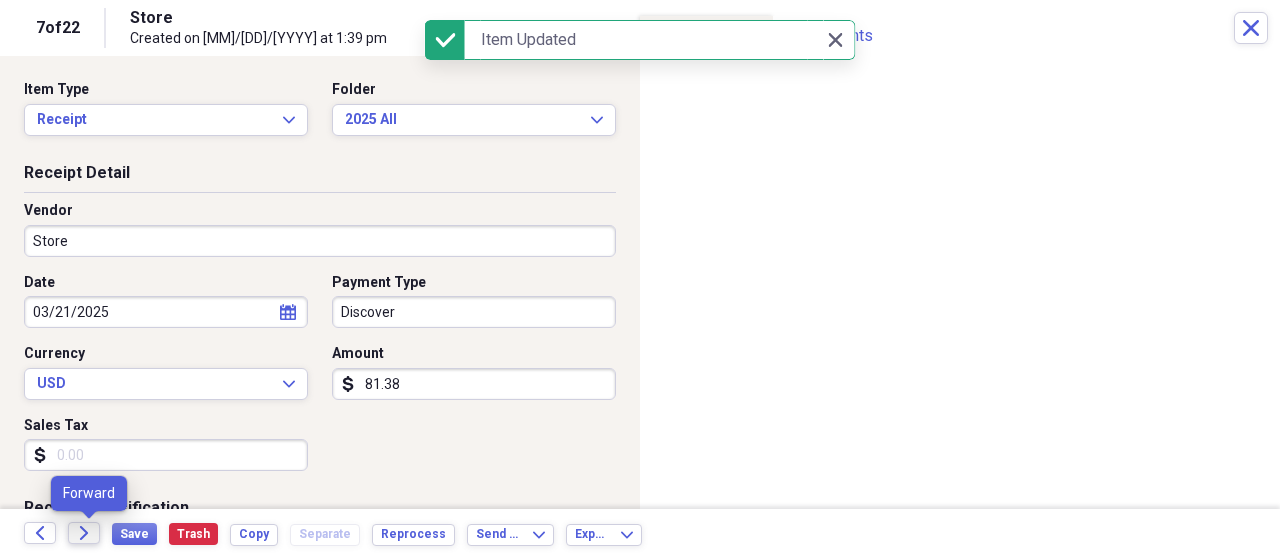 click on "Forward" 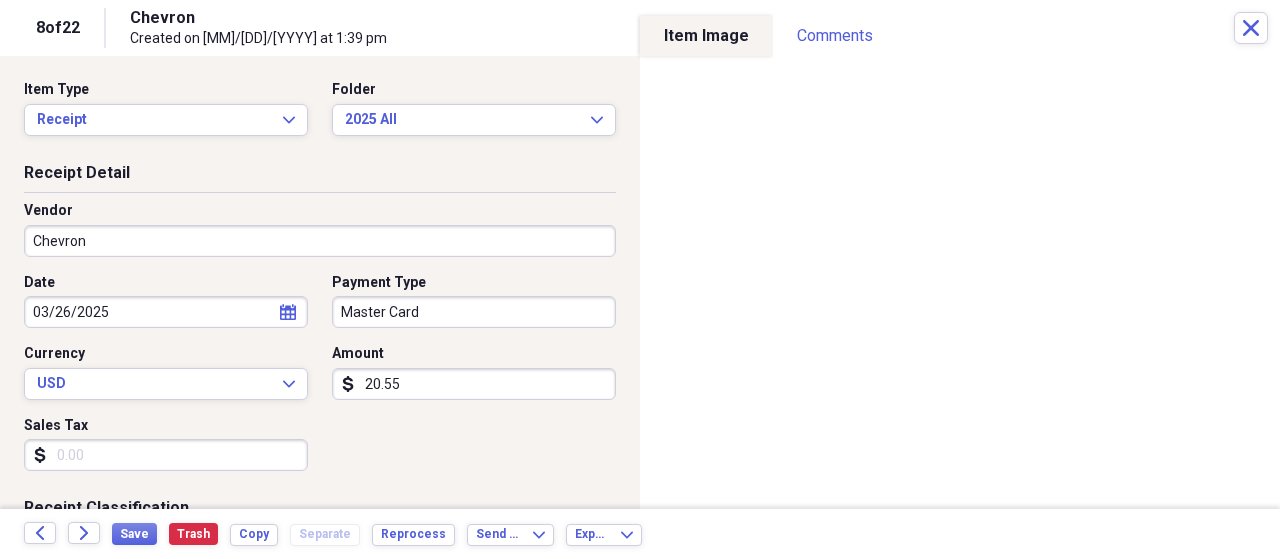 click on "Chevron" at bounding box center [320, 241] 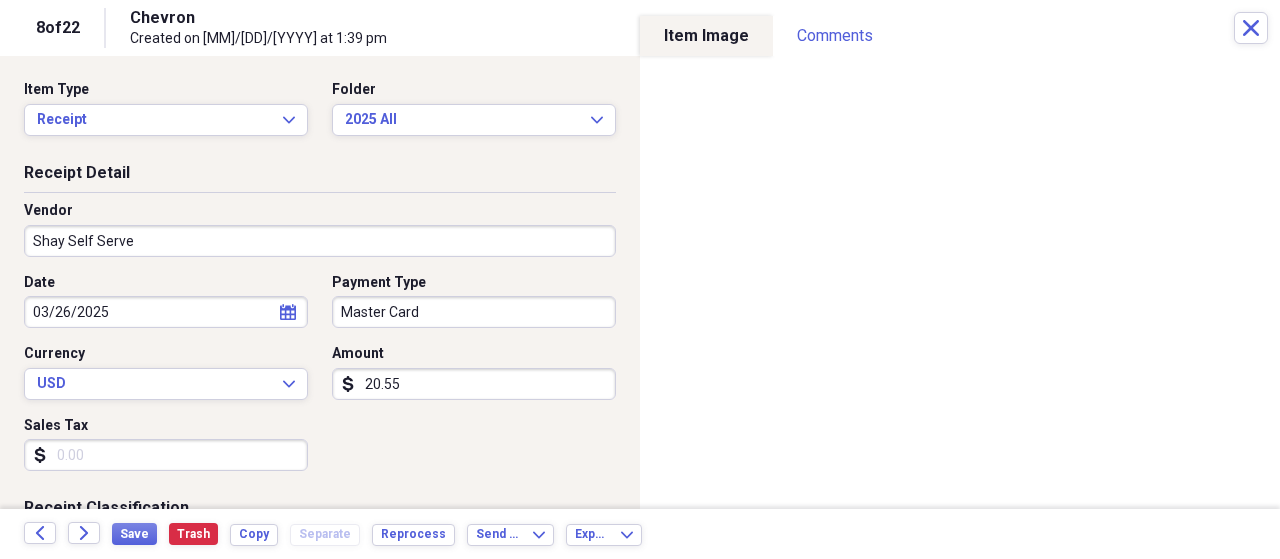 type on "Shay Self Serve" 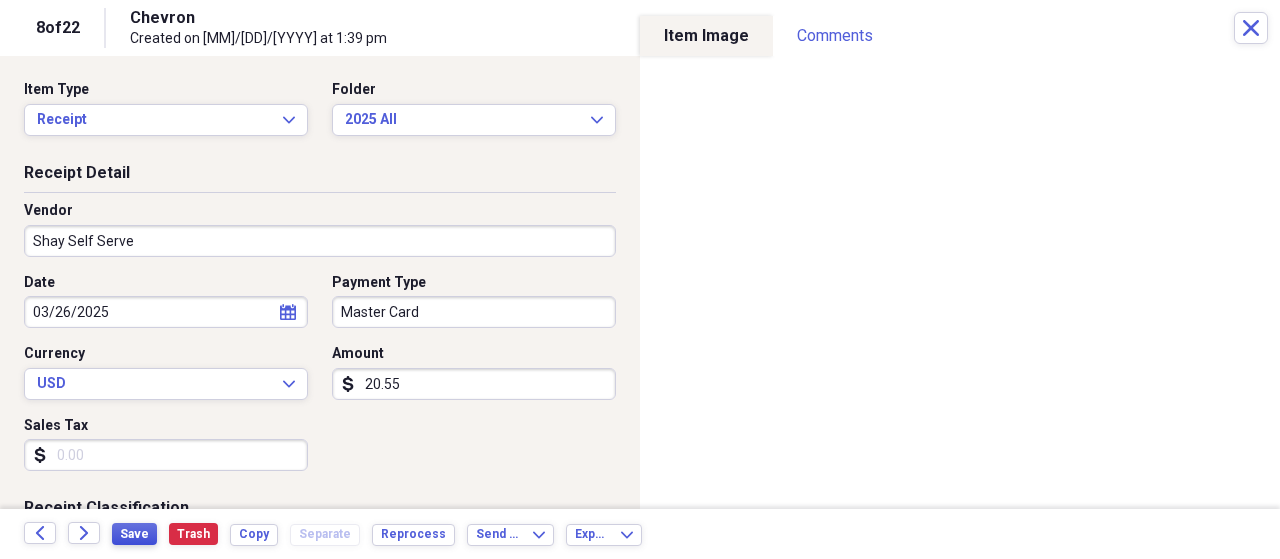 click on "Save" at bounding box center [134, 534] 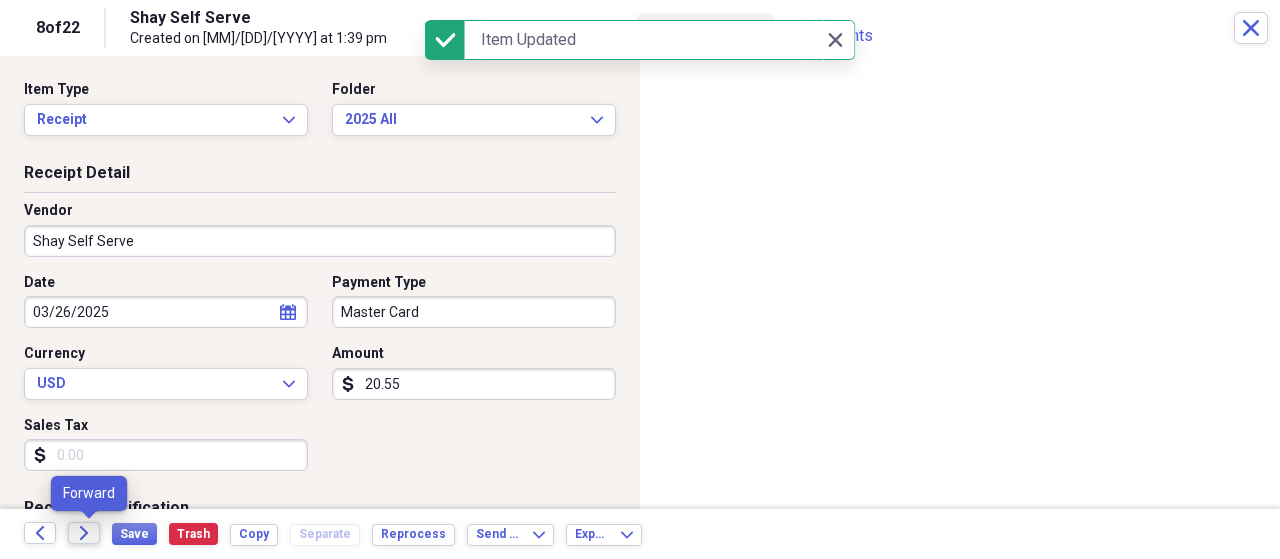 click on "Forward" 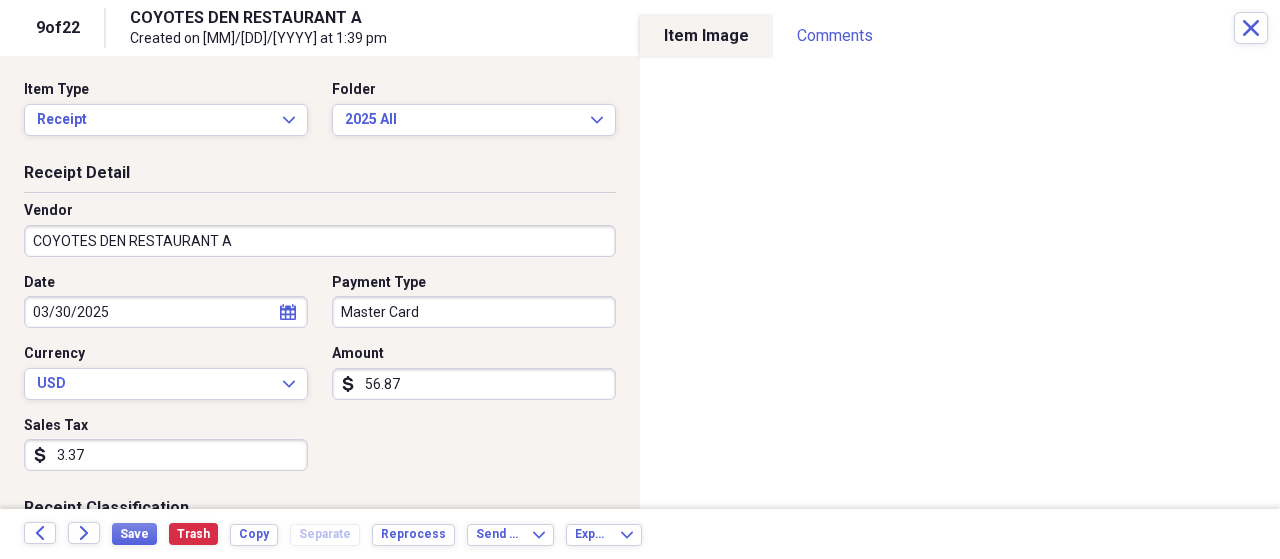 click on "56.87" at bounding box center (474, 384) 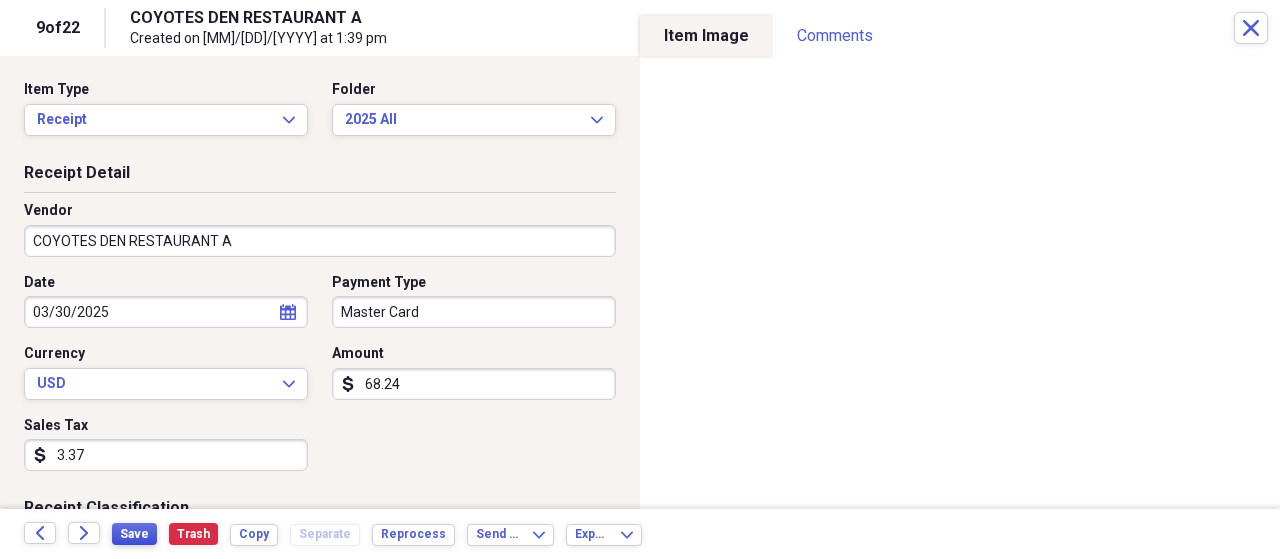 type on "68.24" 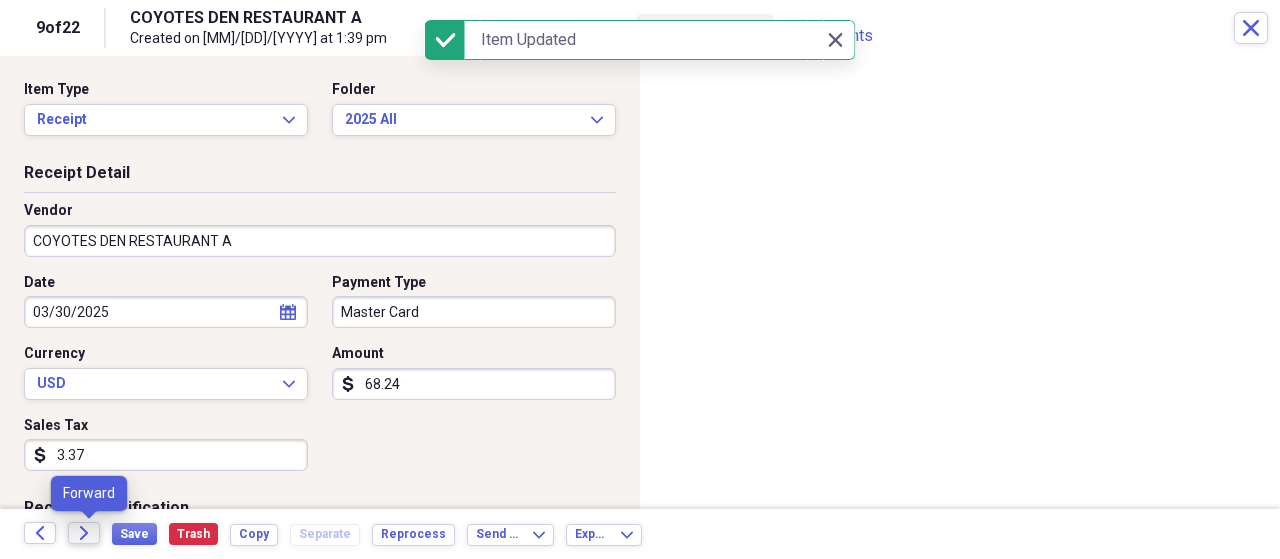 click on "Forward" 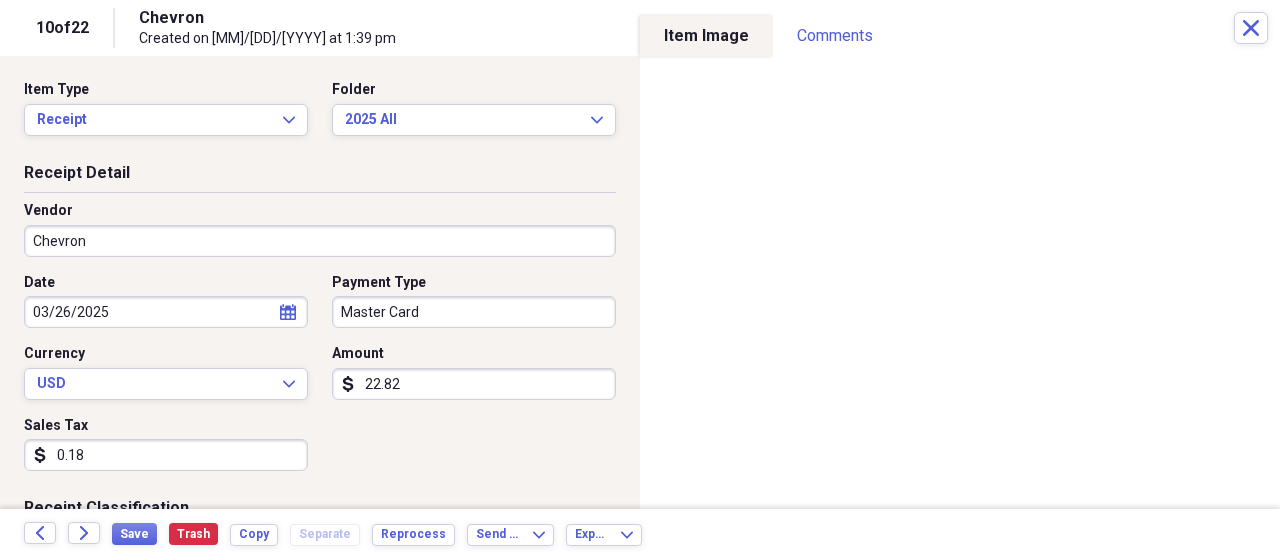 click on "Chevron" at bounding box center (320, 241) 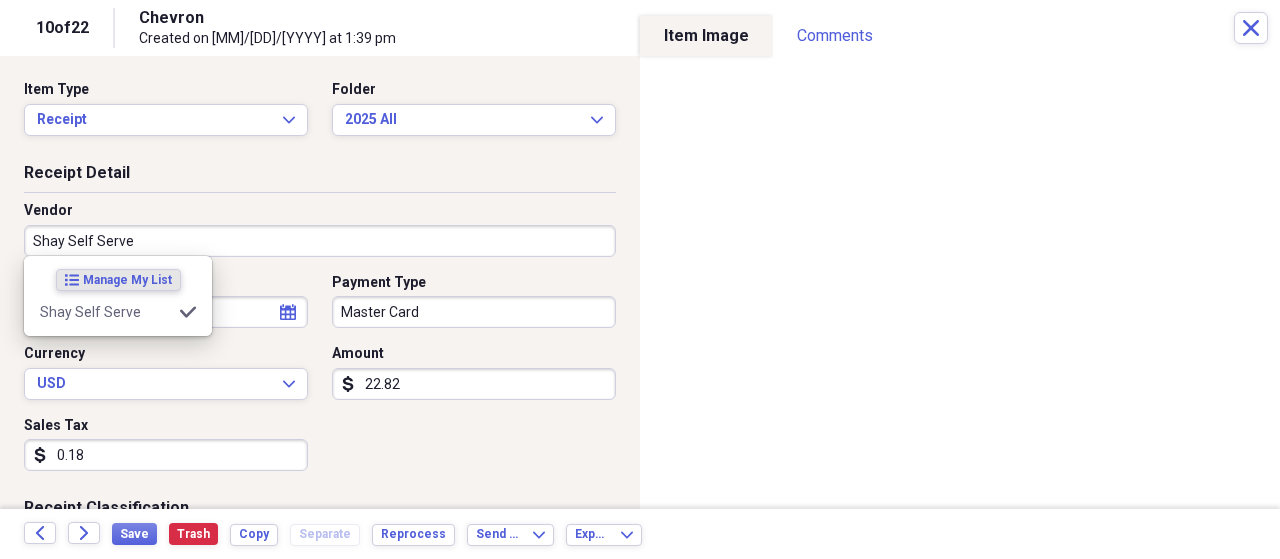type on "Shay Self Serve" 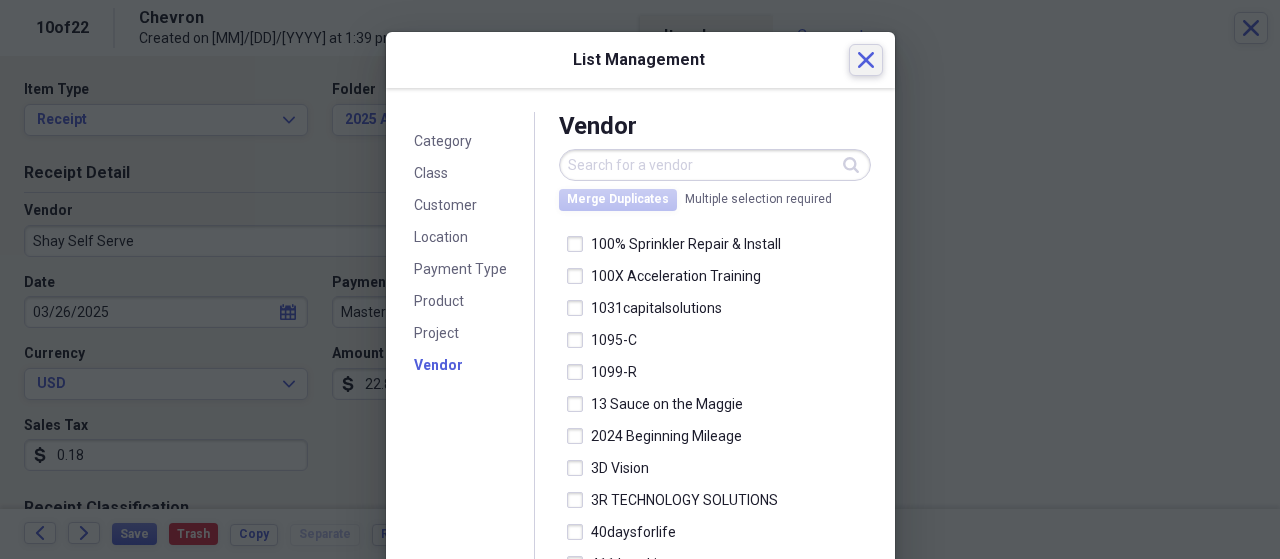 click on "Close" 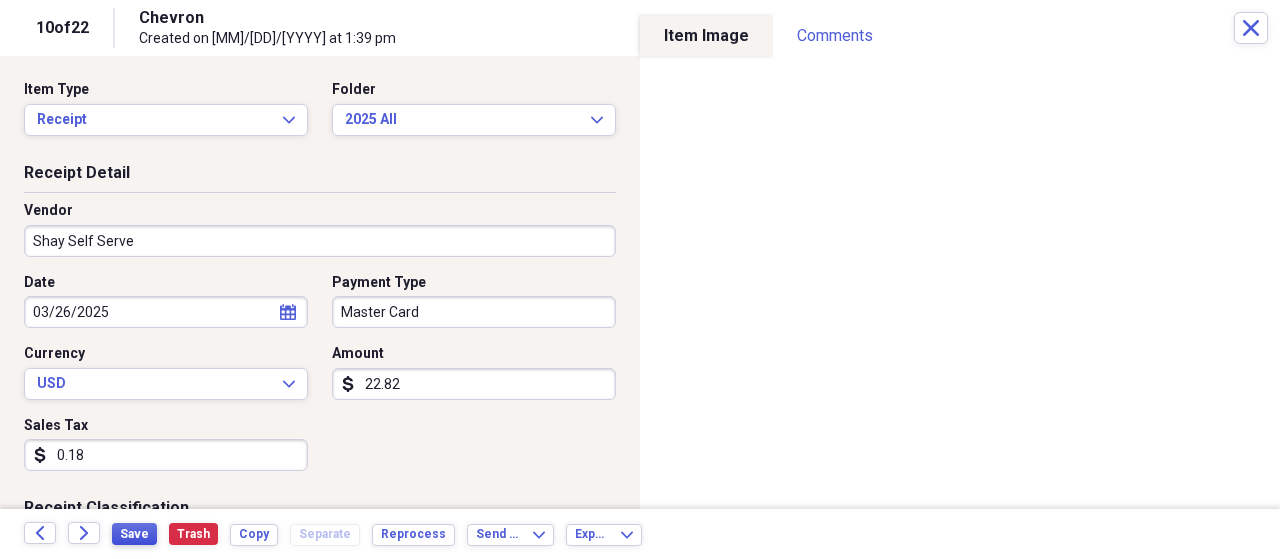 click on "Save" at bounding box center [134, 534] 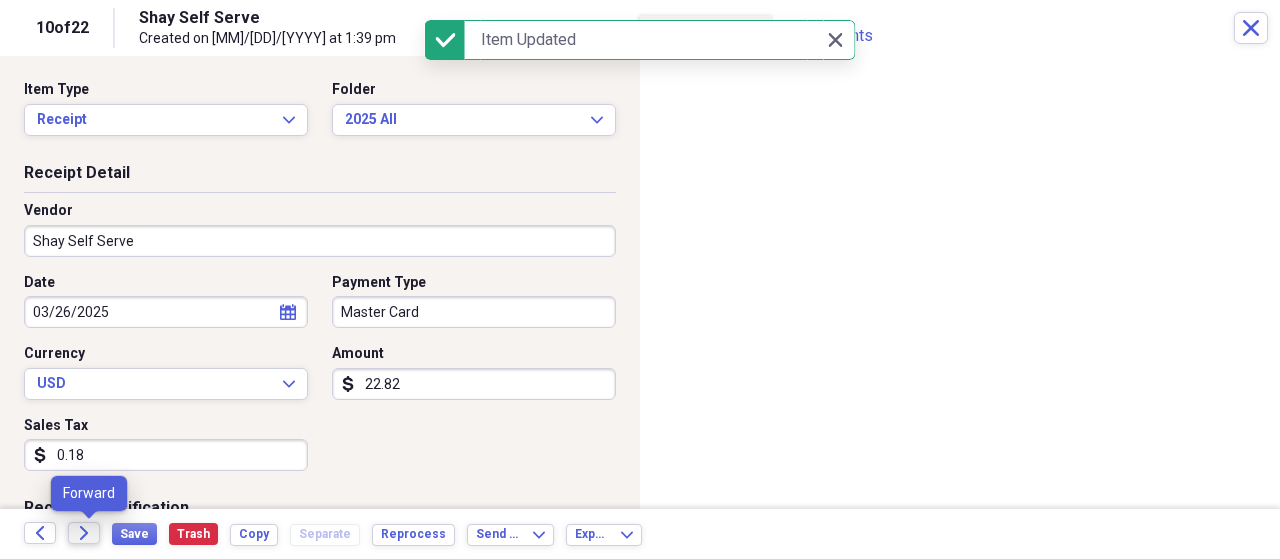 click on "Forward" 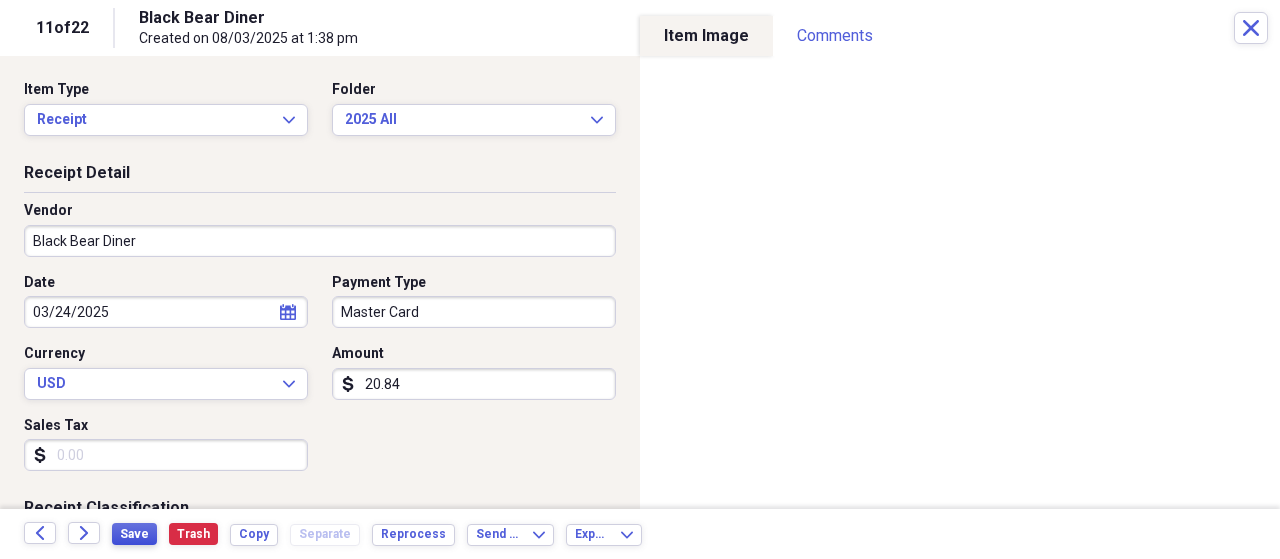 click on "Save" at bounding box center [134, 534] 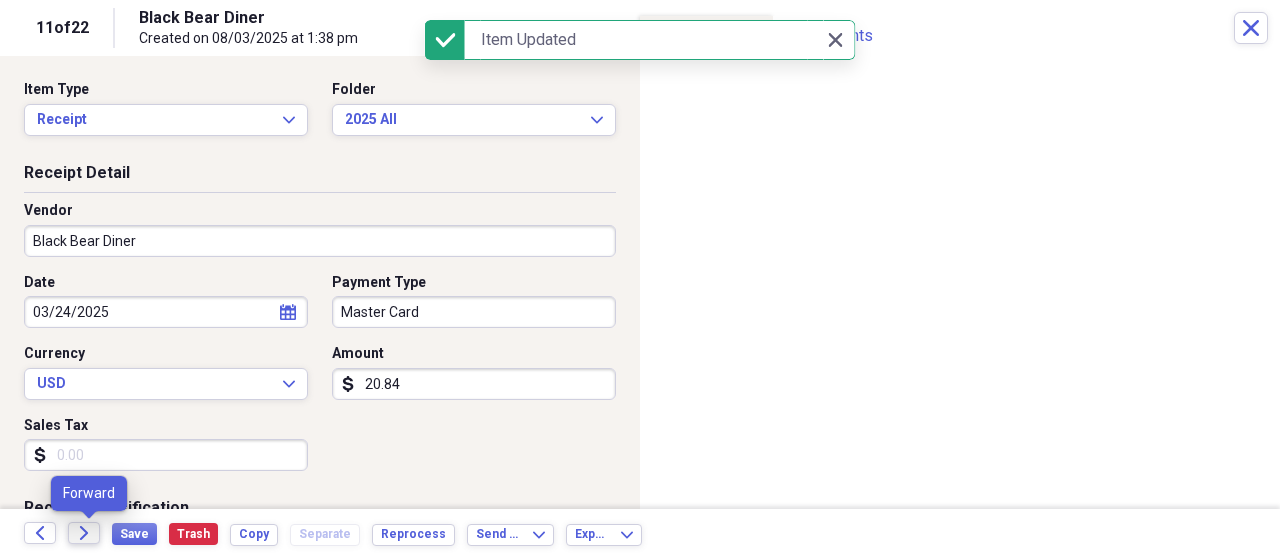 click on "Forward" 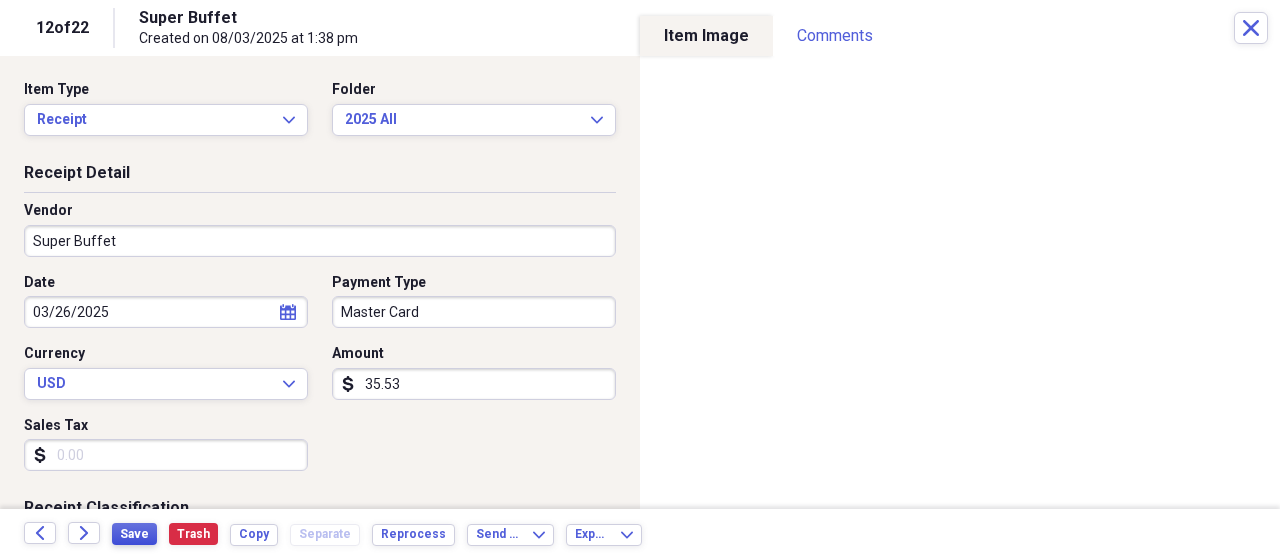 click on "Save" at bounding box center [134, 534] 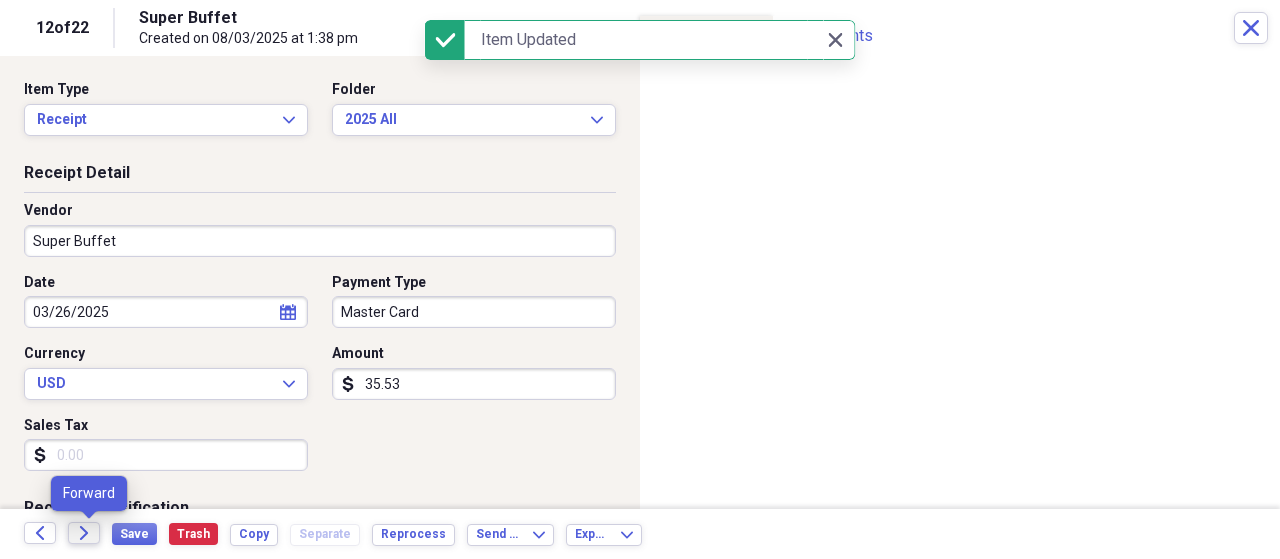 click on "Forward" 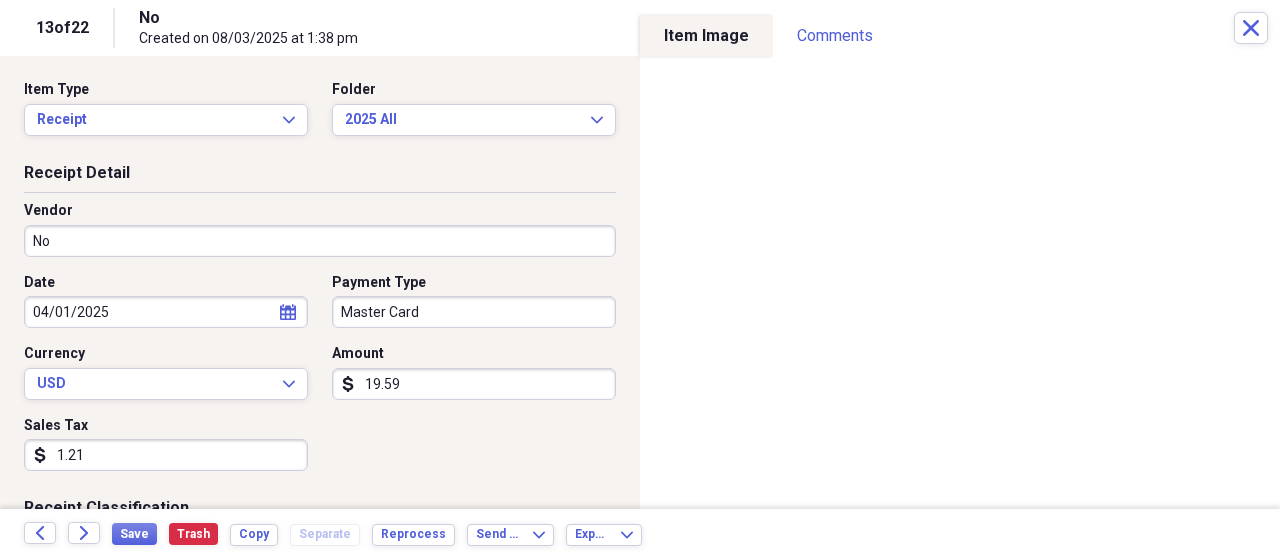 click on "No" at bounding box center (320, 241) 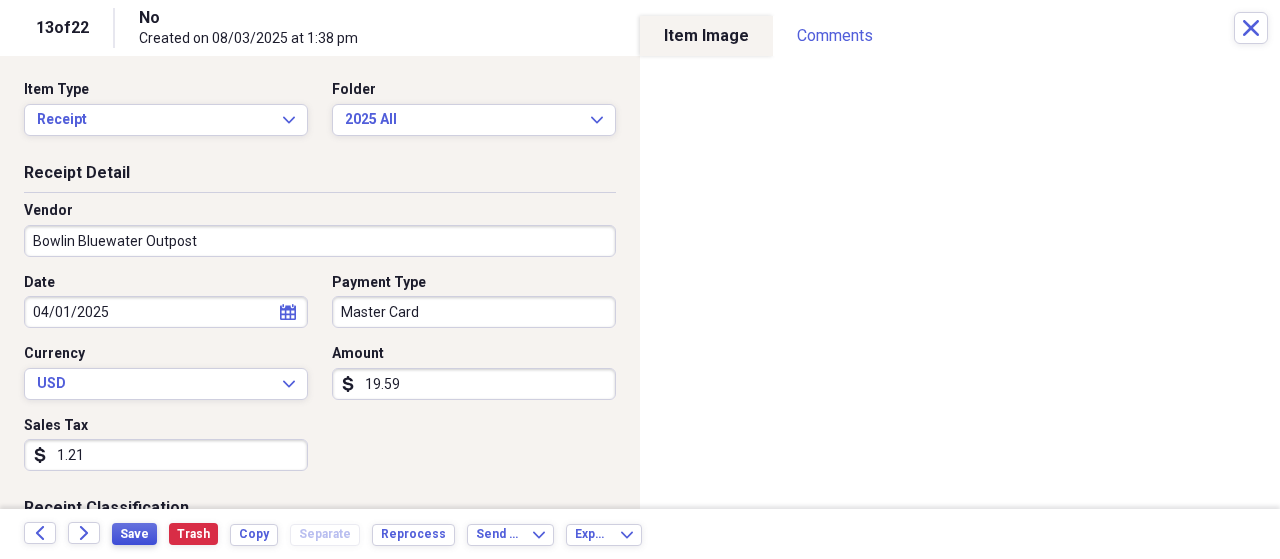 type on "Bowlin Bluewater Outpost" 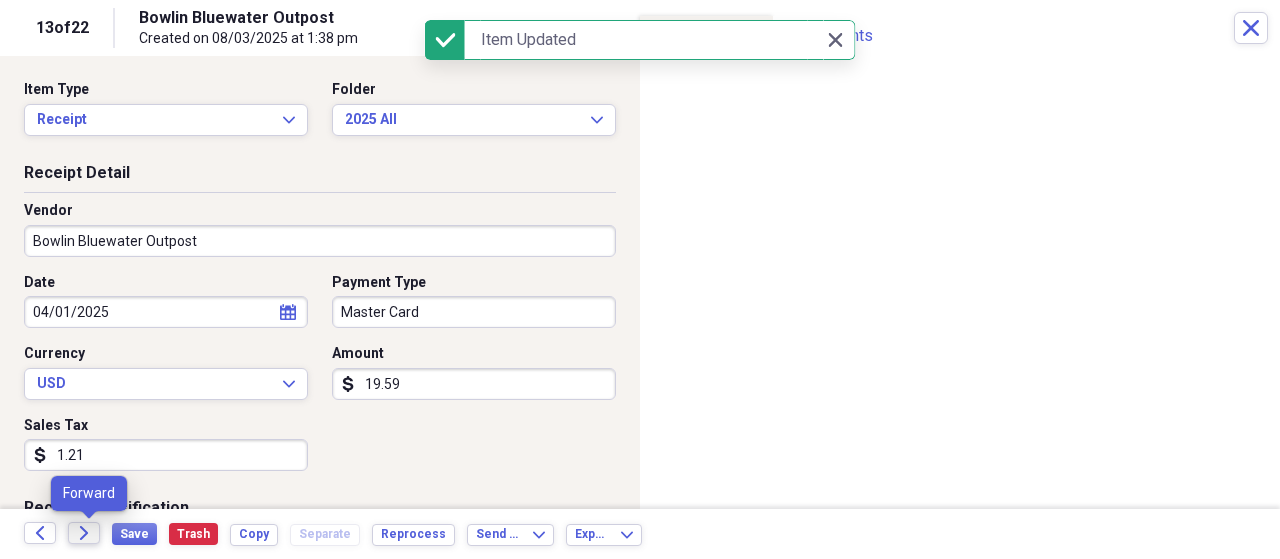 click 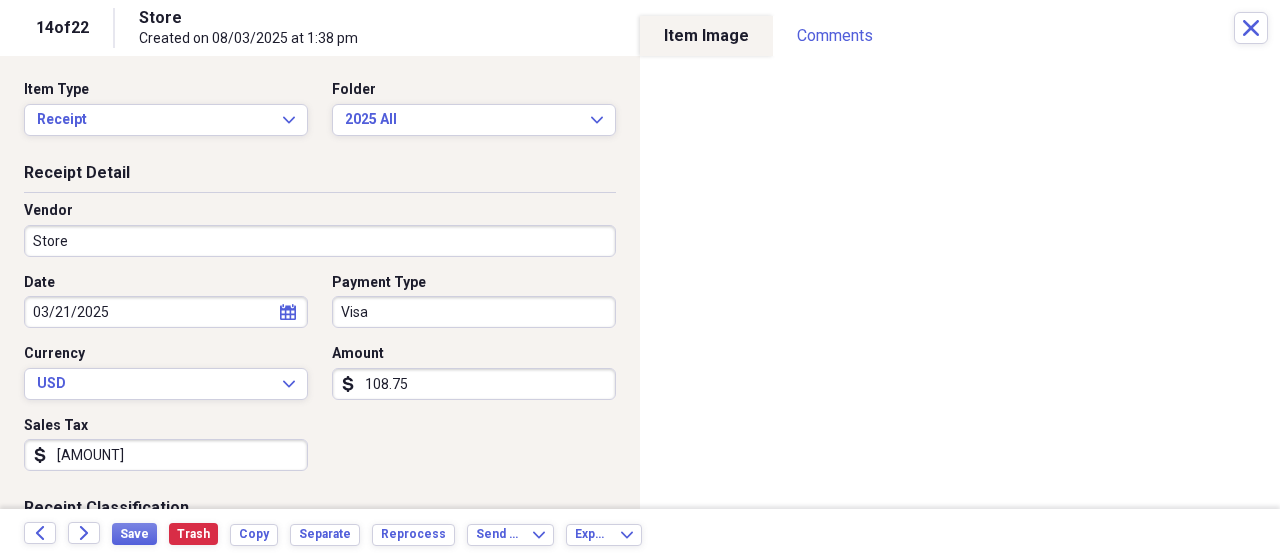 click on "Store" at bounding box center [320, 241] 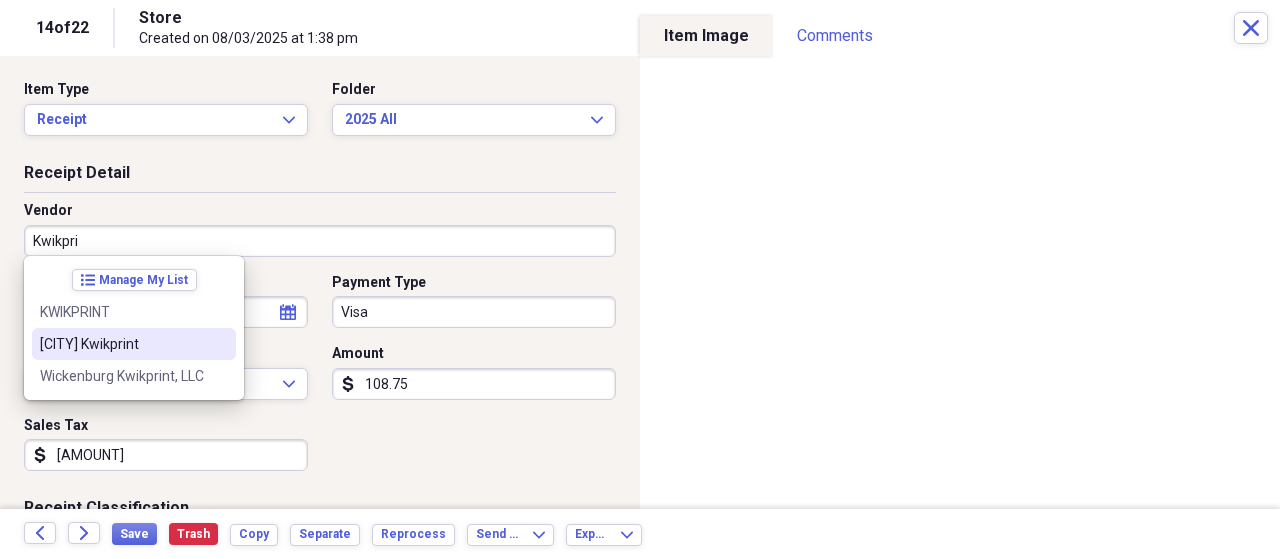 click on "[CITY] [BRAND]" at bounding box center [122, 344] 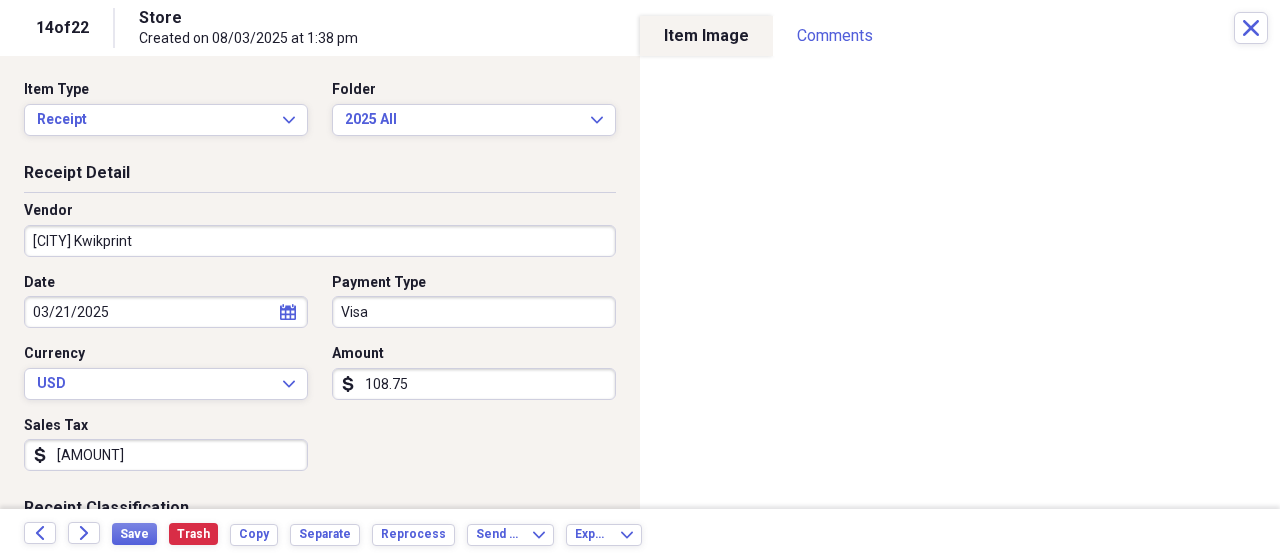 type on "General Retail" 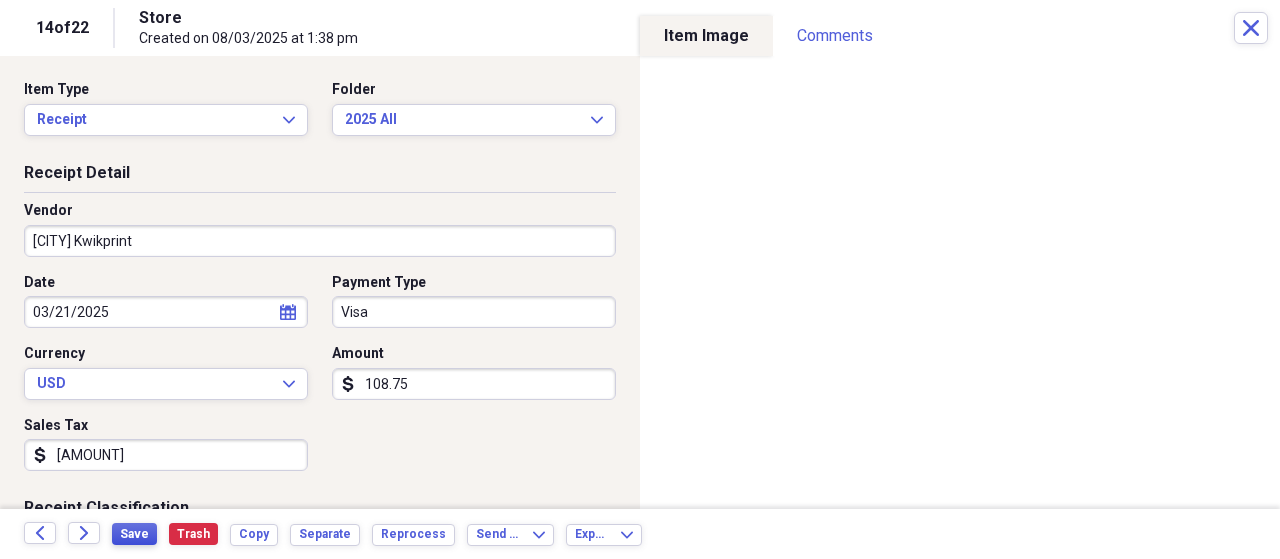 click on "Save" at bounding box center (134, 534) 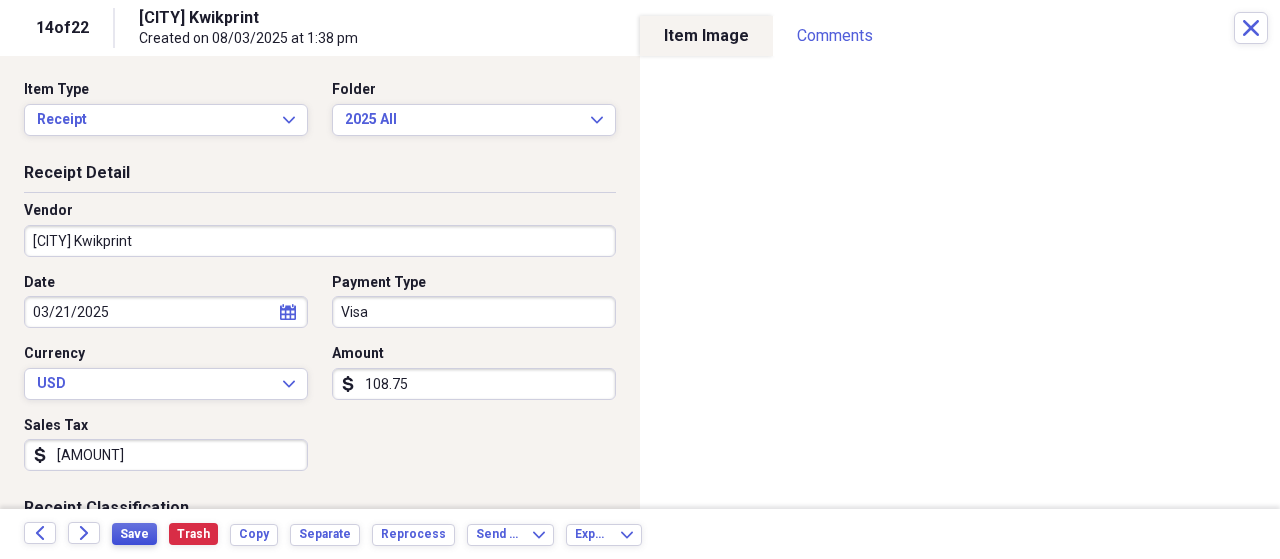 click on "Save" at bounding box center [134, 534] 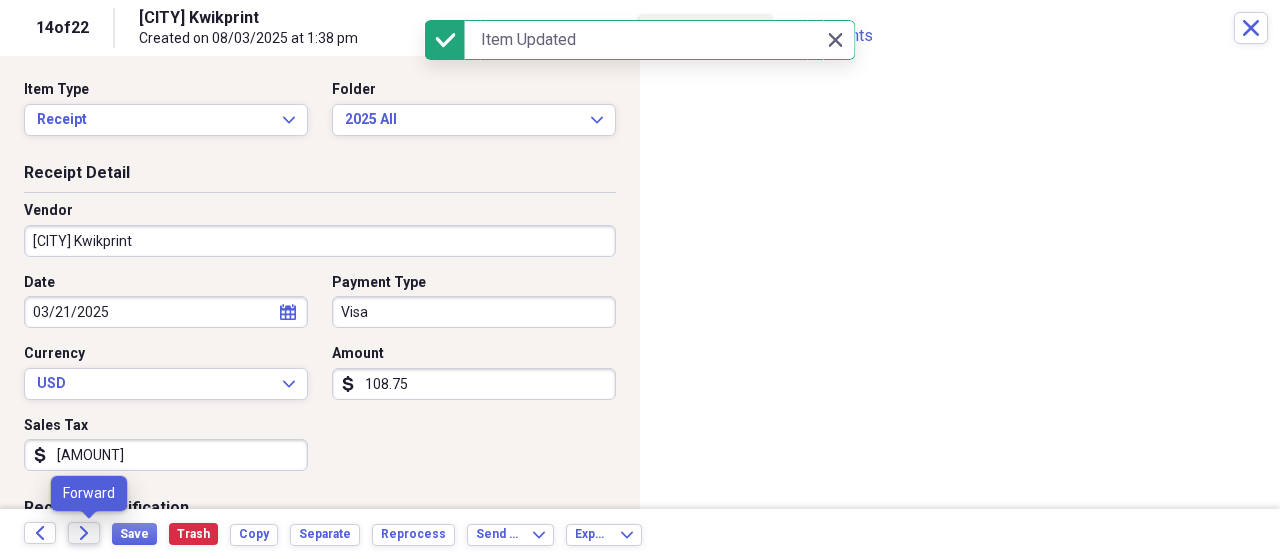 click 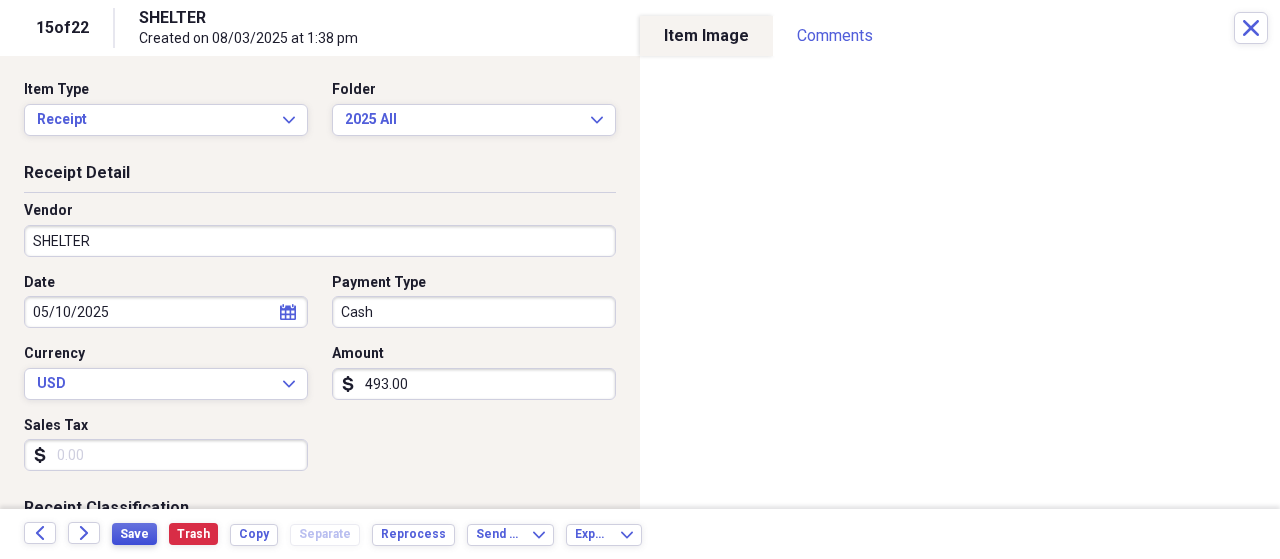 click on "Save" at bounding box center (134, 534) 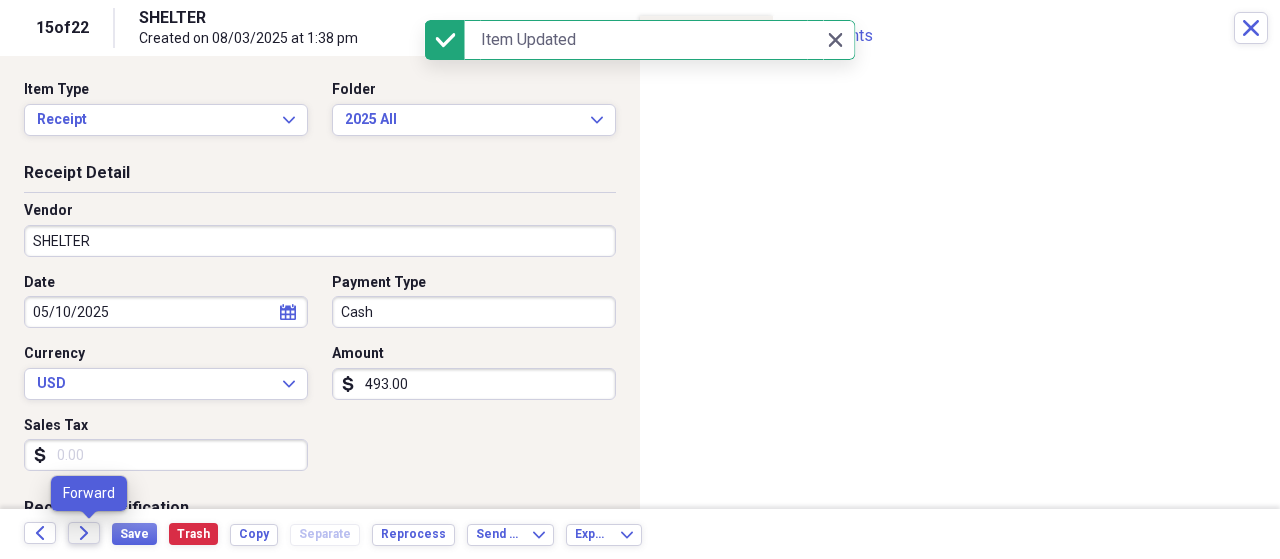 click on "Forward" 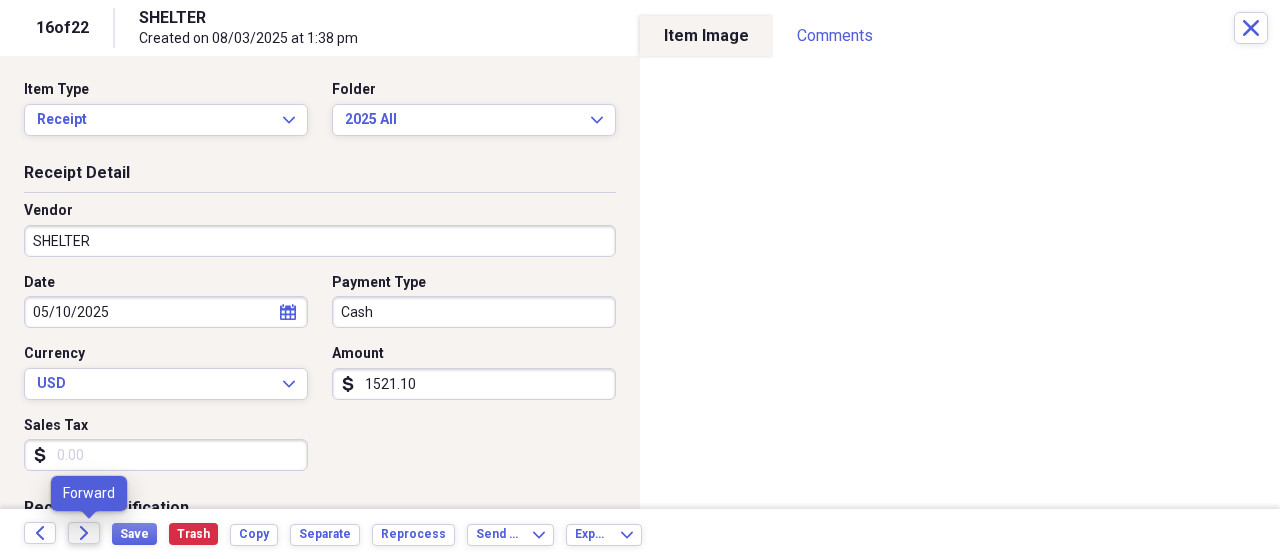 click on "Forward" 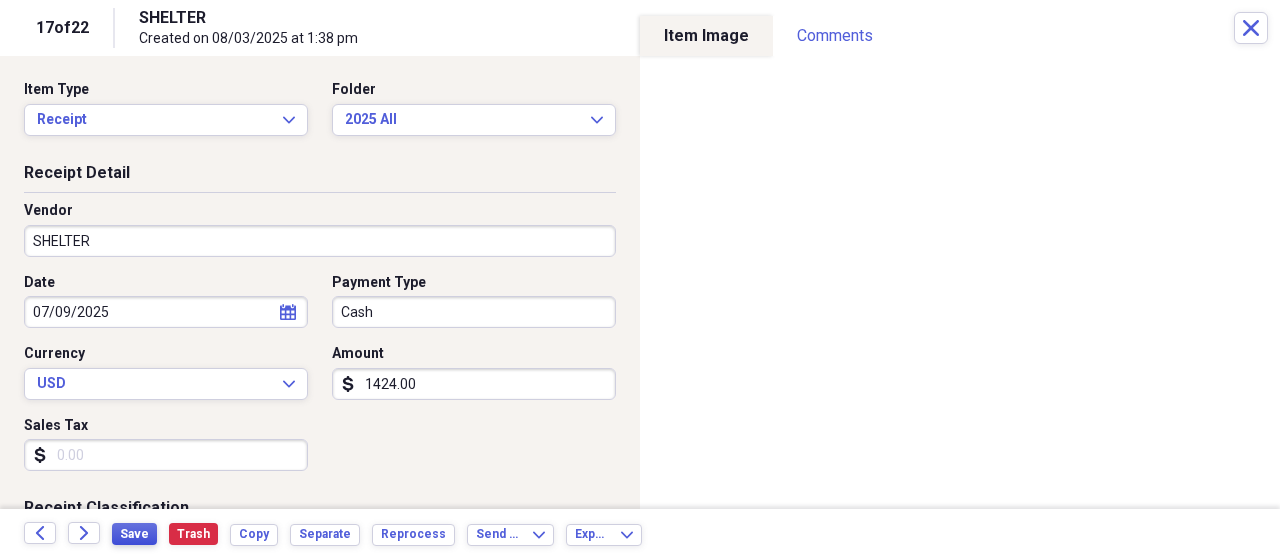 click on "Save" at bounding box center [134, 534] 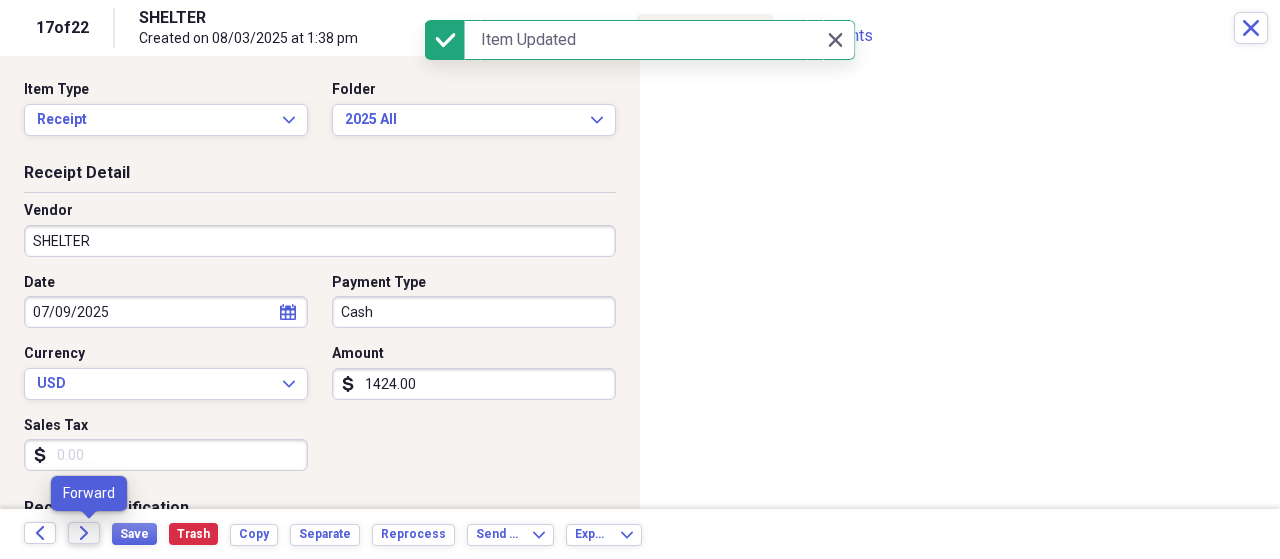 click 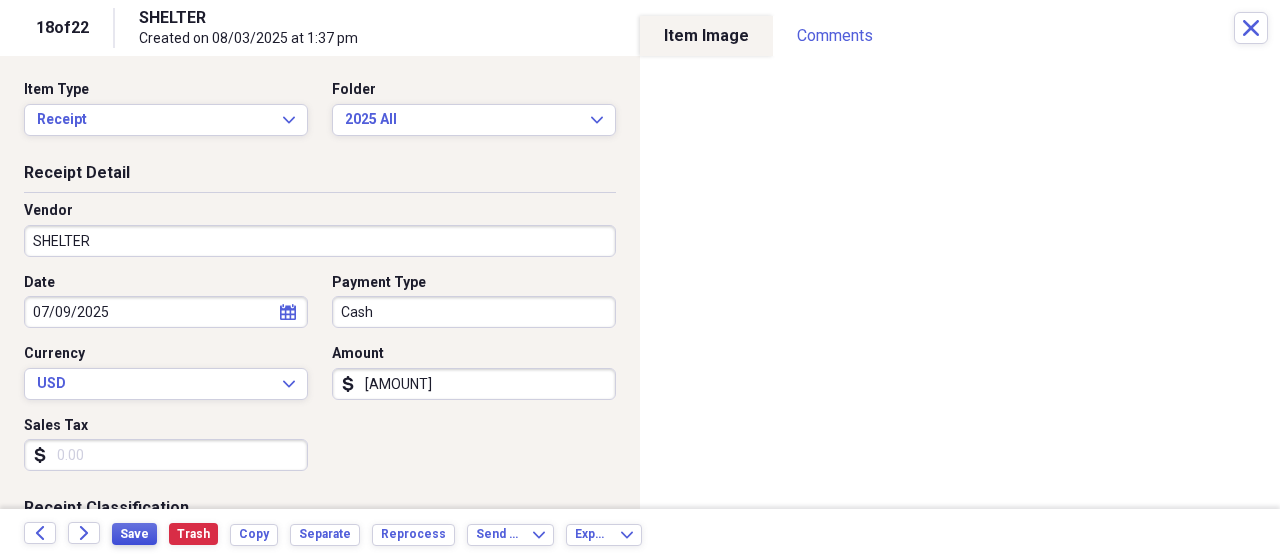 click on "Save" at bounding box center (134, 534) 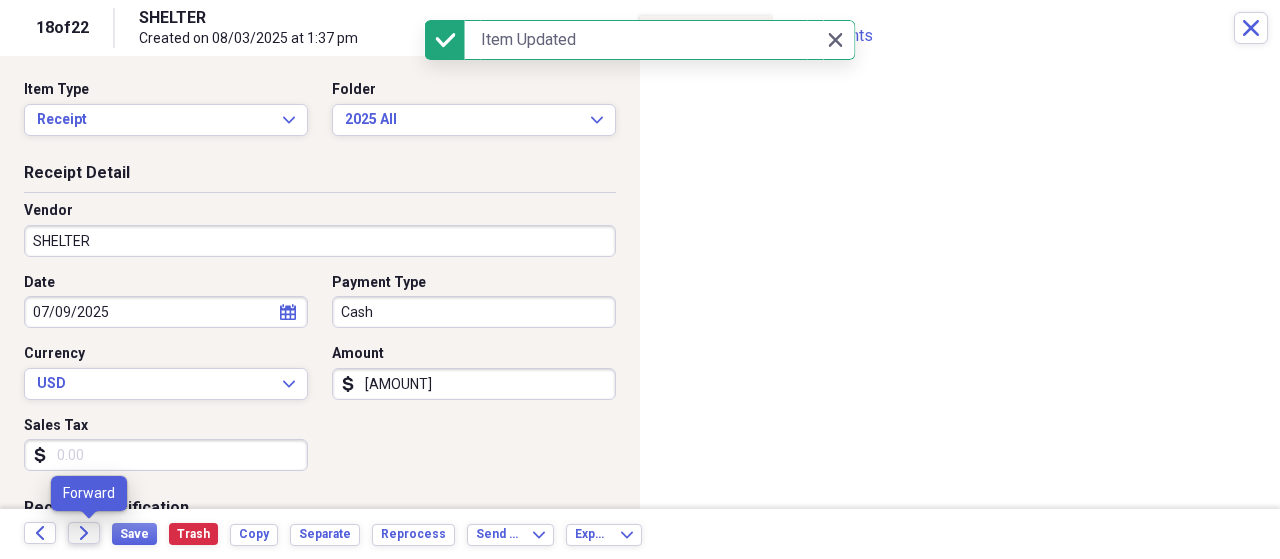 click 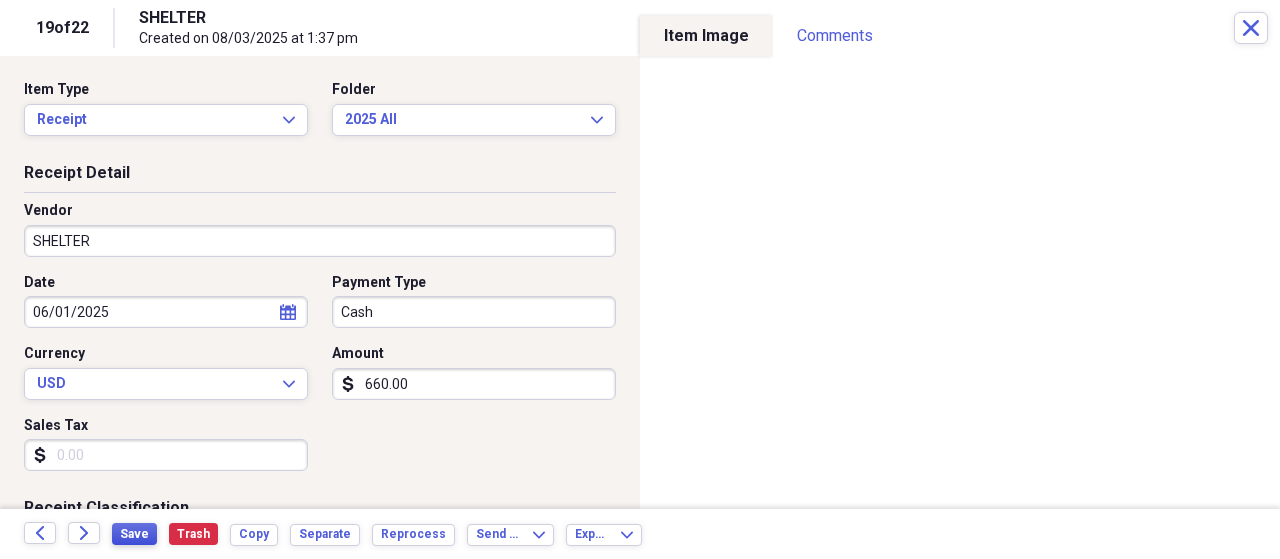 click on "Save" at bounding box center (134, 534) 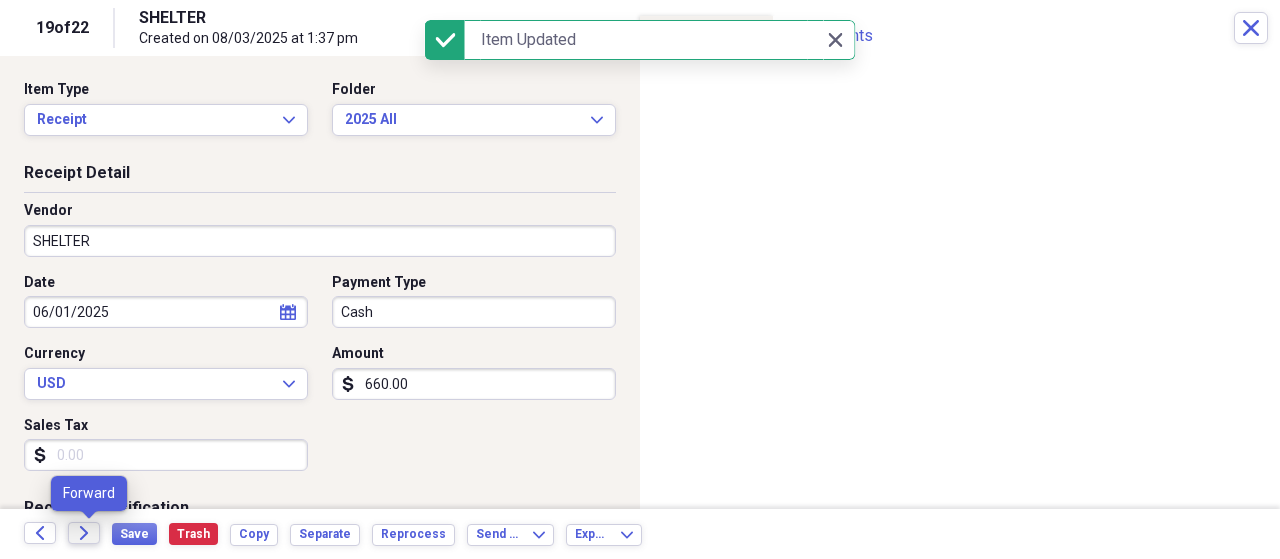 click on "Forward" 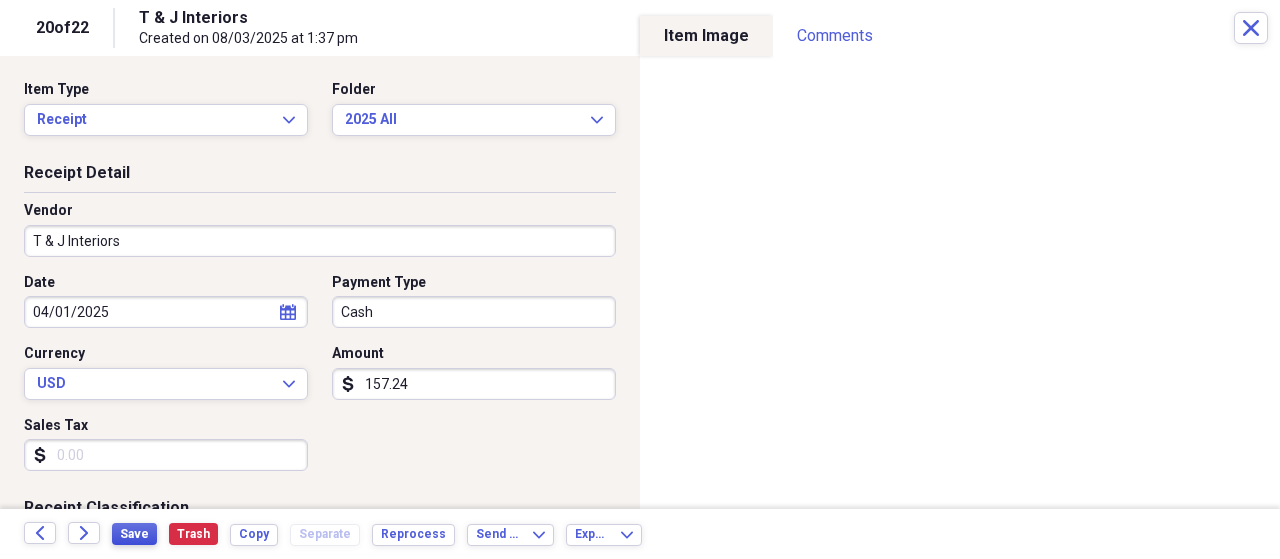 click on "Save" at bounding box center (134, 534) 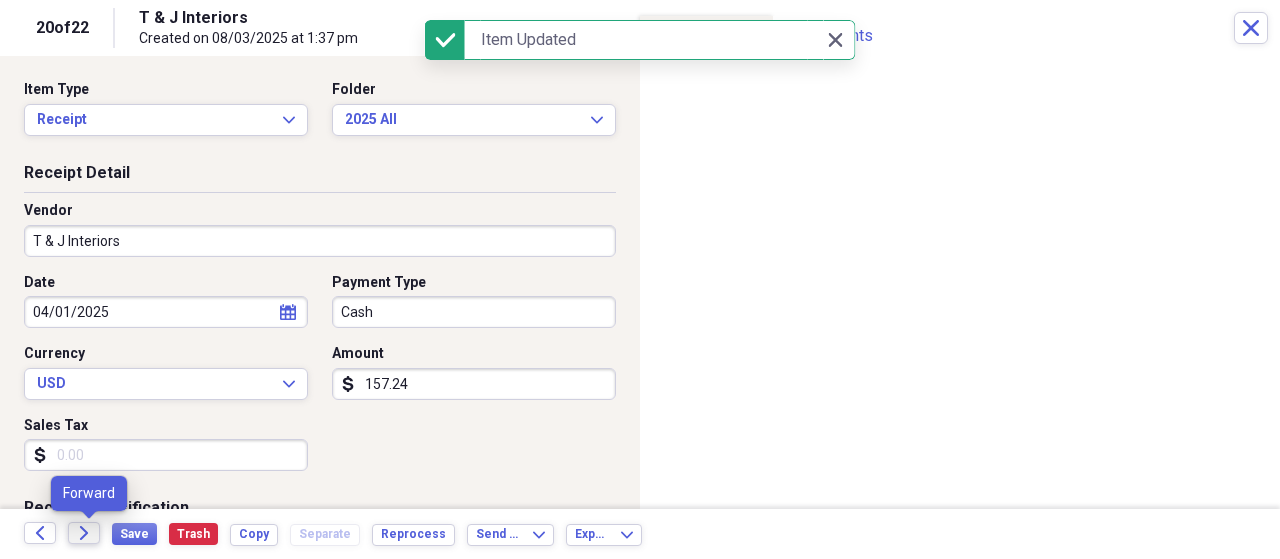 click on "Forward" at bounding box center (84, 533) 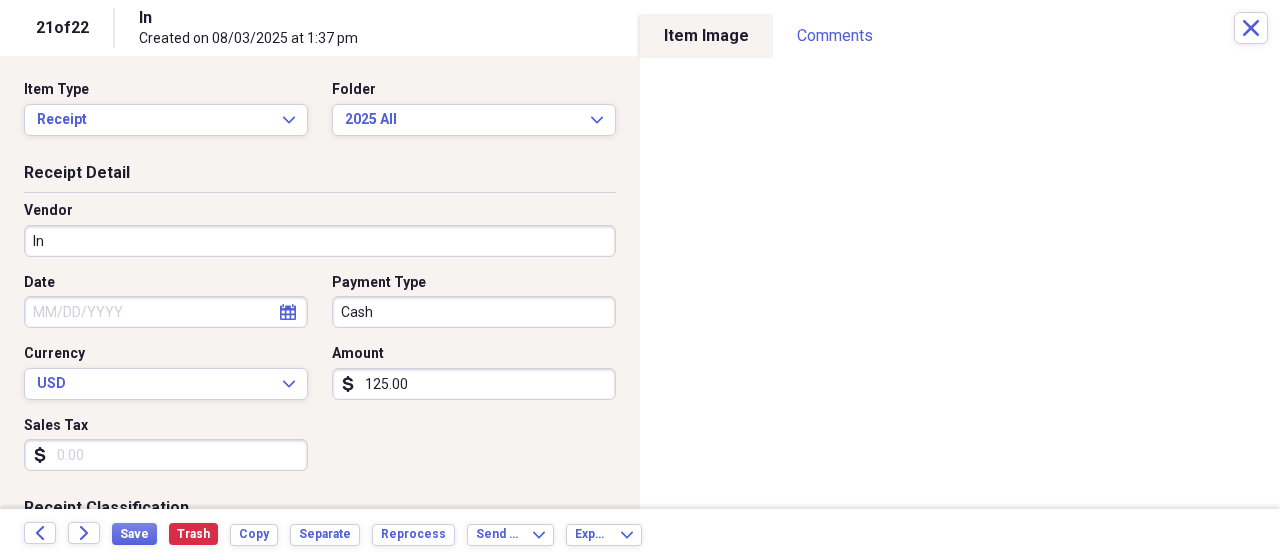 click on "125.00" at bounding box center [474, 384] 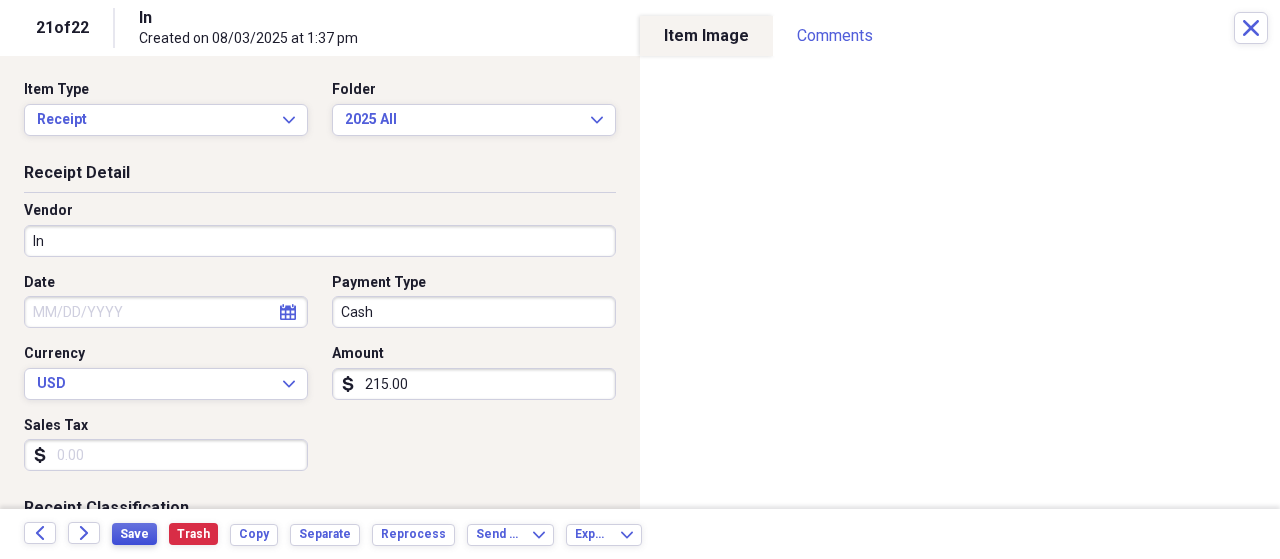 type on "215.00" 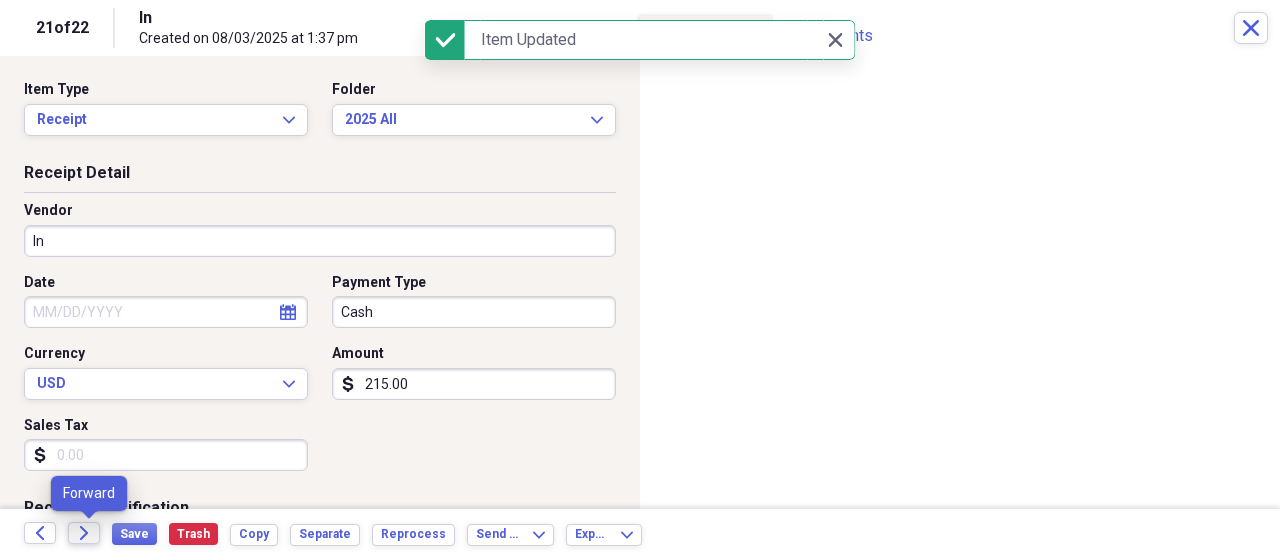 click on "Forward" 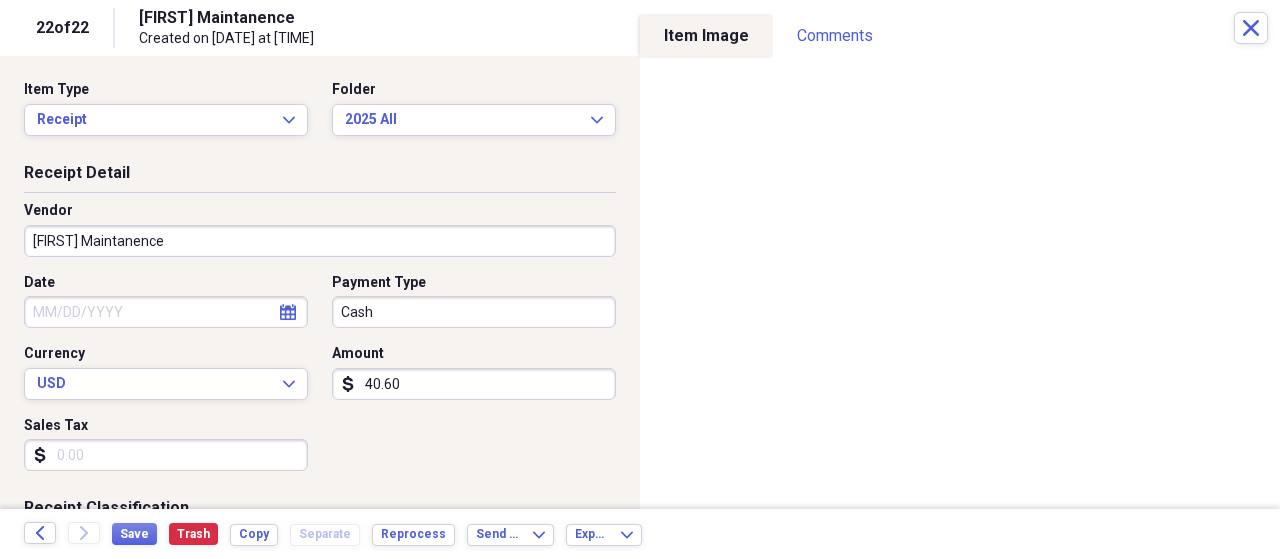 click on "calendar Calendar" at bounding box center (288, 312) 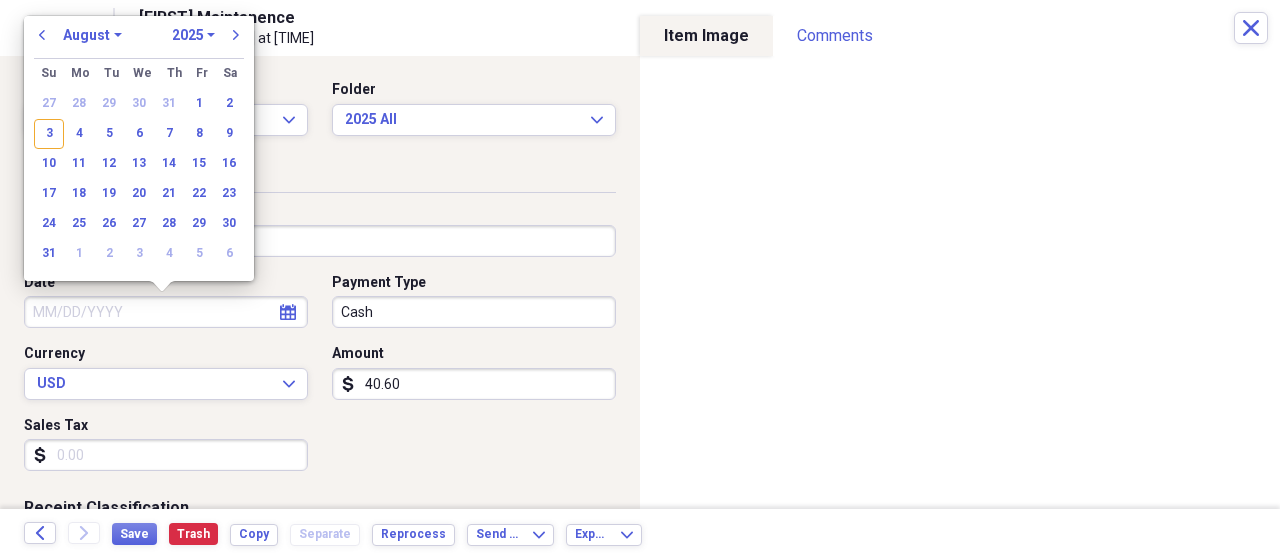 type on "7" 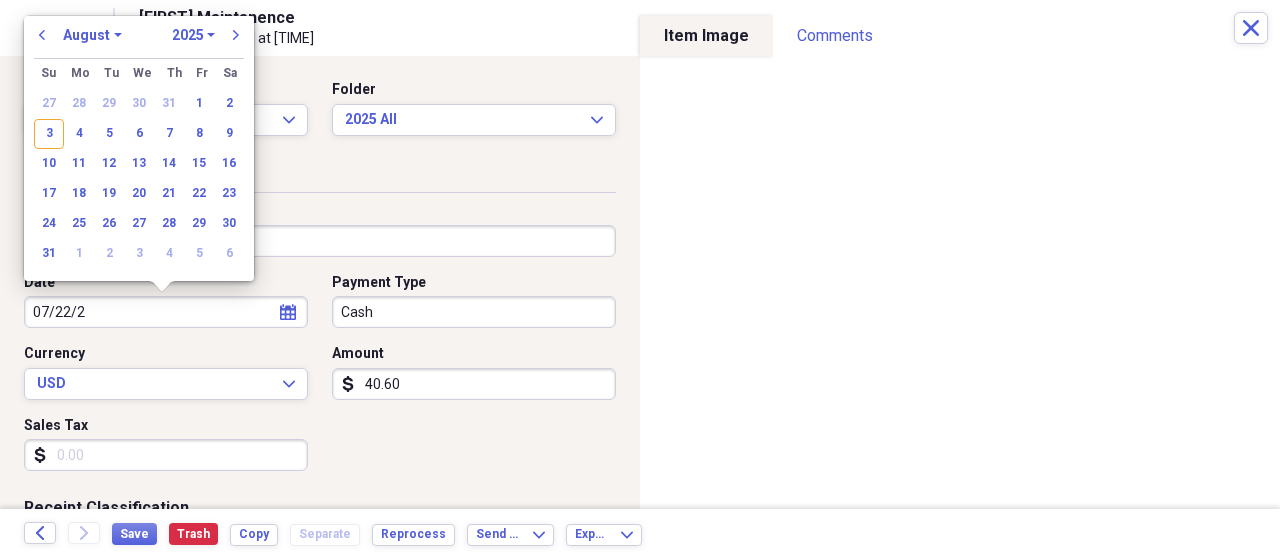 type on "07/22/20" 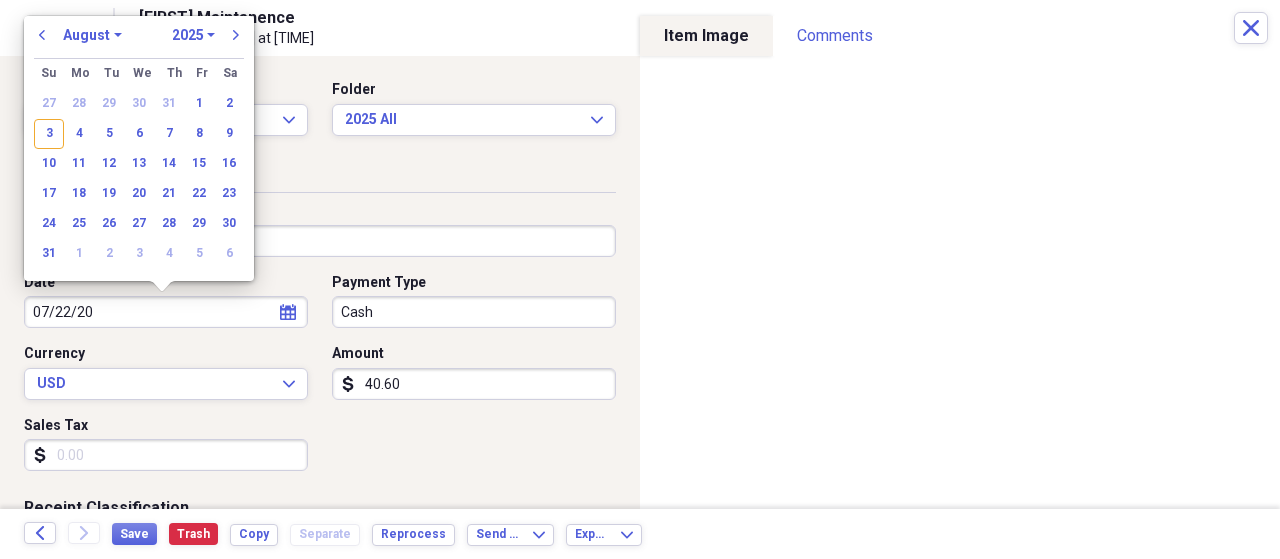 select on "6" 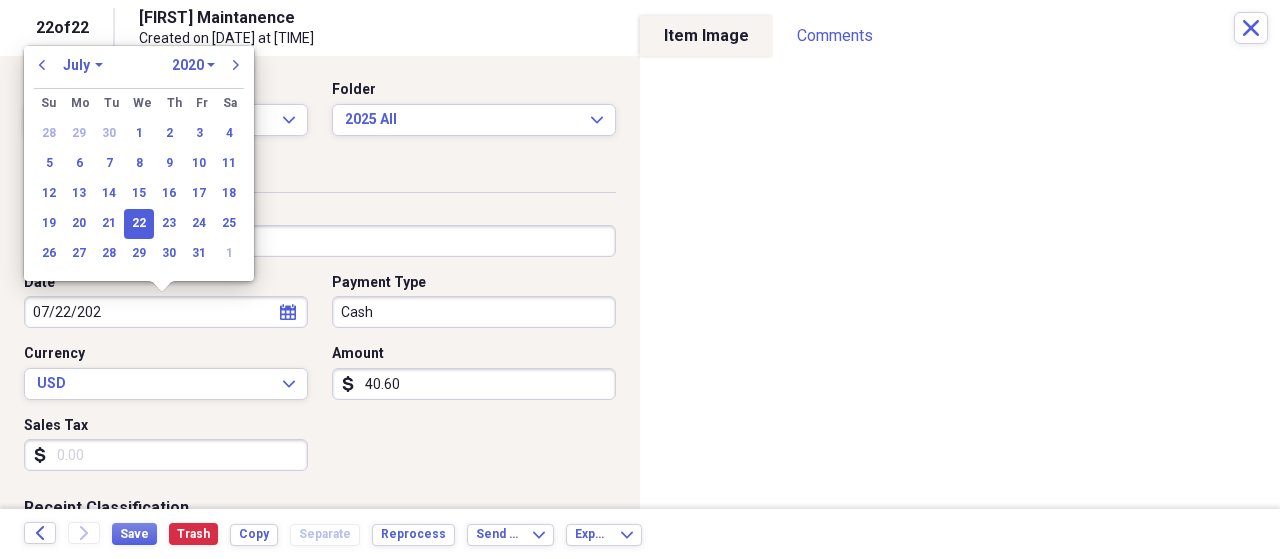 type on "07/22/2025" 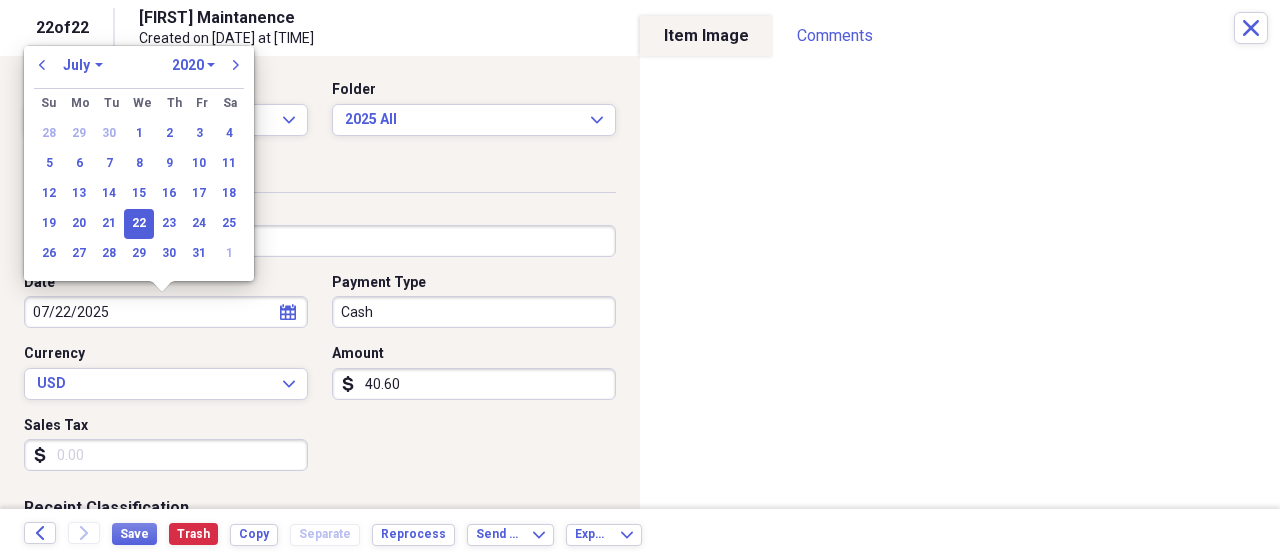 select on "2025" 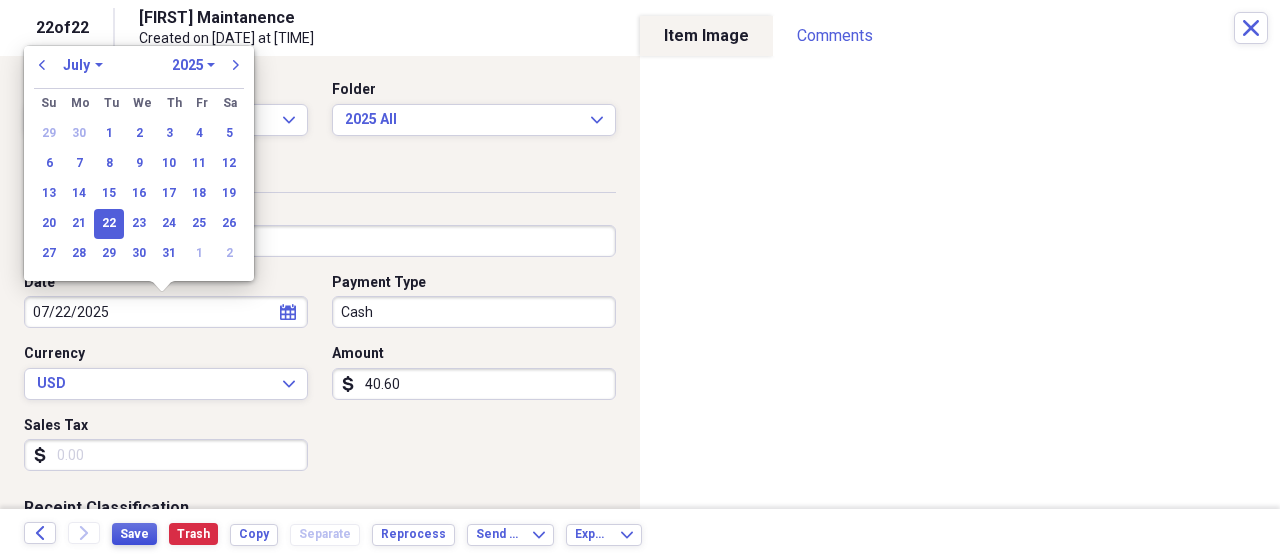type on "07/22/2025" 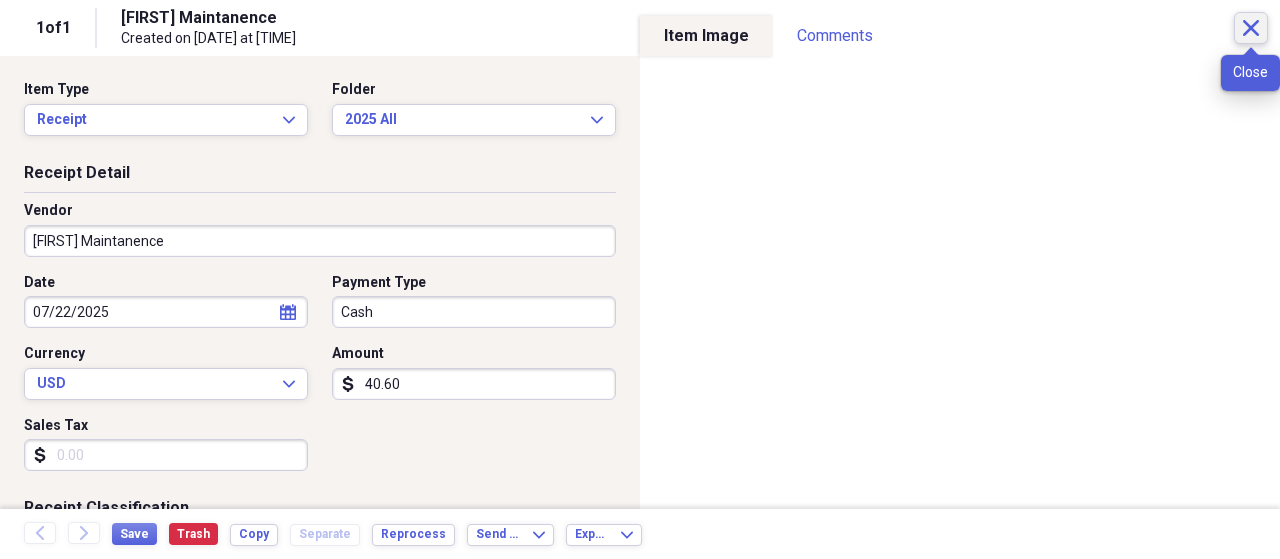 click on "Close" at bounding box center (1251, 28) 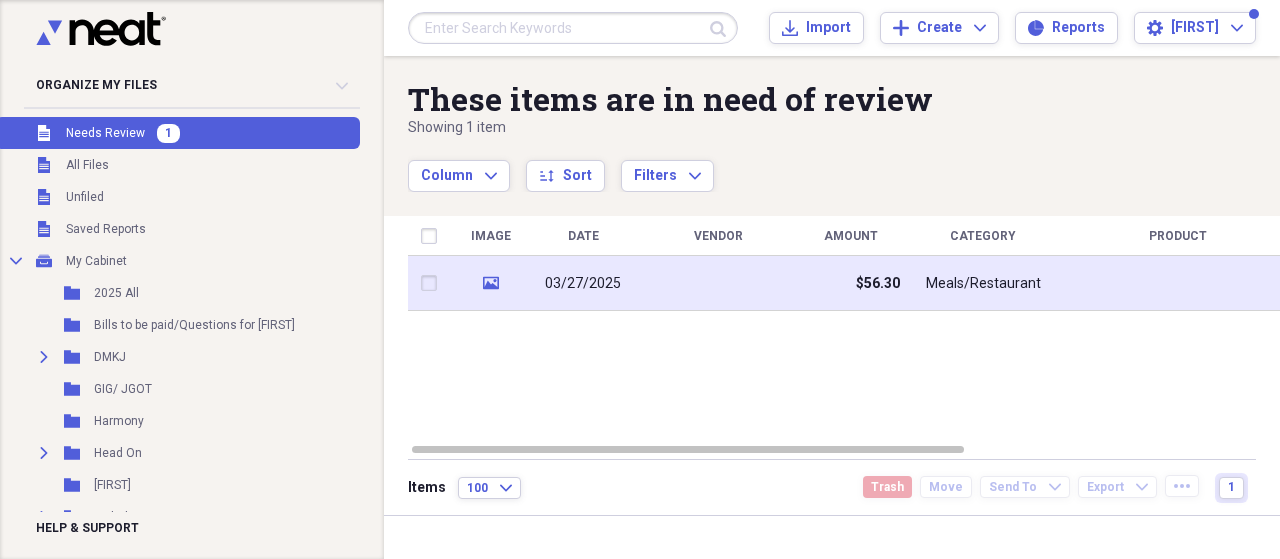click at bounding box center (718, 283) 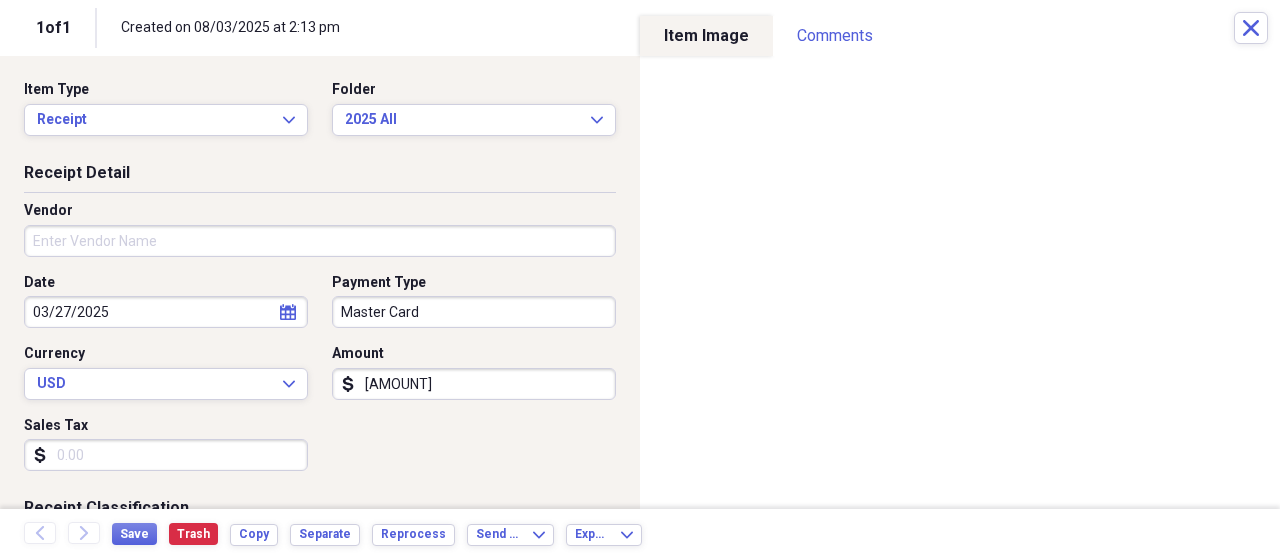 click on "Vendor" at bounding box center [320, 241] 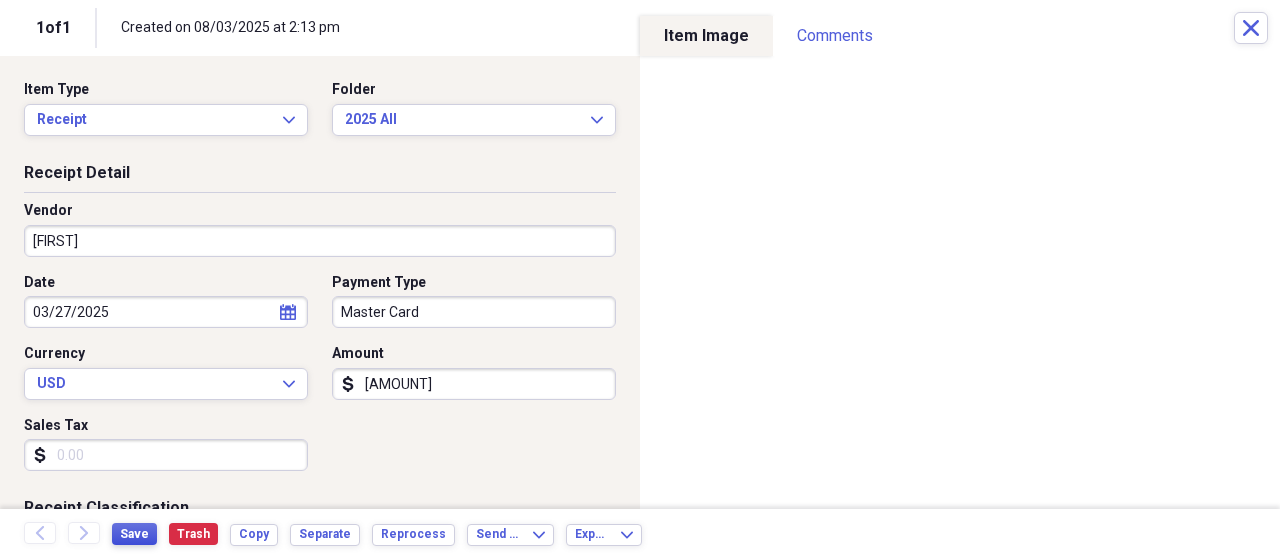 type on "Zane Burgers" 